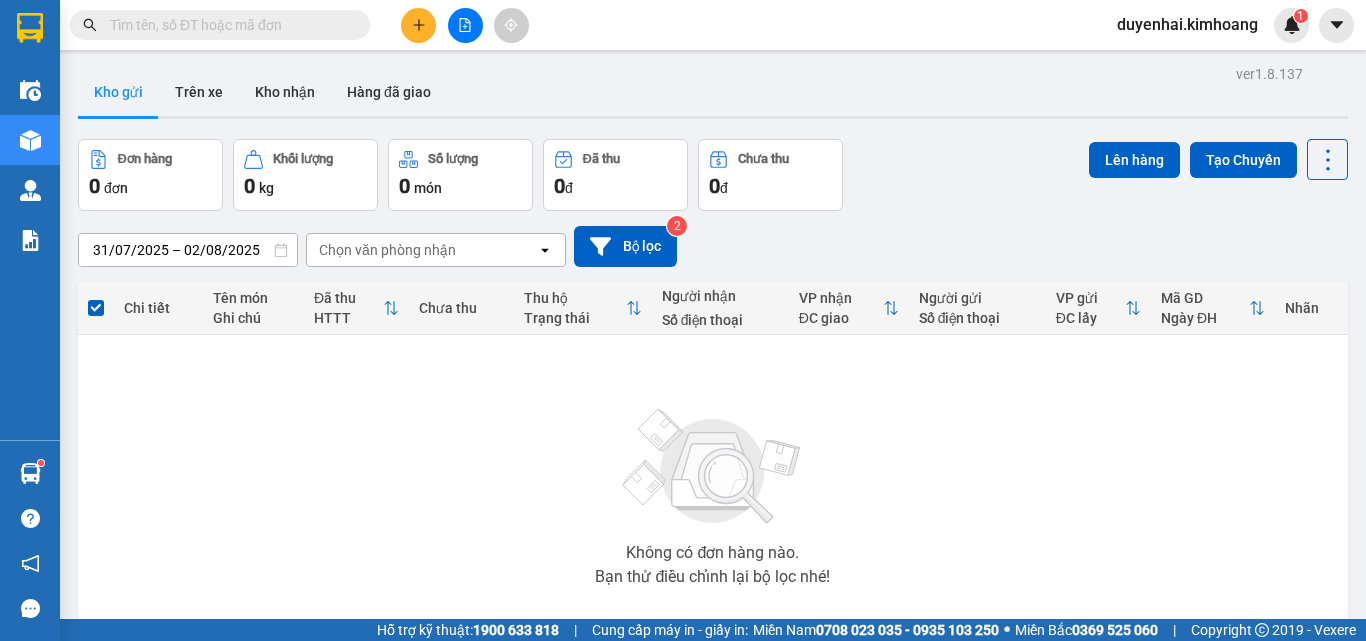 scroll, scrollTop: 0, scrollLeft: 0, axis: both 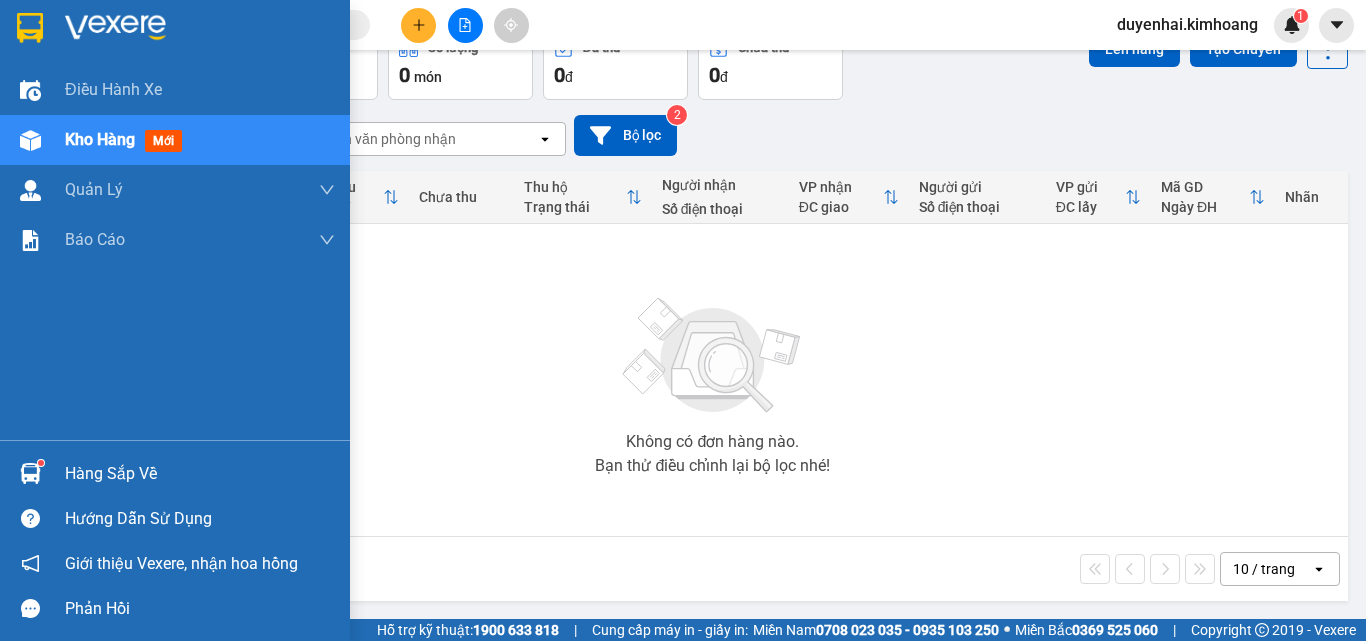 click on "Hàng sắp về" at bounding box center (200, 474) 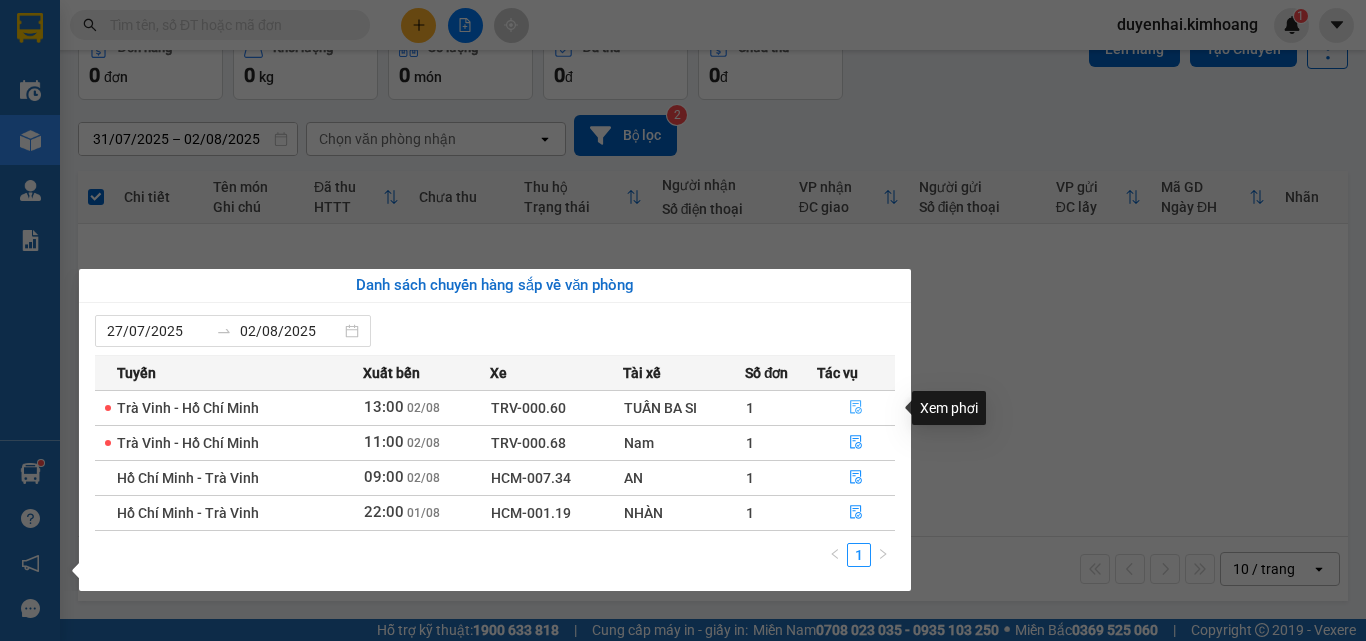 click 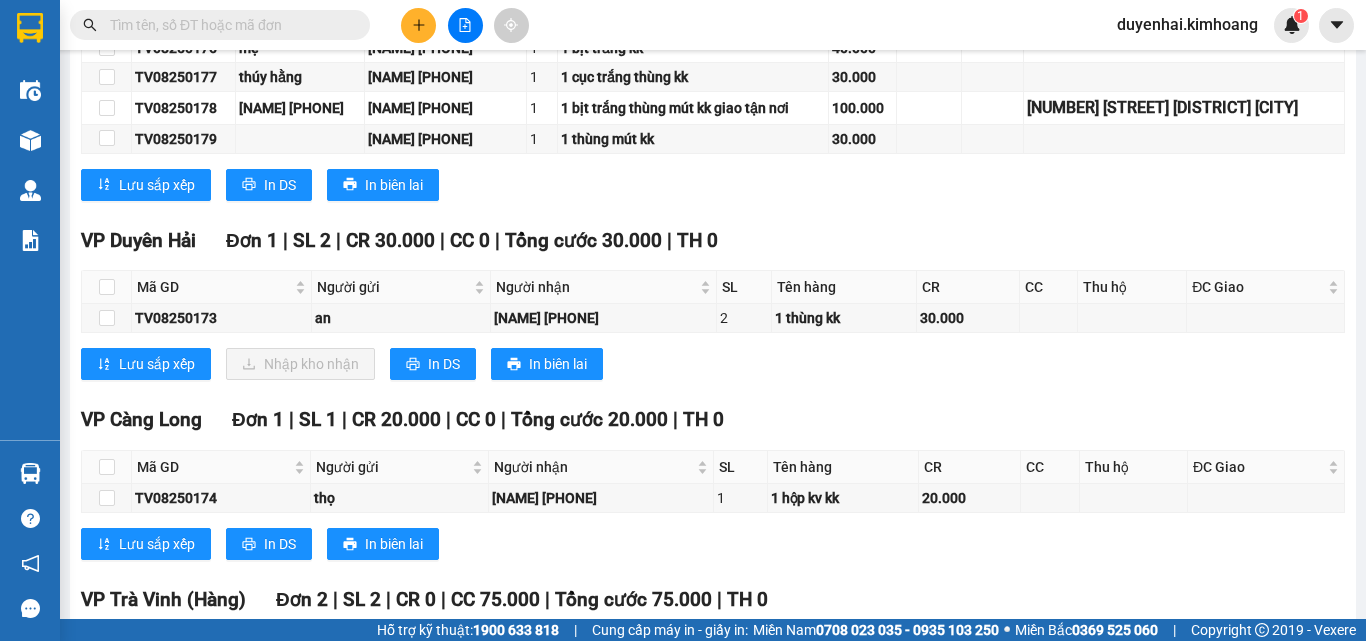 scroll, scrollTop: 420, scrollLeft: 0, axis: vertical 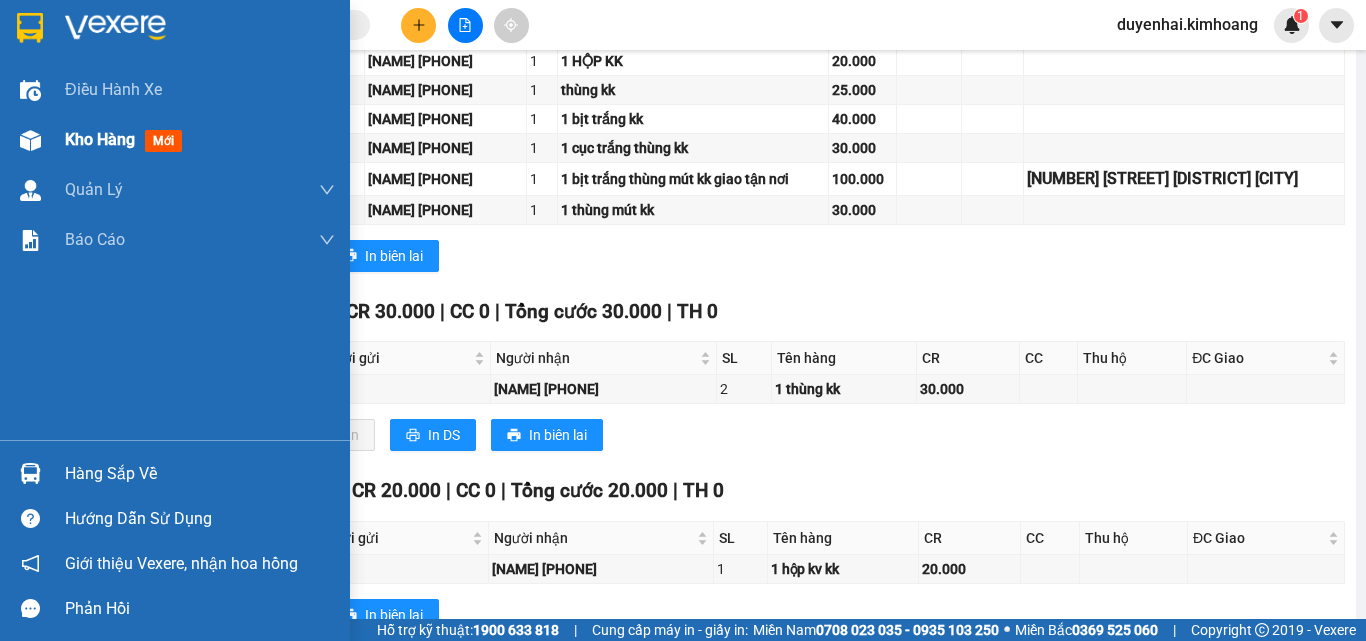 click on "Kho hàng" at bounding box center [100, 139] 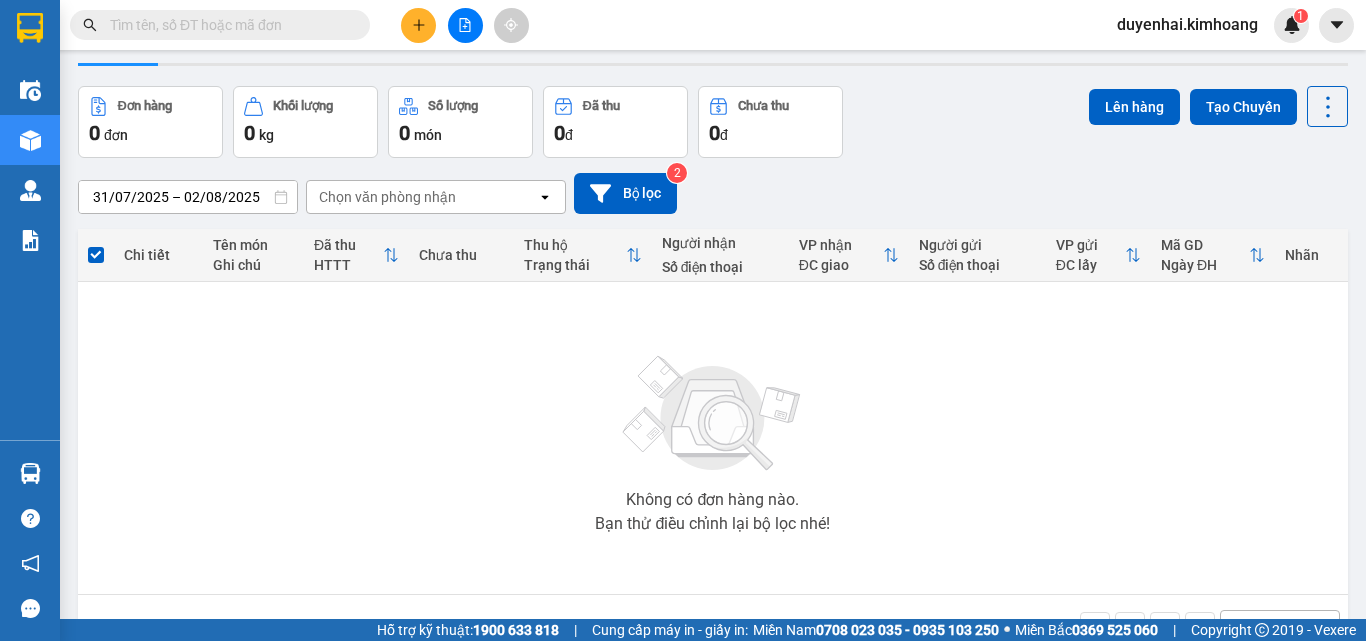 scroll, scrollTop: 0, scrollLeft: 0, axis: both 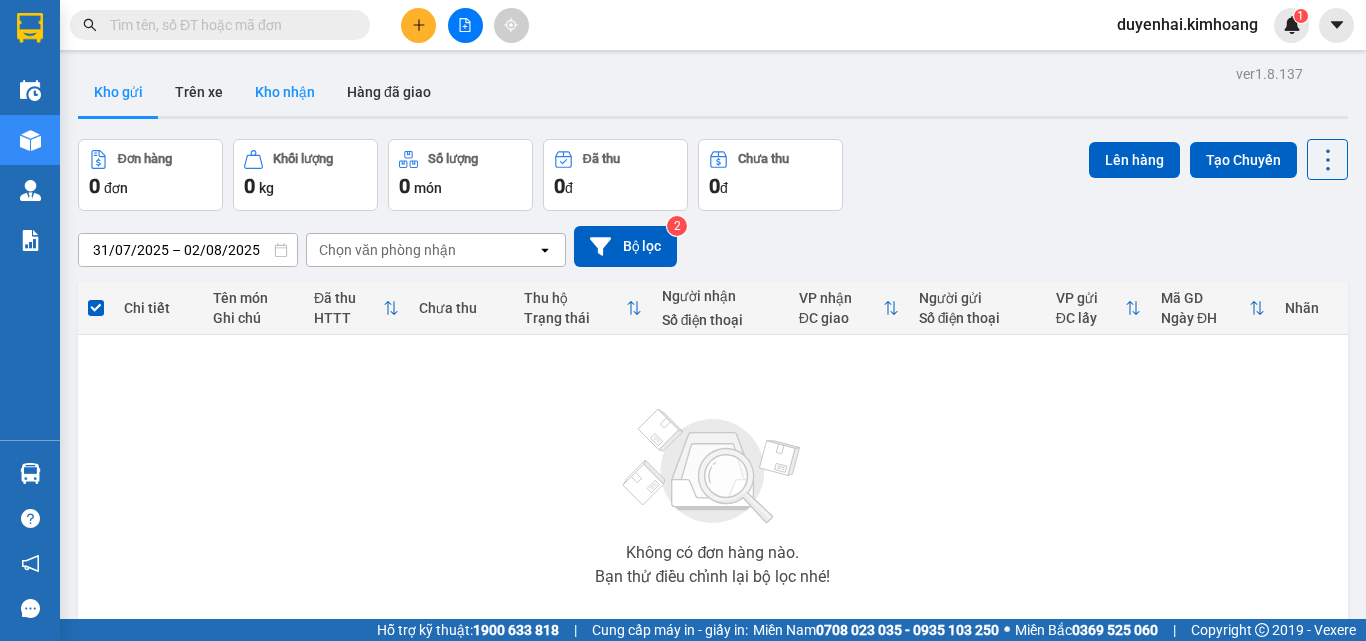 click on "Kho nhận" at bounding box center [285, 92] 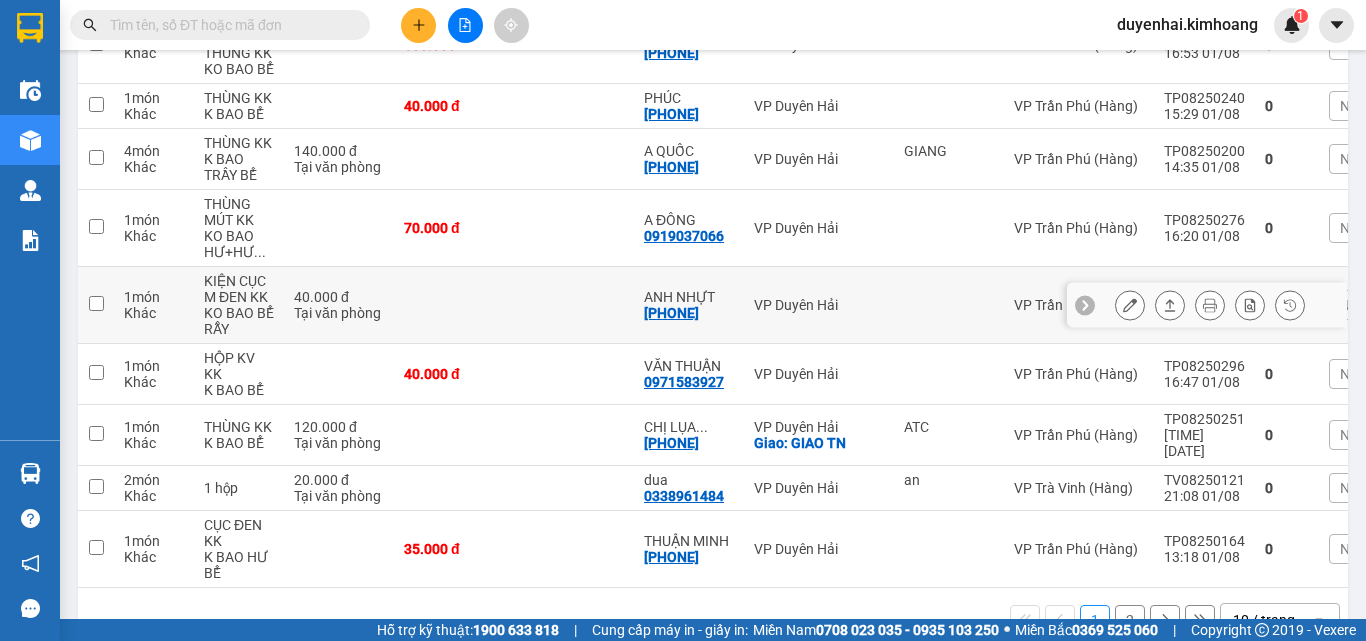 scroll, scrollTop: 432, scrollLeft: 0, axis: vertical 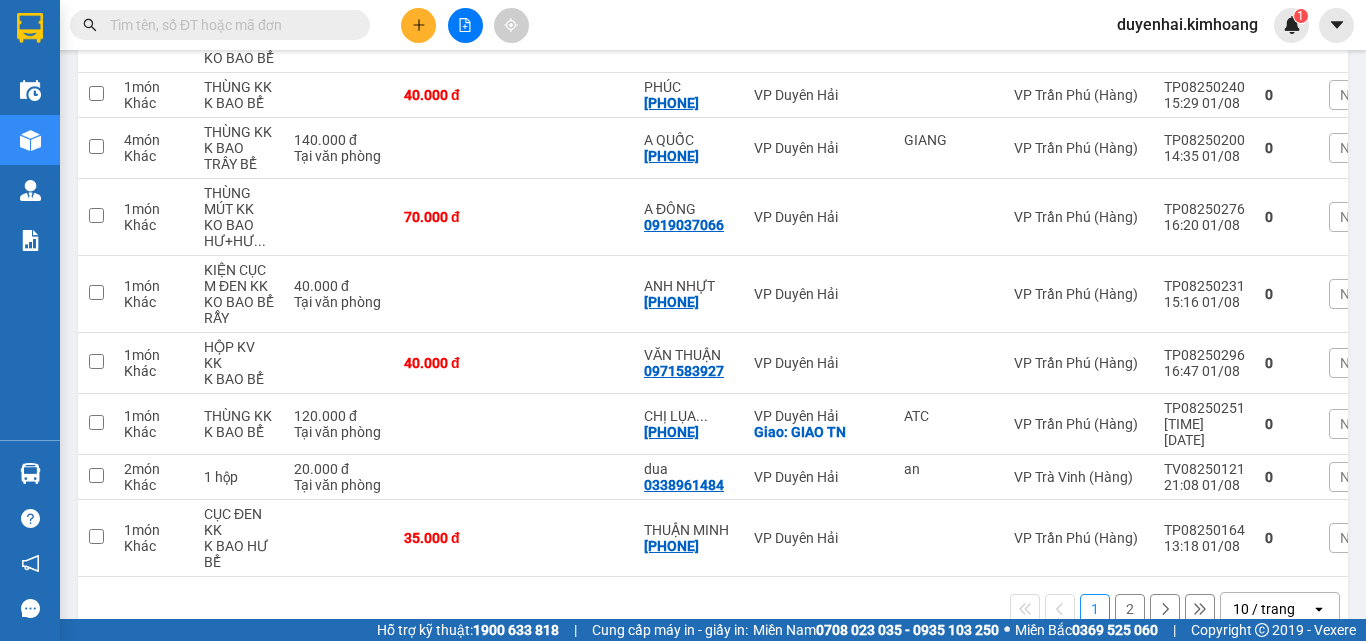click on "2" at bounding box center (1130, 609) 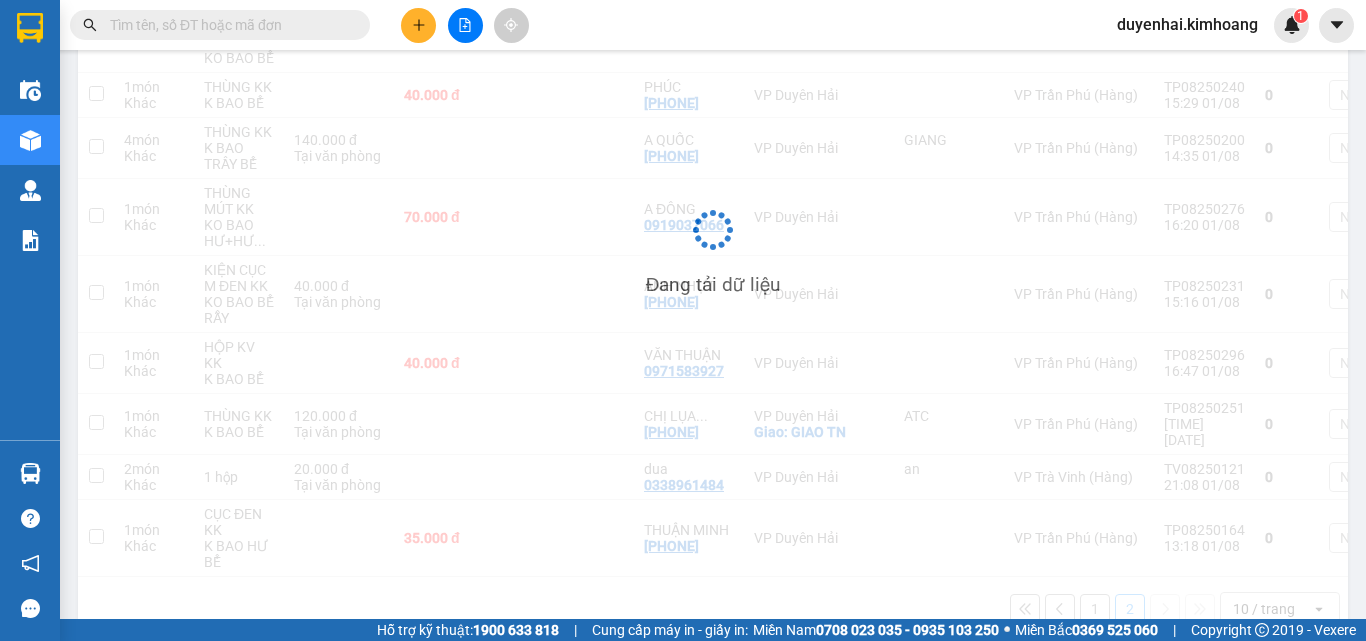scroll, scrollTop: 92, scrollLeft: 0, axis: vertical 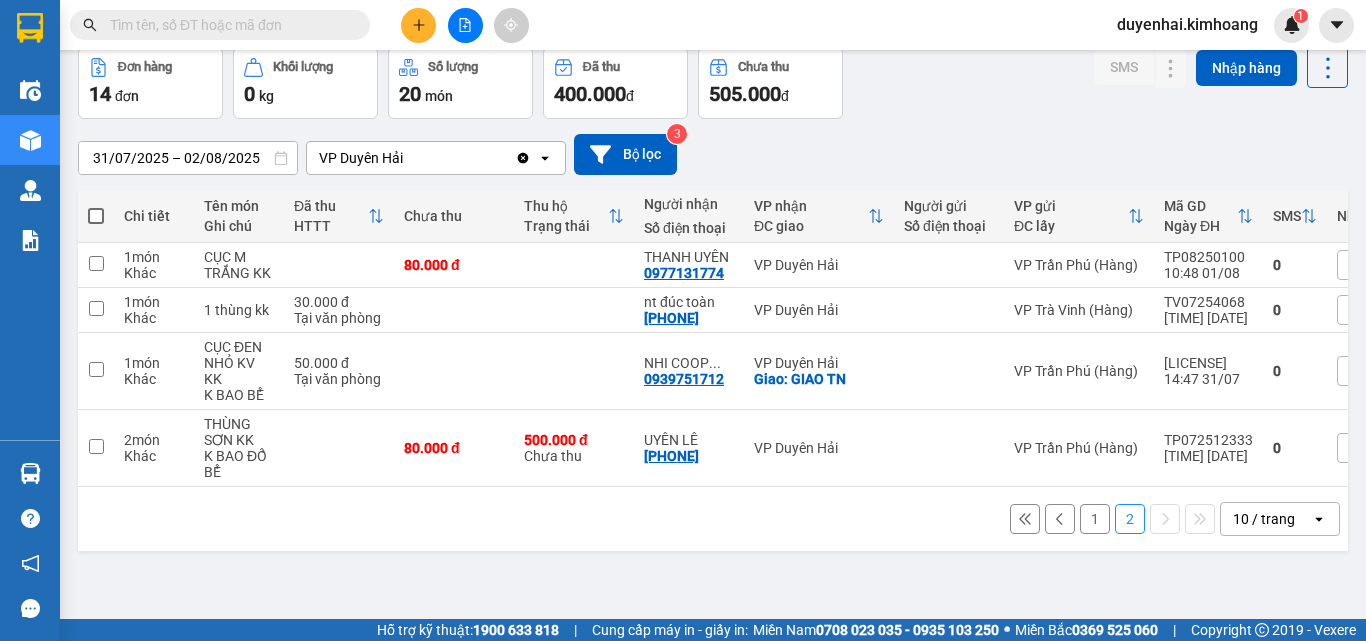 click on "1" at bounding box center [1095, 519] 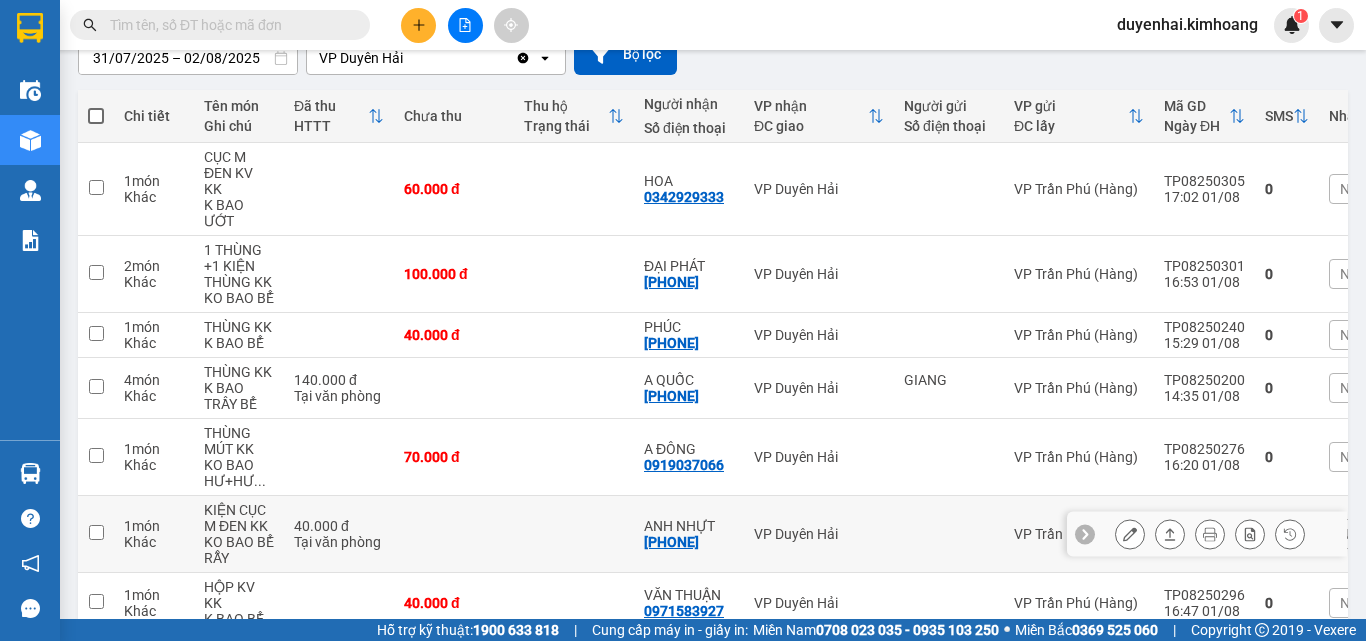 scroll, scrollTop: 392, scrollLeft: 0, axis: vertical 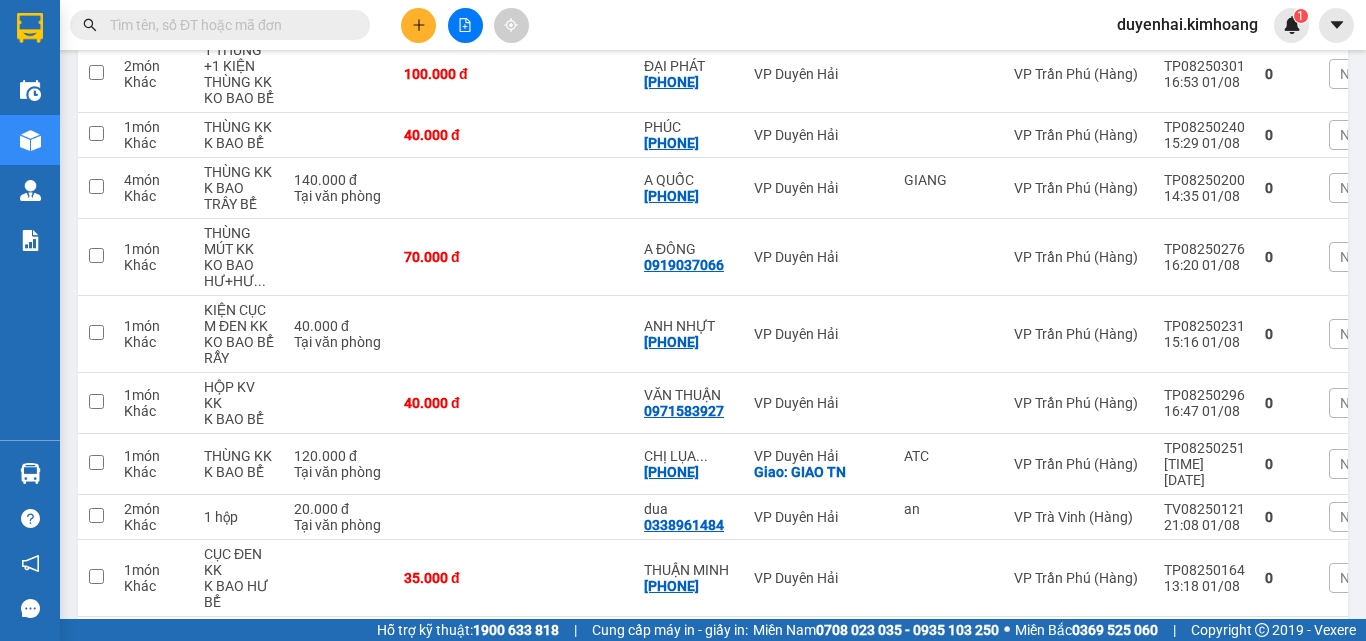 click on "2" at bounding box center (1130, 649) 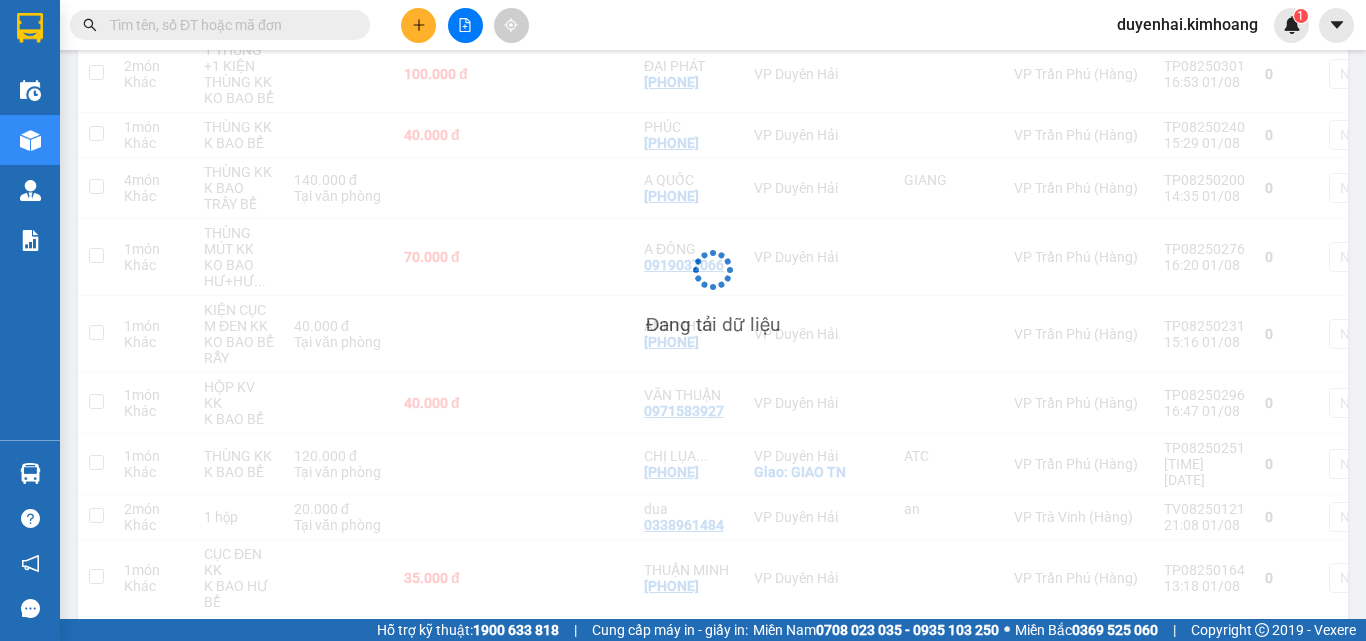 scroll, scrollTop: 92, scrollLeft: 0, axis: vertical 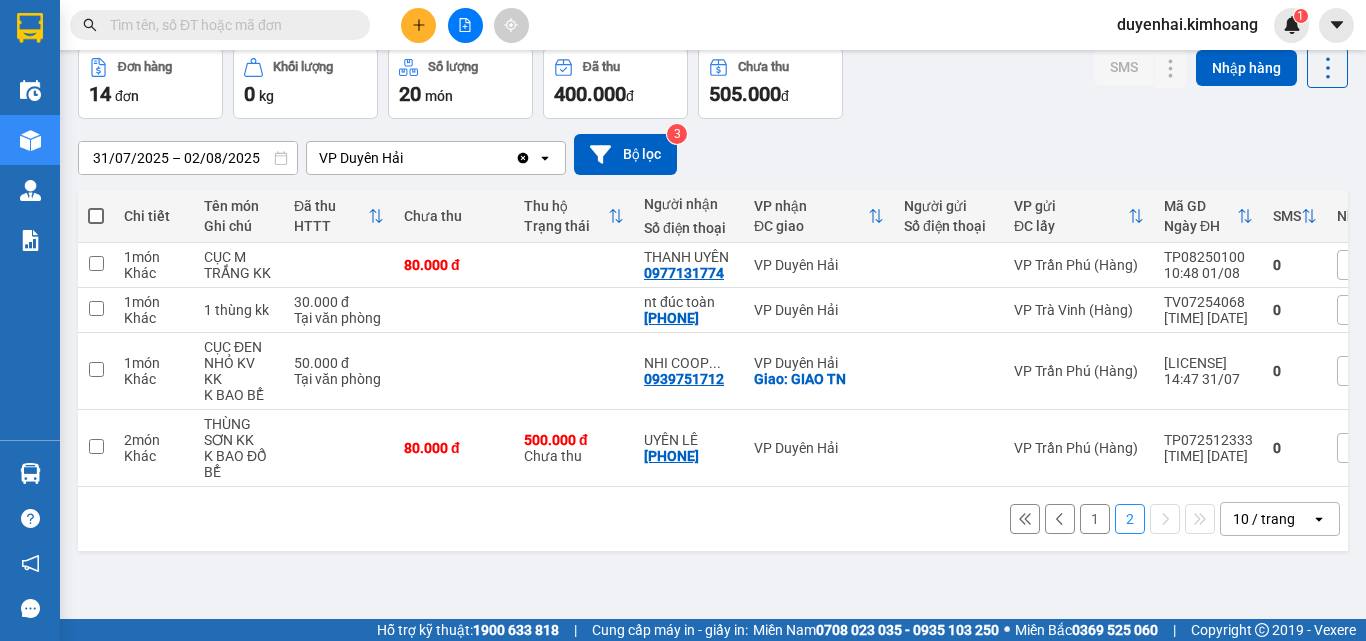 click on "1" at bounding box center [1095, 519] 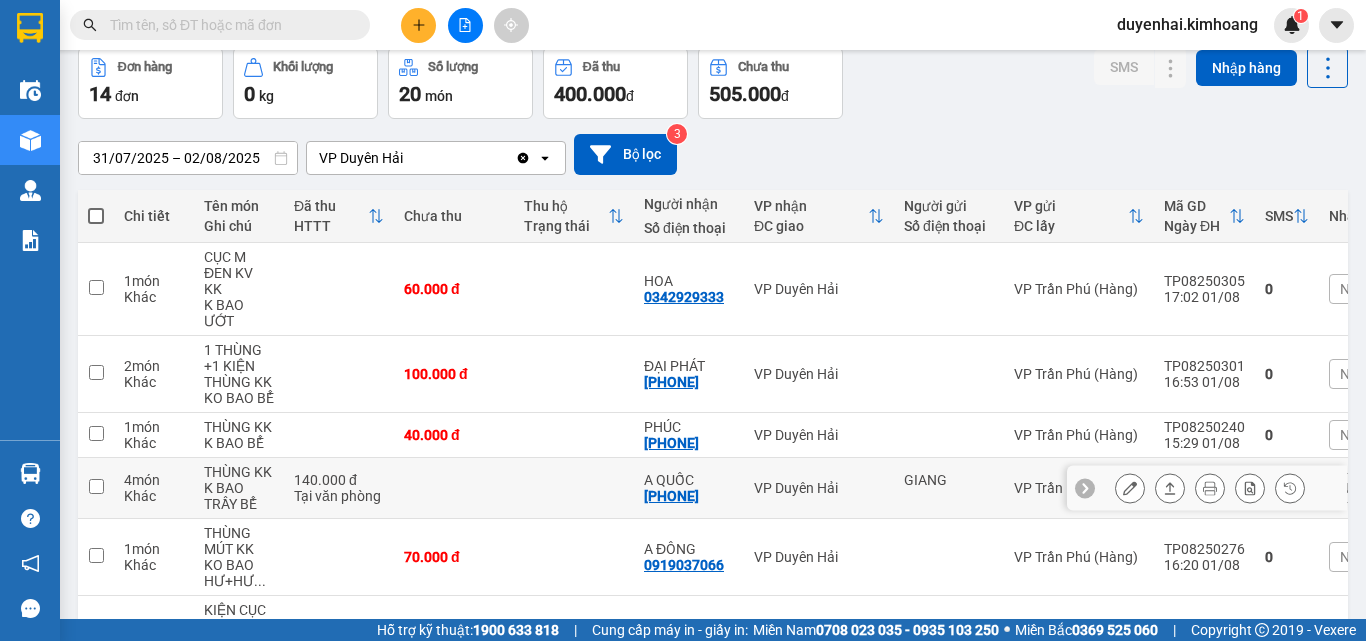 scroll, scrollTop: 192, scrollLeft: 0, axis: vertical 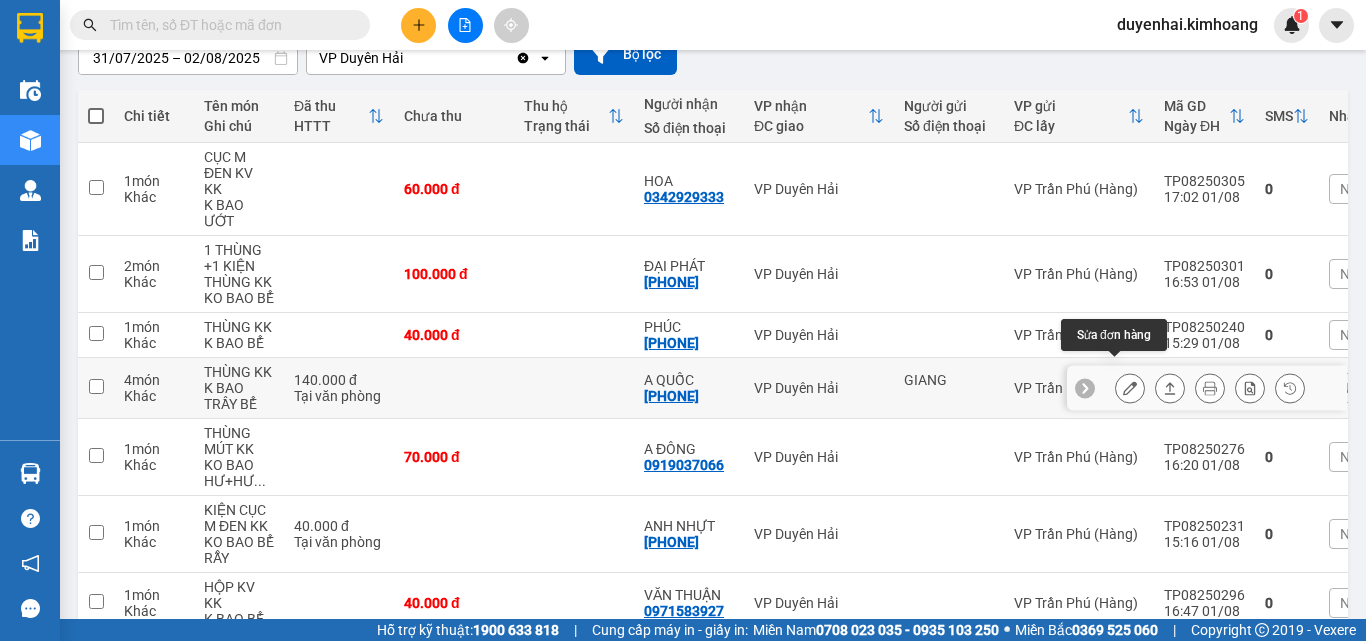click at bounding box center [1130, 388] 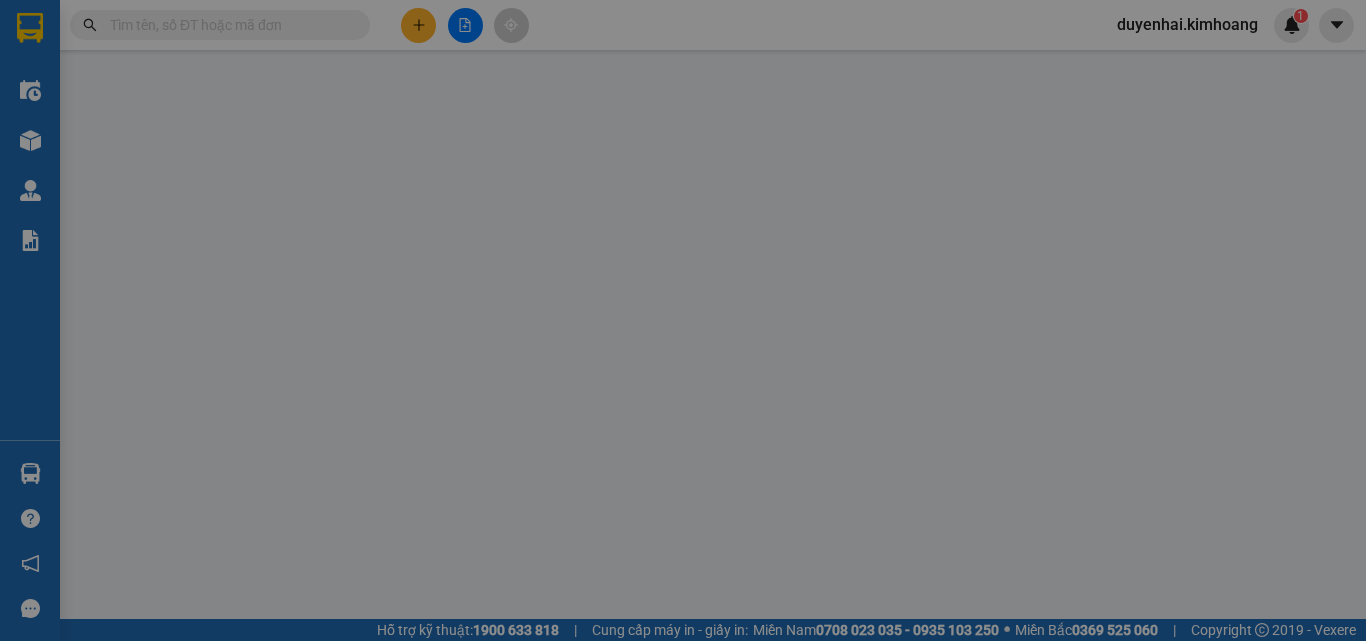 scroll, scrollTop: 0, scrollLeft: 0, axis: both 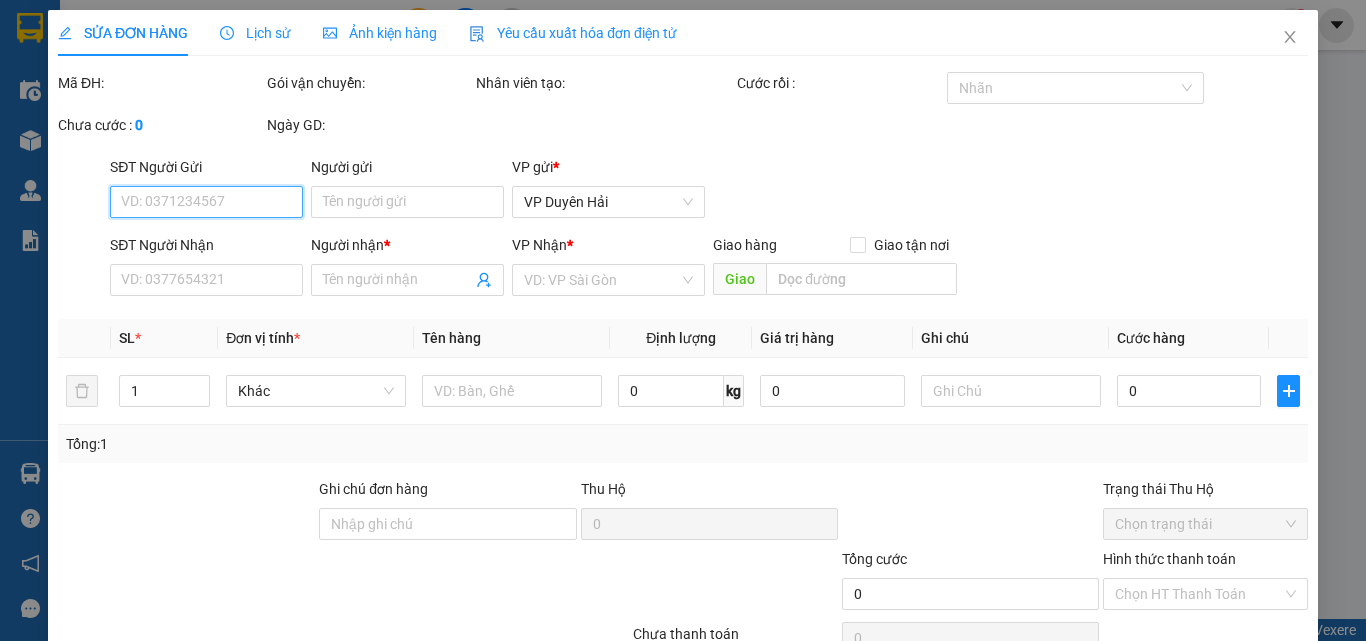 type on "GIANG" 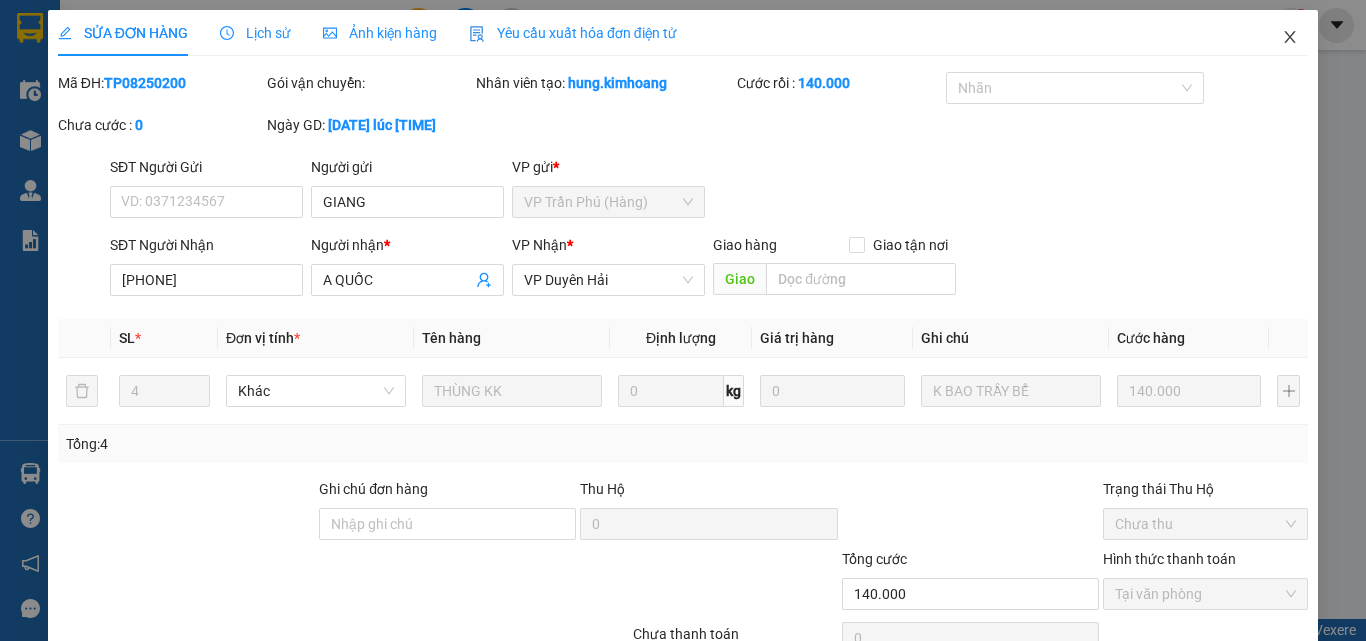 click 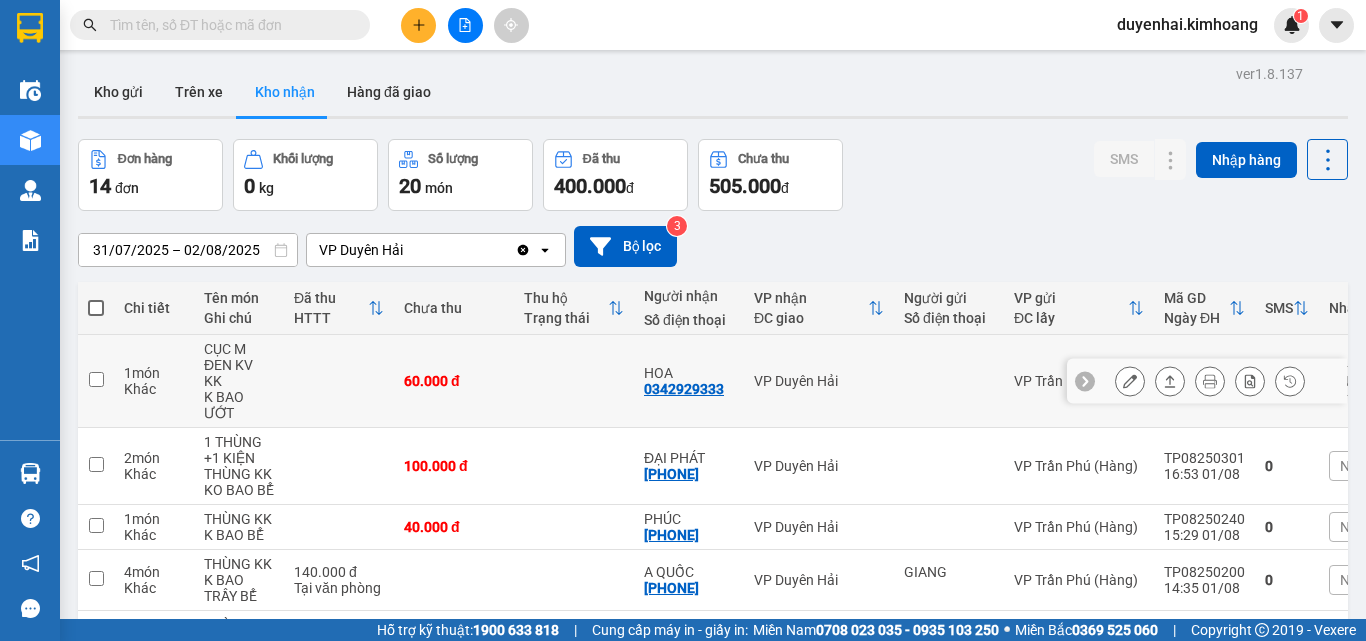 scroll, scrollTop: 100, scrollLeft: 0, axis: vertical 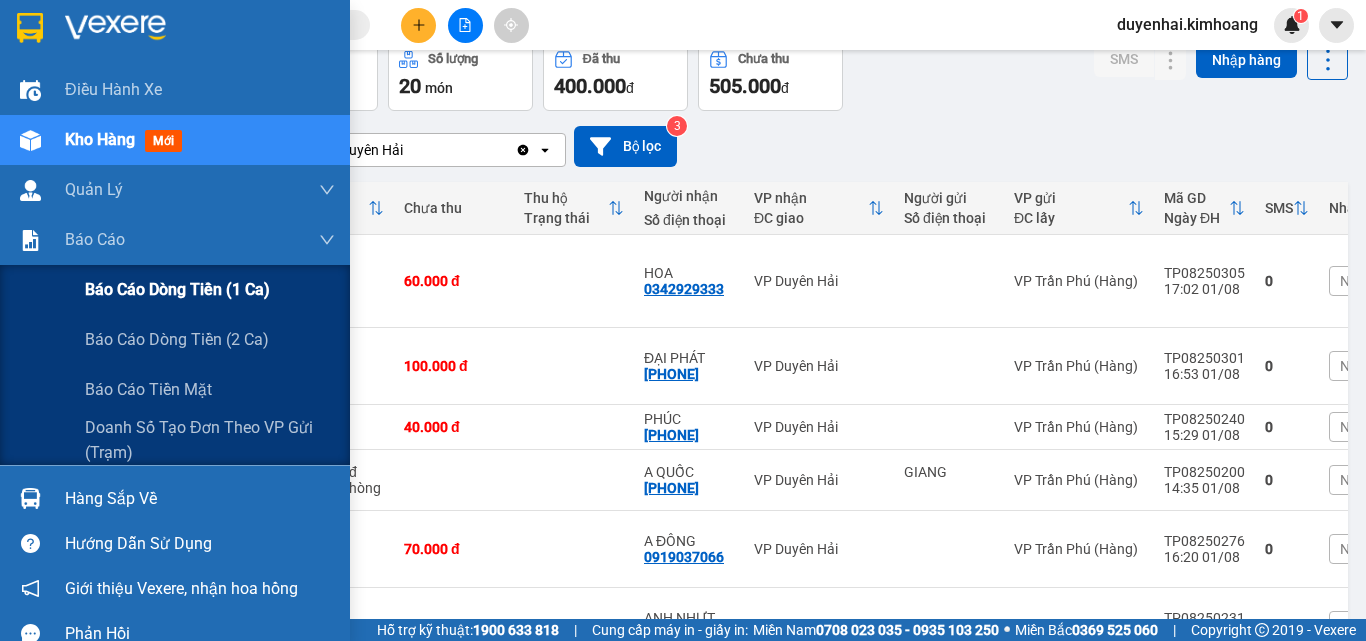 click on "Báo cáo dòng tiền (1 ca)" at bounding box center [177, 289] 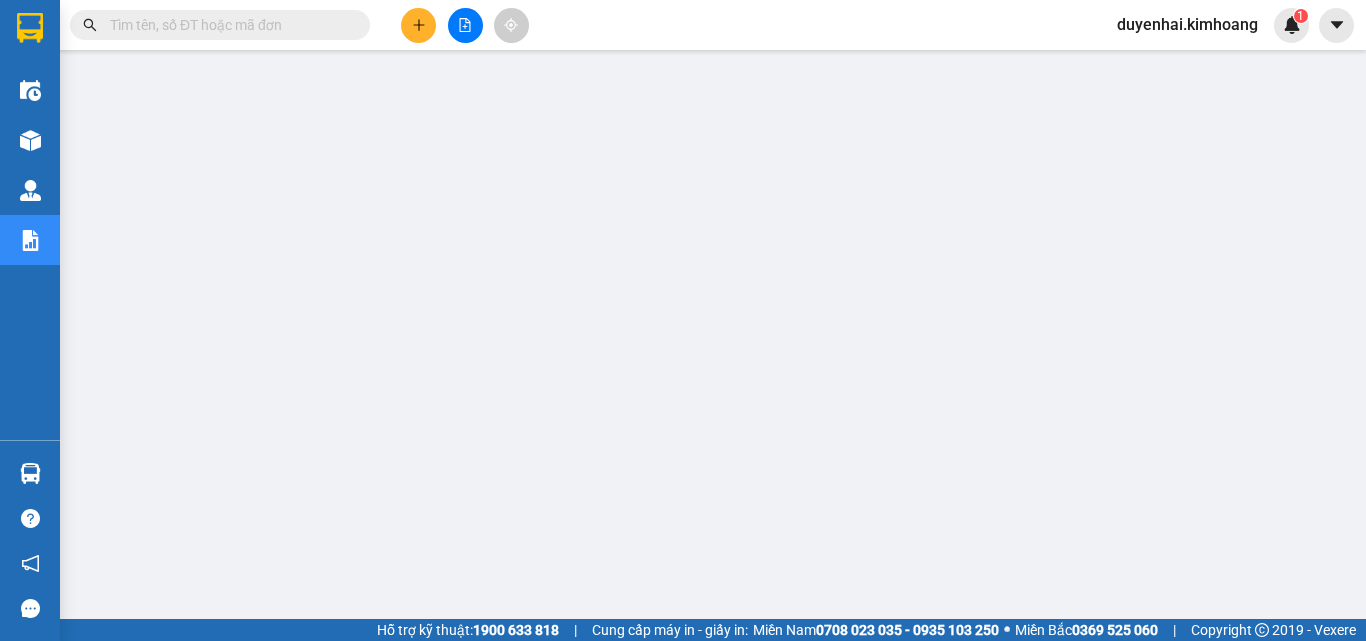 scroll, scrollTop: 0, scrollLeft: 0, axis: both 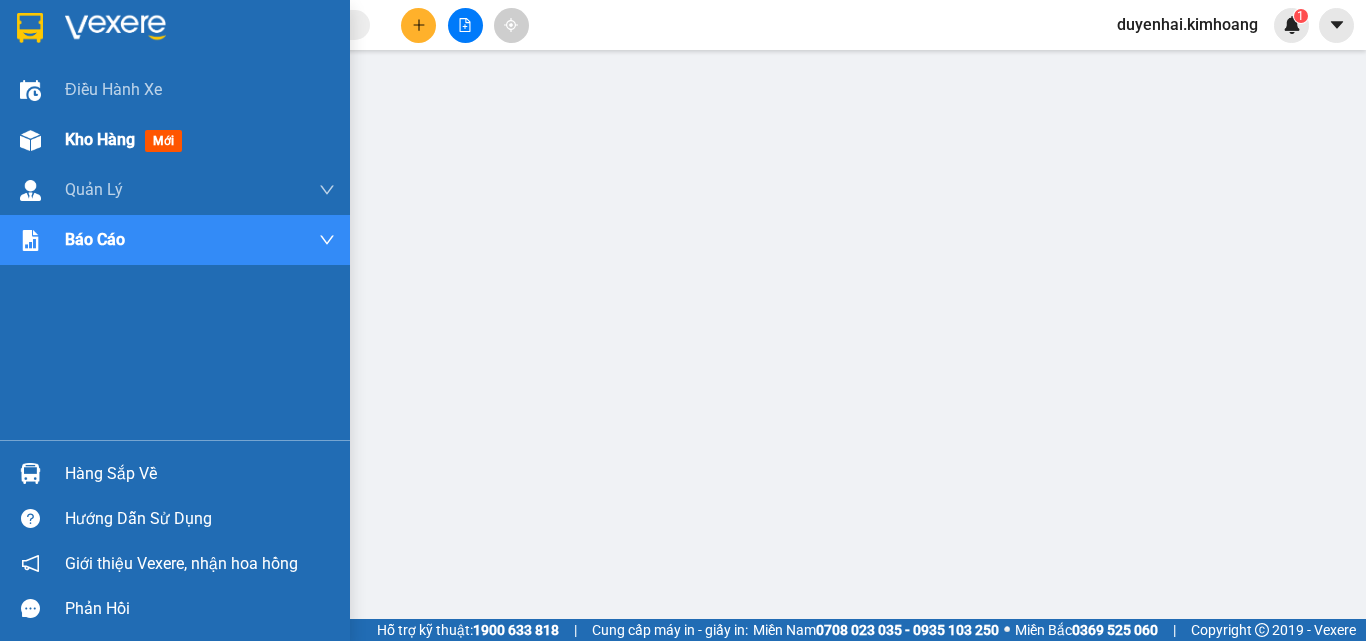 click on "Kho hàng" at bounding box center (100, 139) 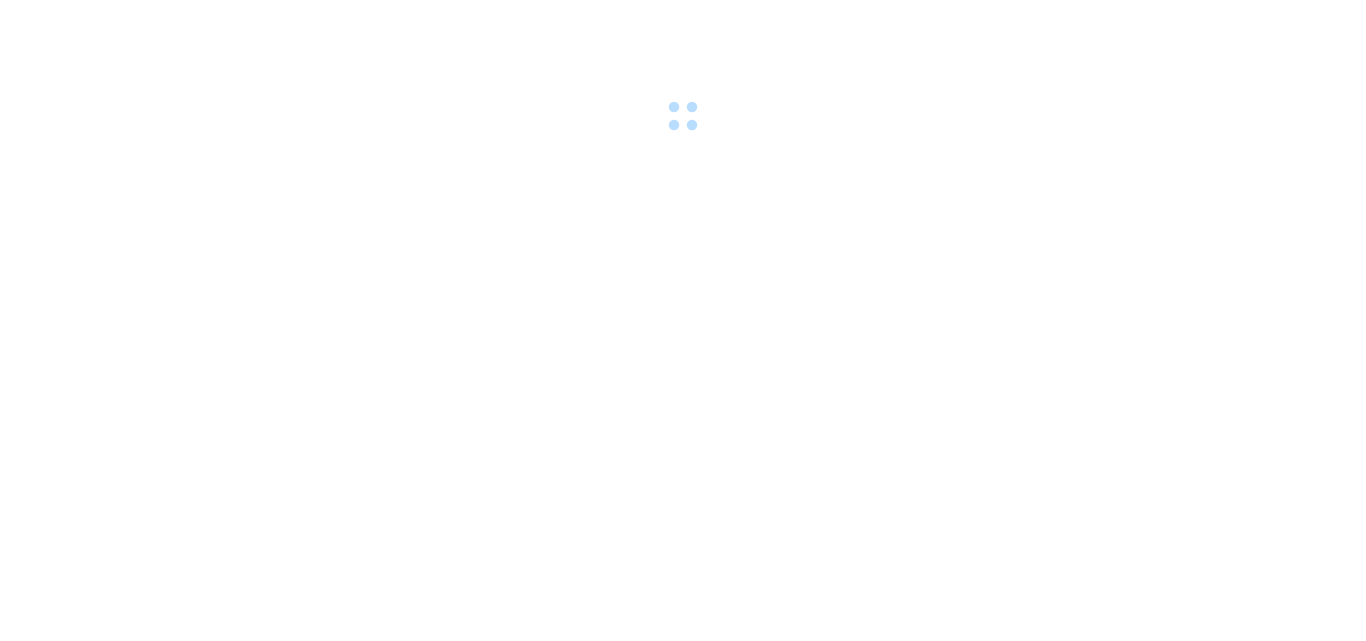 scroll, scrollTop: 0, scrollLeft: 0, axis: both 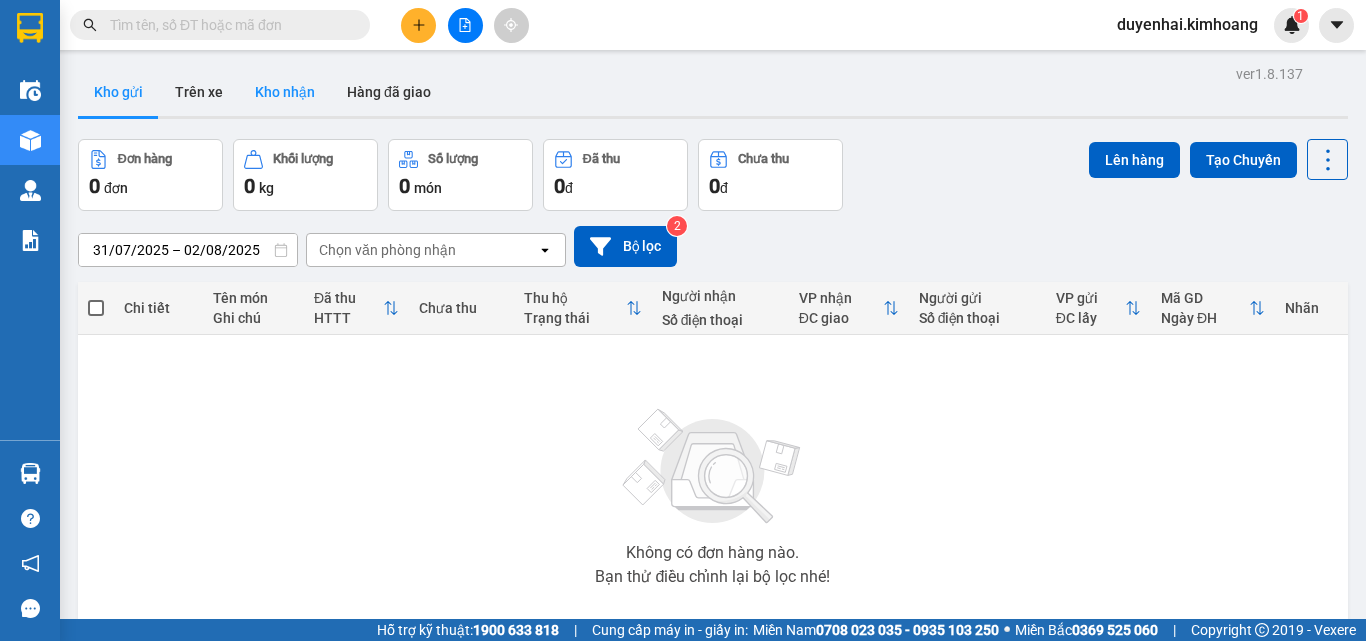 click on "Kho nhận" at bounding box center [285, 92] 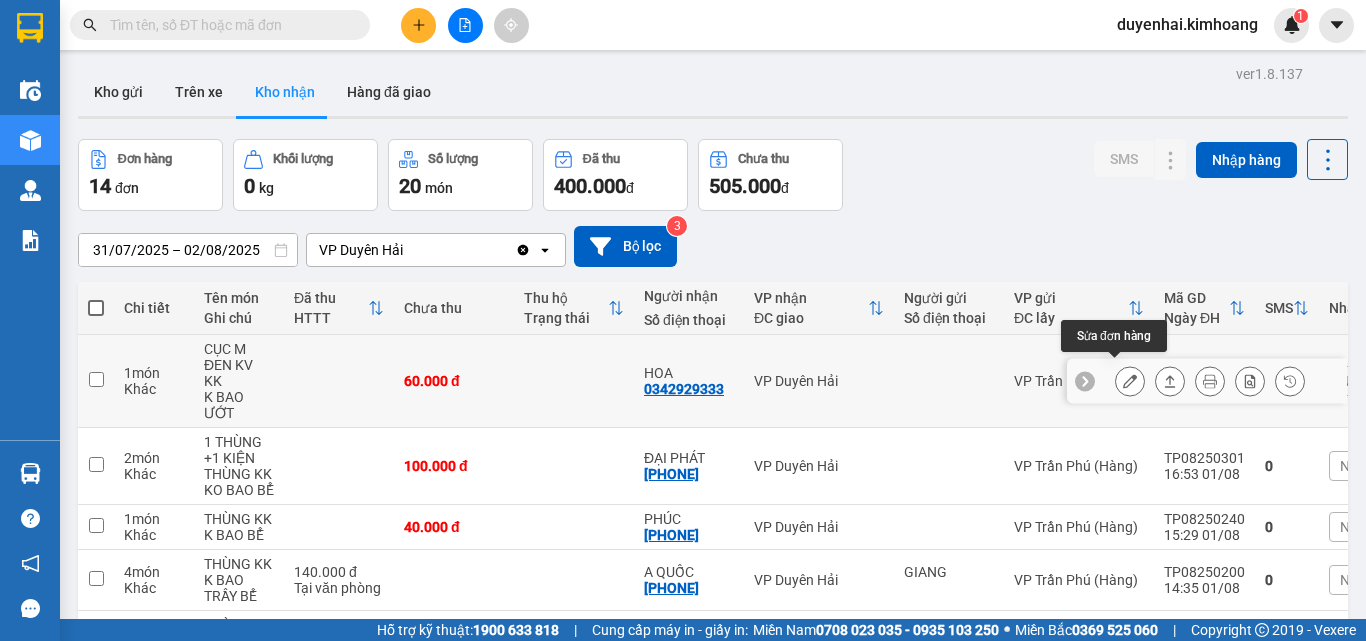 click 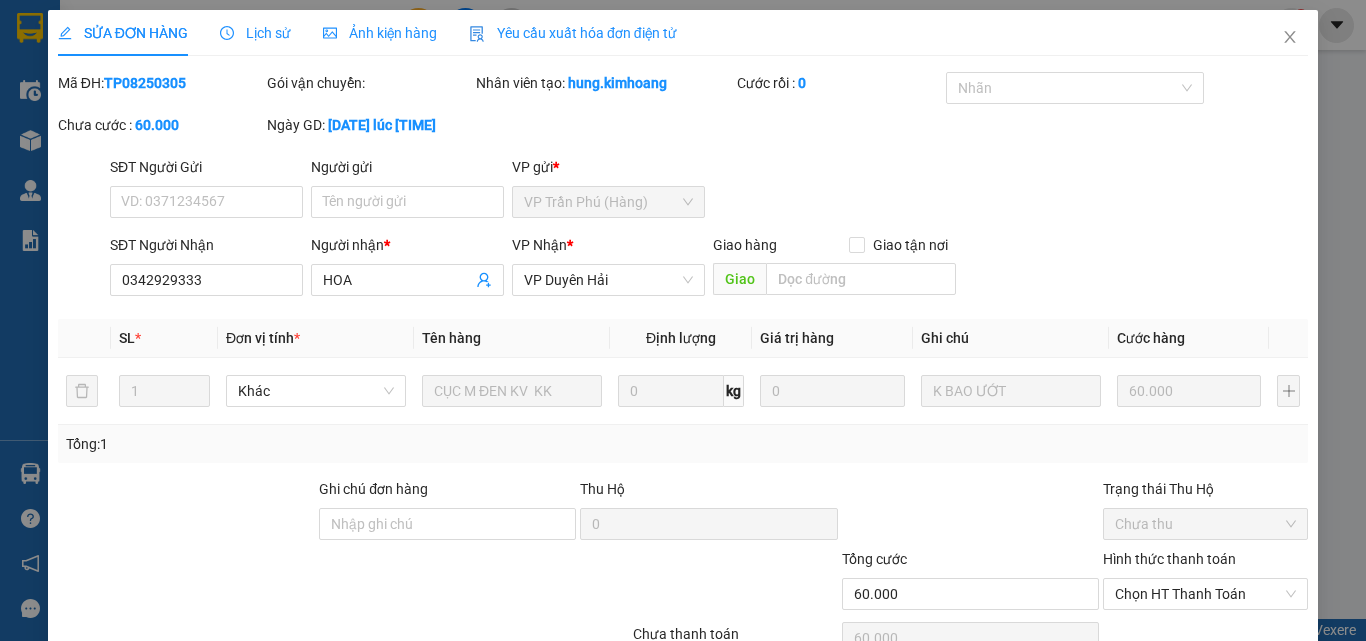 type on "0342929333" 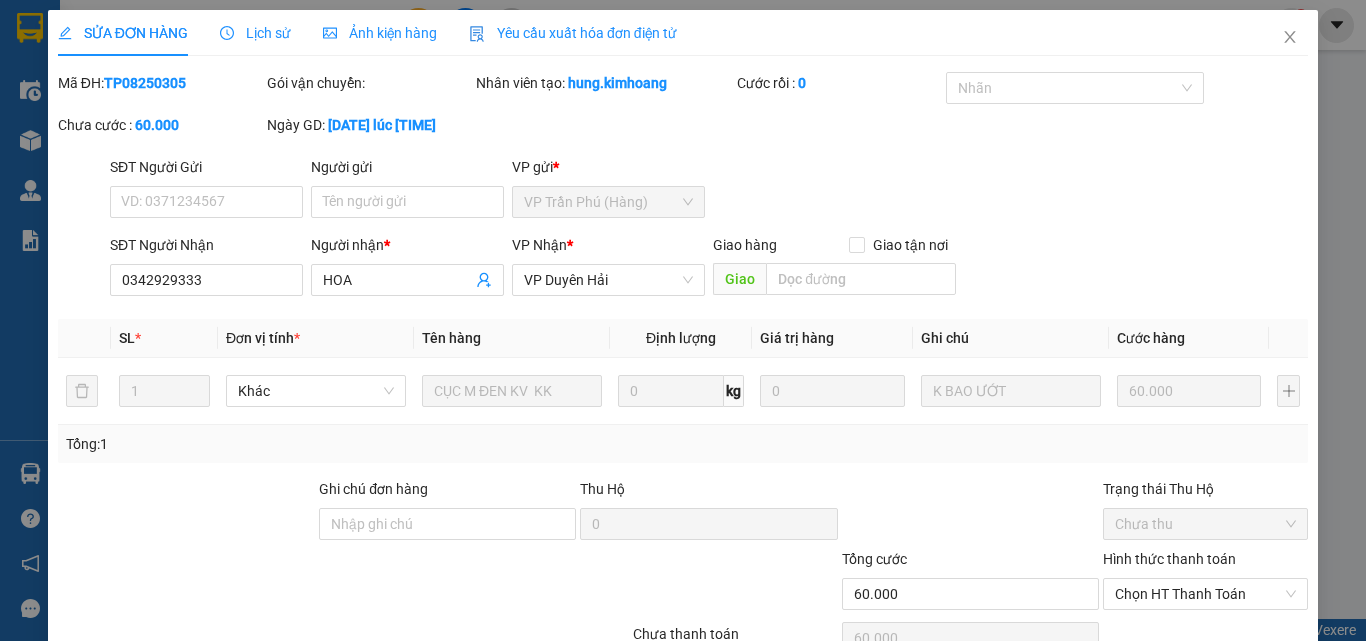 type on "HOA" 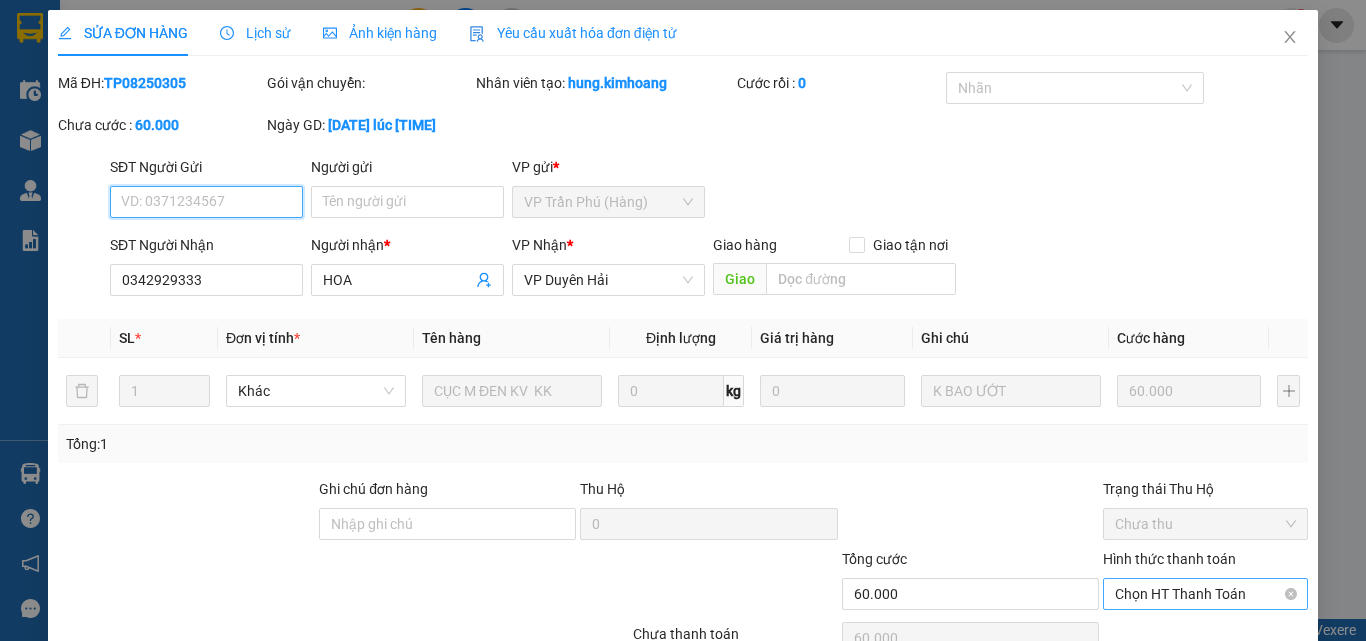 scroll, scrollTop: 103, scrollLeft: 0, axis: vertical 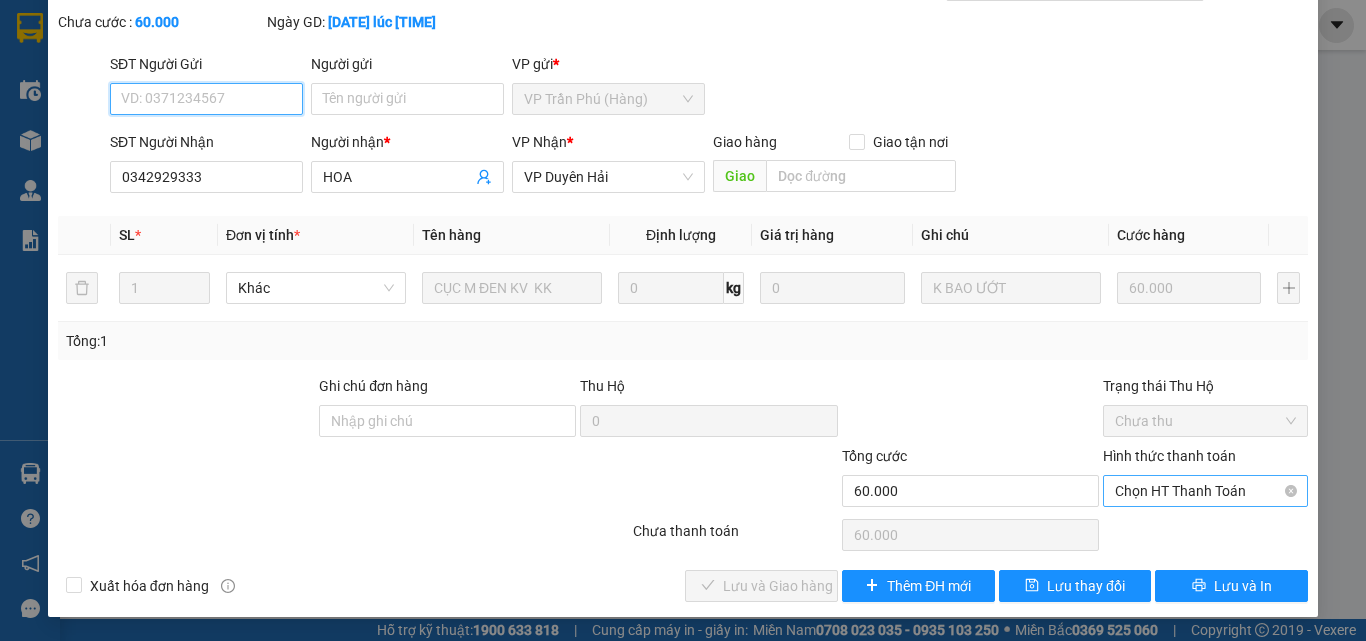 click on "Chọn HT Thanh Toán" at bounding box center [1205, 491] 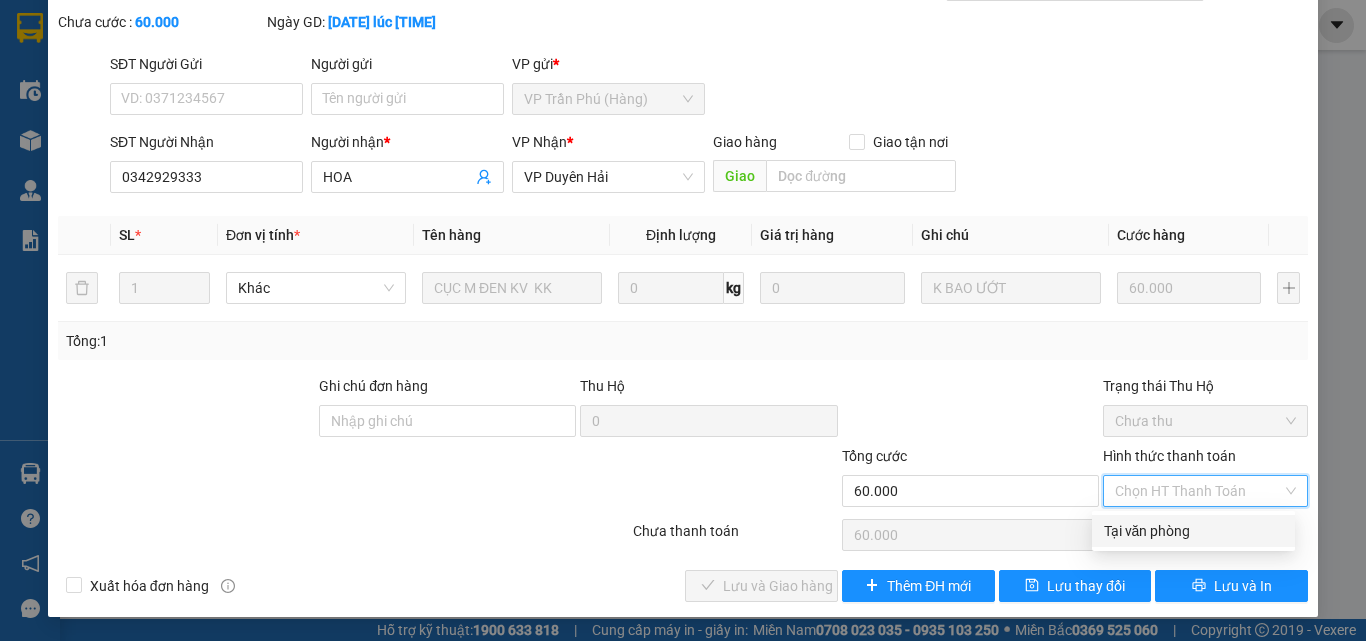 click on "Tại văn phòng" at bounding box center (1193, 531) 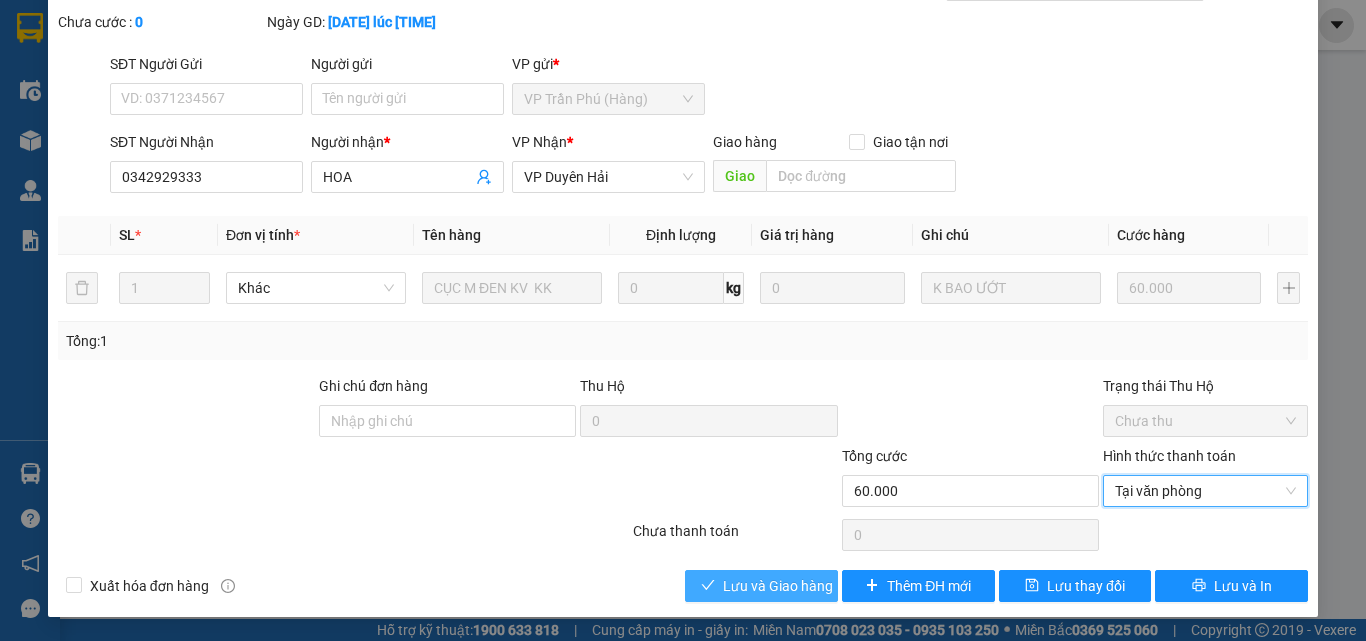 click on "Lưu và Giao hàng" at bounding box center (778, 586) 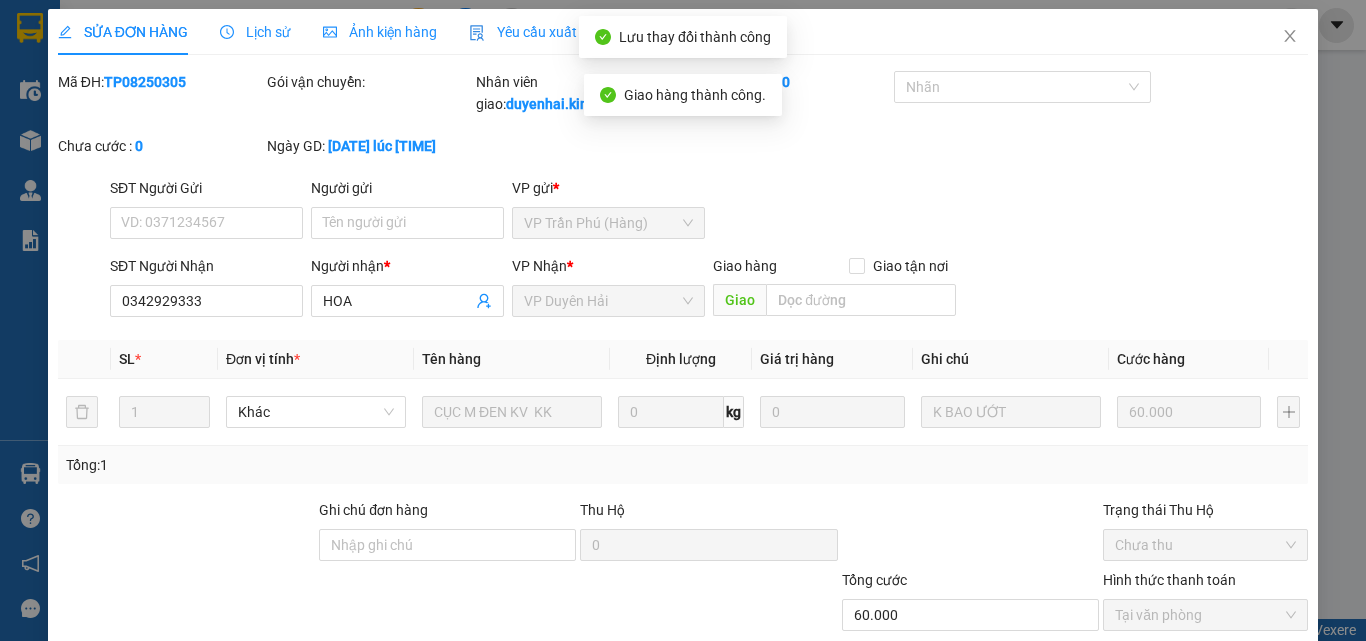 scroll, scrollTop: 0, scrollLeft: 0, axis: both 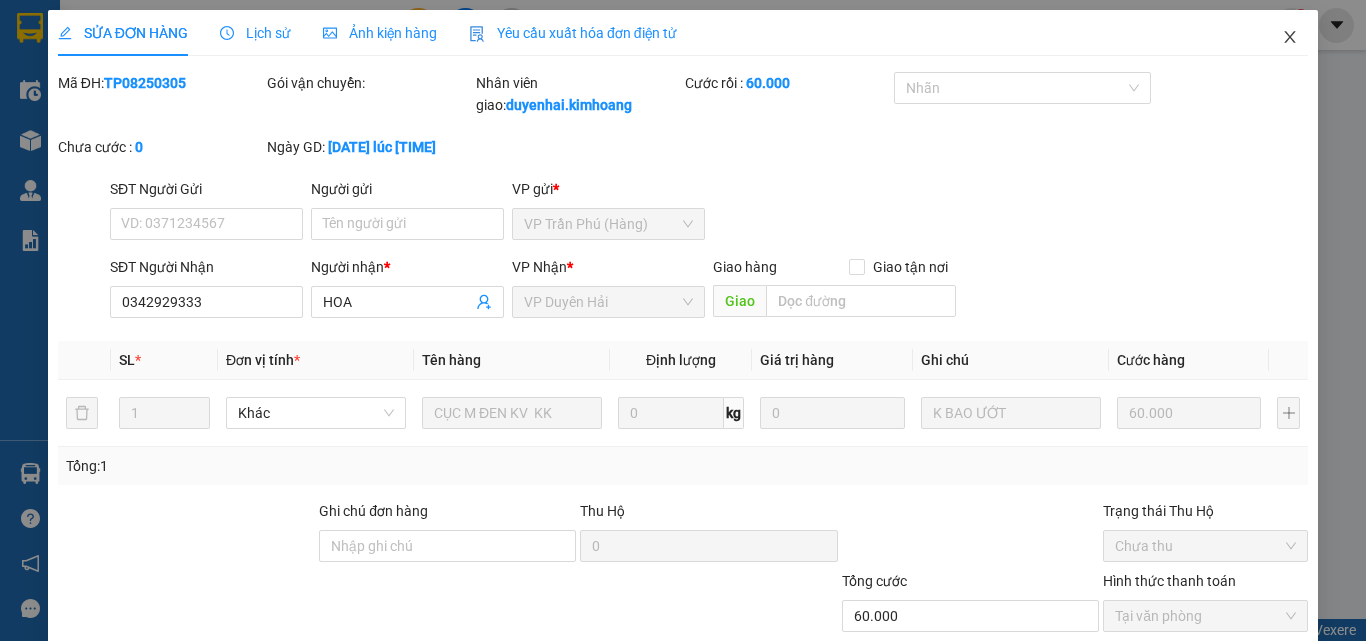 click 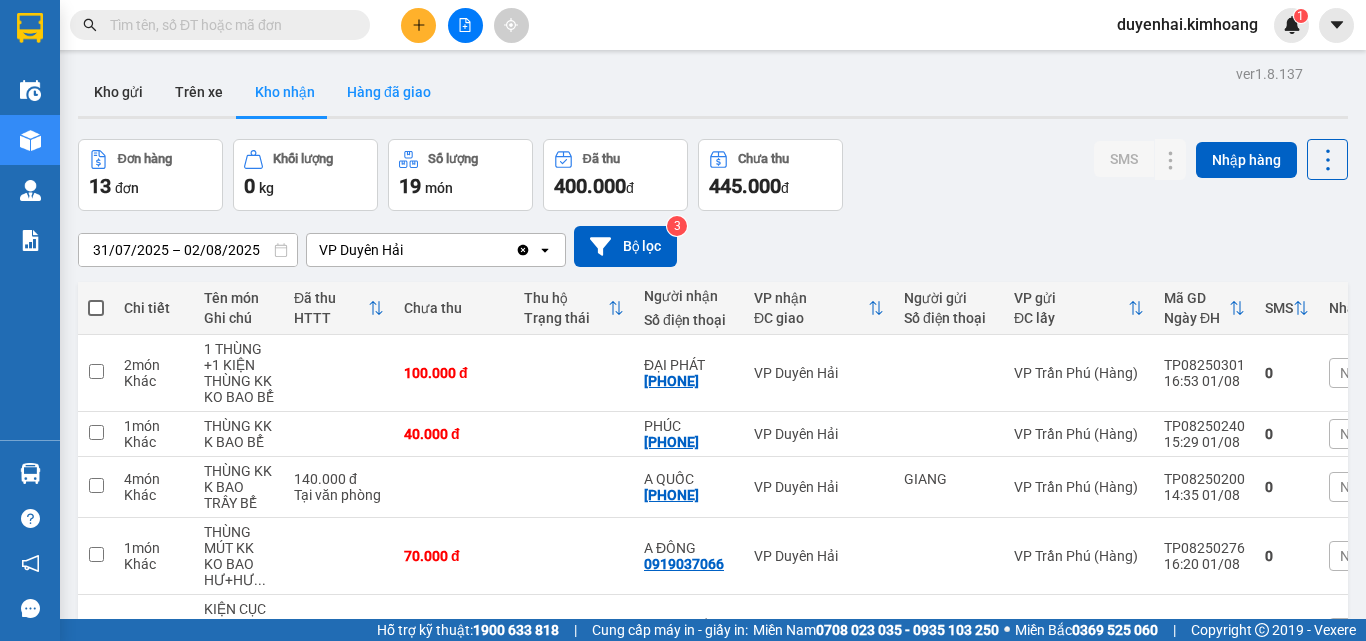 click on "Hàng đã giao" at bounding box center (389, 92) 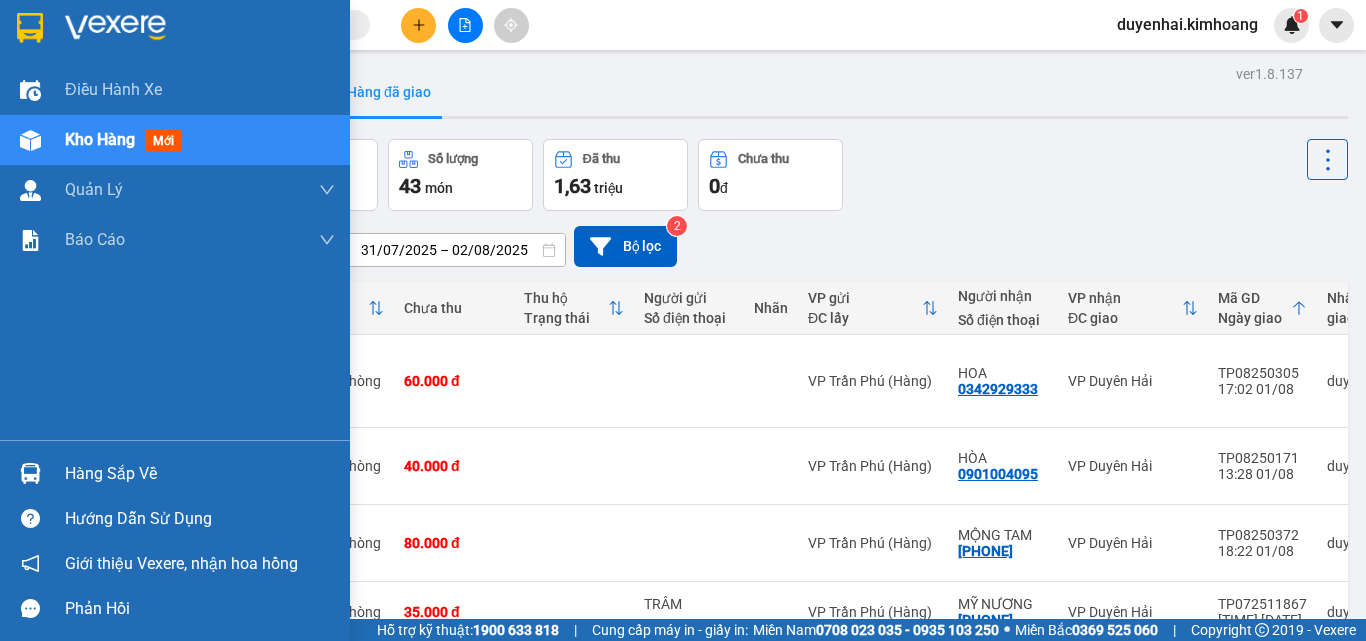 click on "Hàng sắp về" at bounding box center [200, 474] 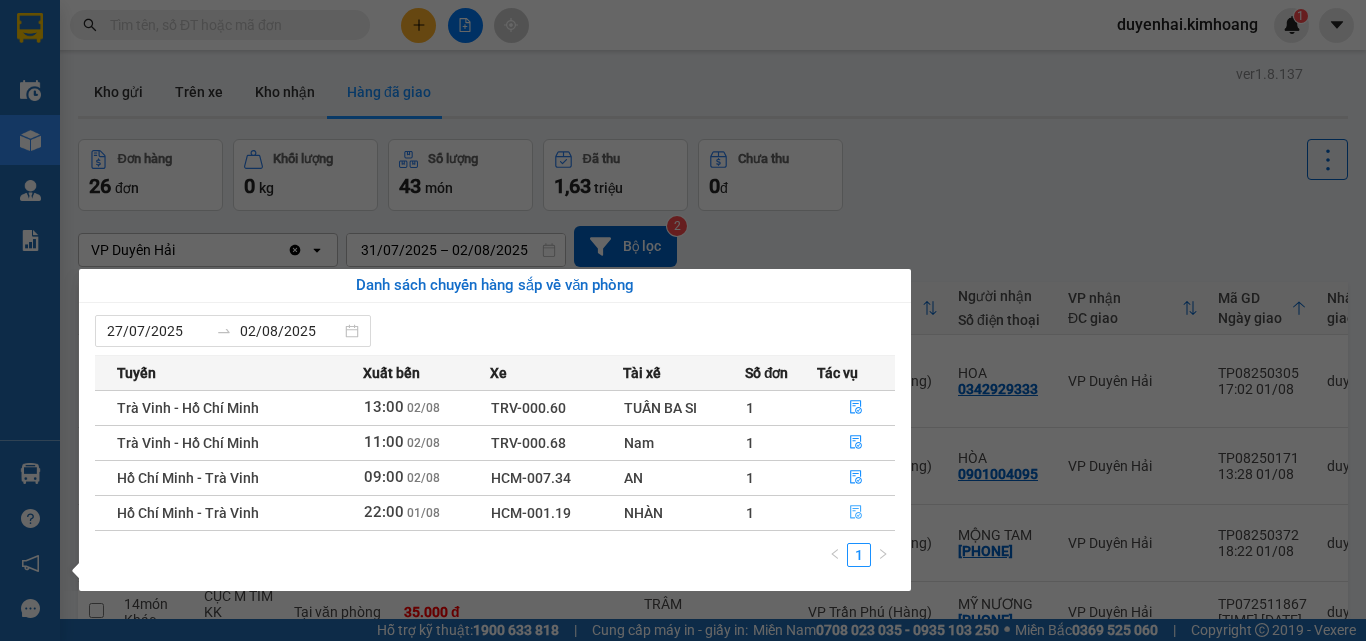 click 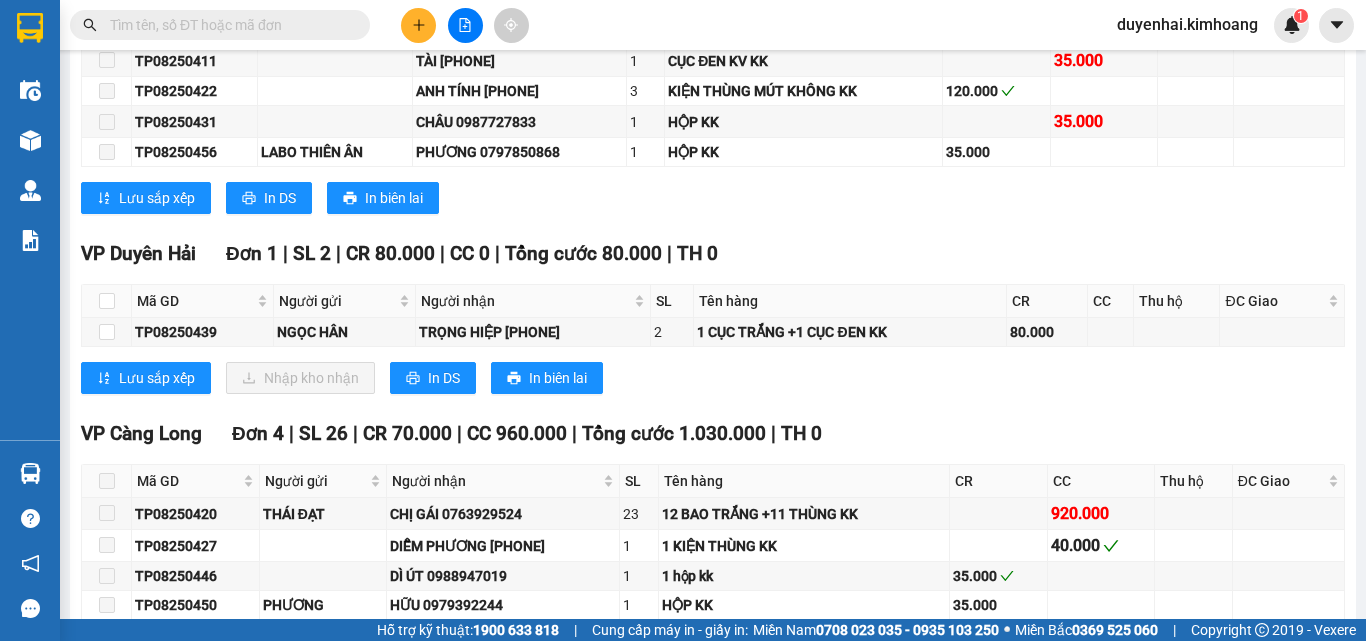 scroll, scrollTop: 2800, scrollLeft: 0, axis: vertical 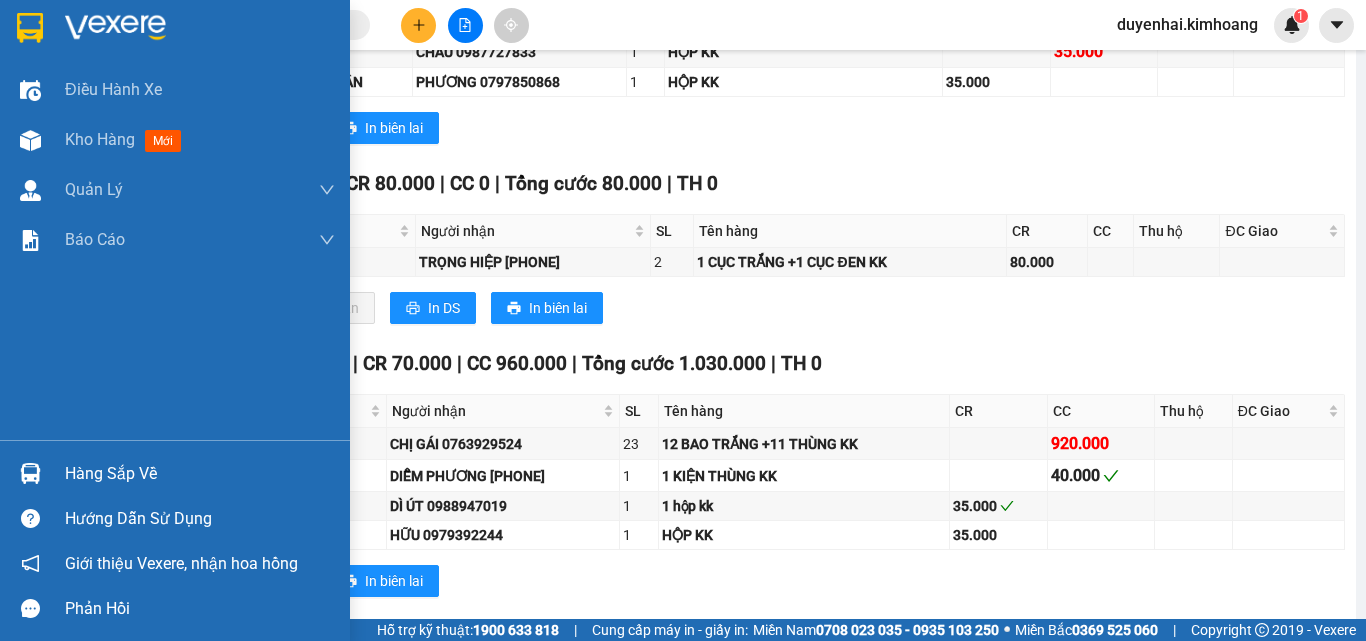 click on "Hàng sắp về" at bounding box center [200, 474] 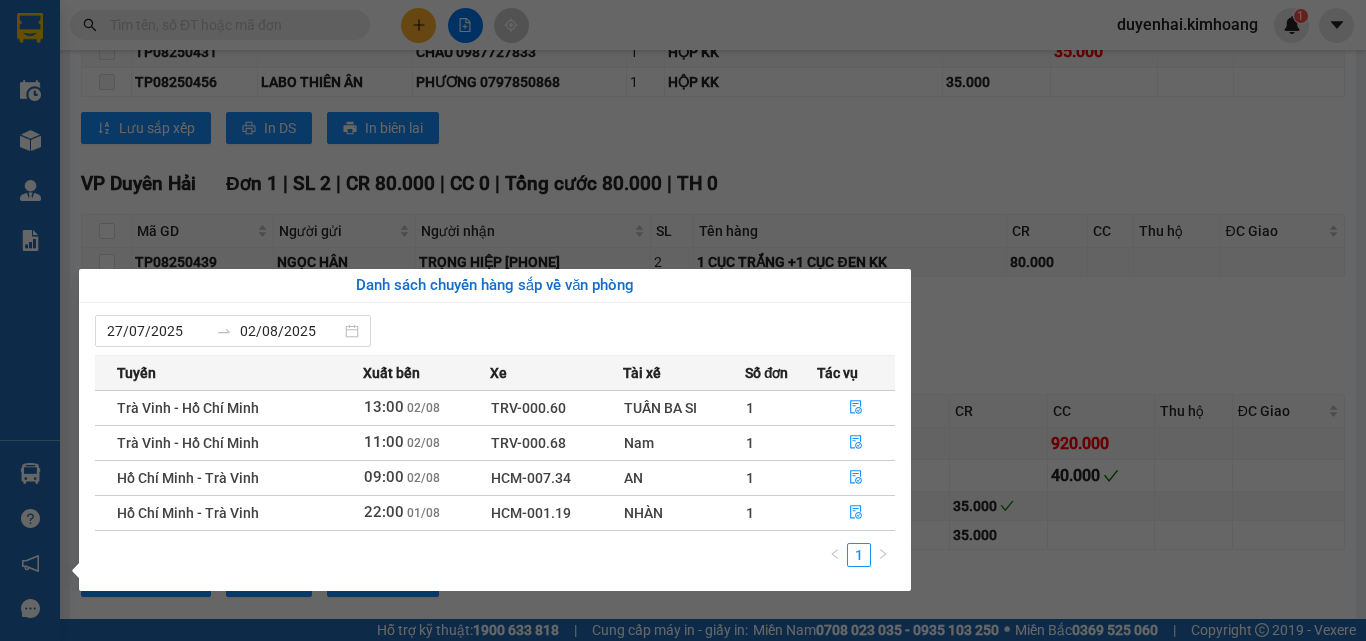 click on "Kết quả tìm kiếm ( 0 )  Bộ lọc  No Data duyenhai.kimhoang 1     Điều hành xe     Kho hàng mới     Quản Lý Quản lý chuyến Quản lý khách hàng mới     Báo cáo Báo cáo dòng tiền (1 ca) Báo cáo dòng tiền (2 ca) Báo cáo tiền mặt Doanh số tạo đơn theo VP gửi (trạm) Hàng sắp về Hướng dẫn sử dụng Giới thiệu Vexere, nhận hoa hồng Phản hồi Phần mềm hỗ trợ bạn tốt chứ? Hồ Chí Minh - Trà Vinh [DATE] [TIME]     - HCM-001.19  Làm mới In phơi In đơn chọn Thống kê Lọc  CR Lọc  CC Xuất Excel Đã giao Kho nhận Trên xe Kim Hoàng   ([PHONE]),   [ADDRESS] PHƠI HÀNG [TIME] - [DATE] Tuyến:  Hồ Chí Minh - Trà Vinh Chuyến:   ([TIME] - [DATE]) Tài xế:  NHÀN   Số xe:  HCM-001.19 Loại xe:  Limousine 34 phòng Tuyến:  Hồ Chí Minh - Trà Vinh Chuyến:   ([TIME] - [DATE]) Số xe:  HCM-001.19 Tài xế:  NHÀN Loại xe:  Limousine 34 phòng Xem theo VP gửi   |" at bounding box center [683, 320] 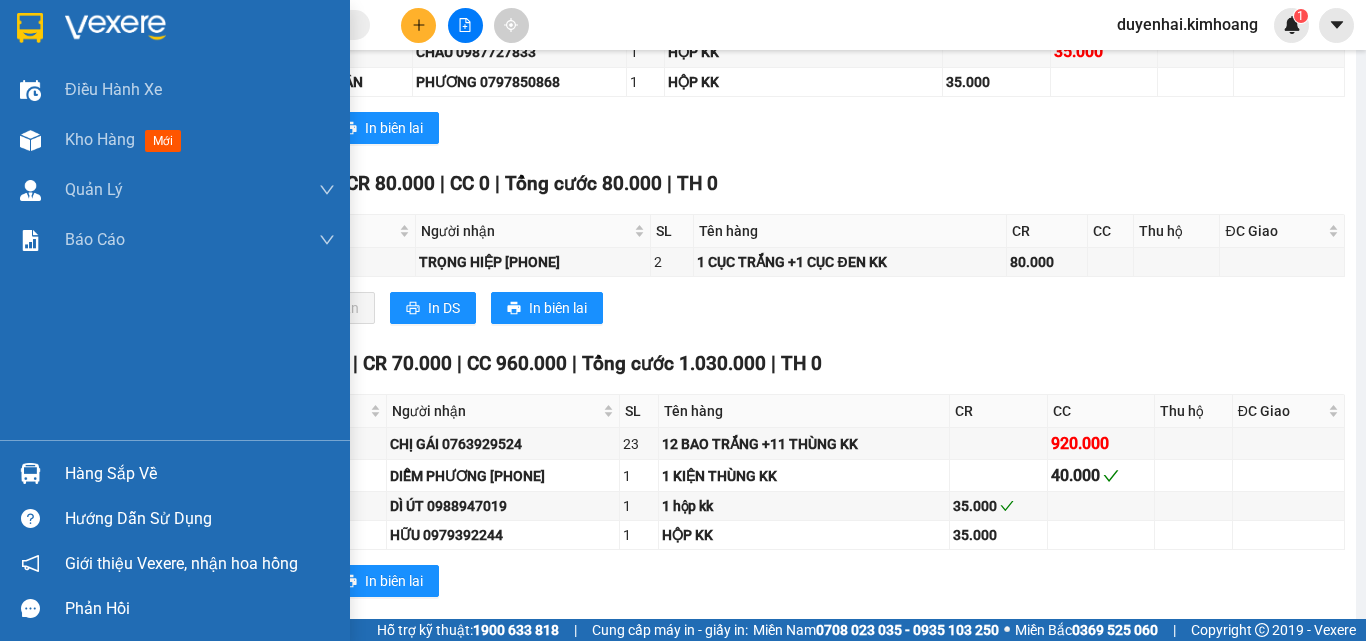 click on "Hàng sắp về" at bounding box center [200, 474] 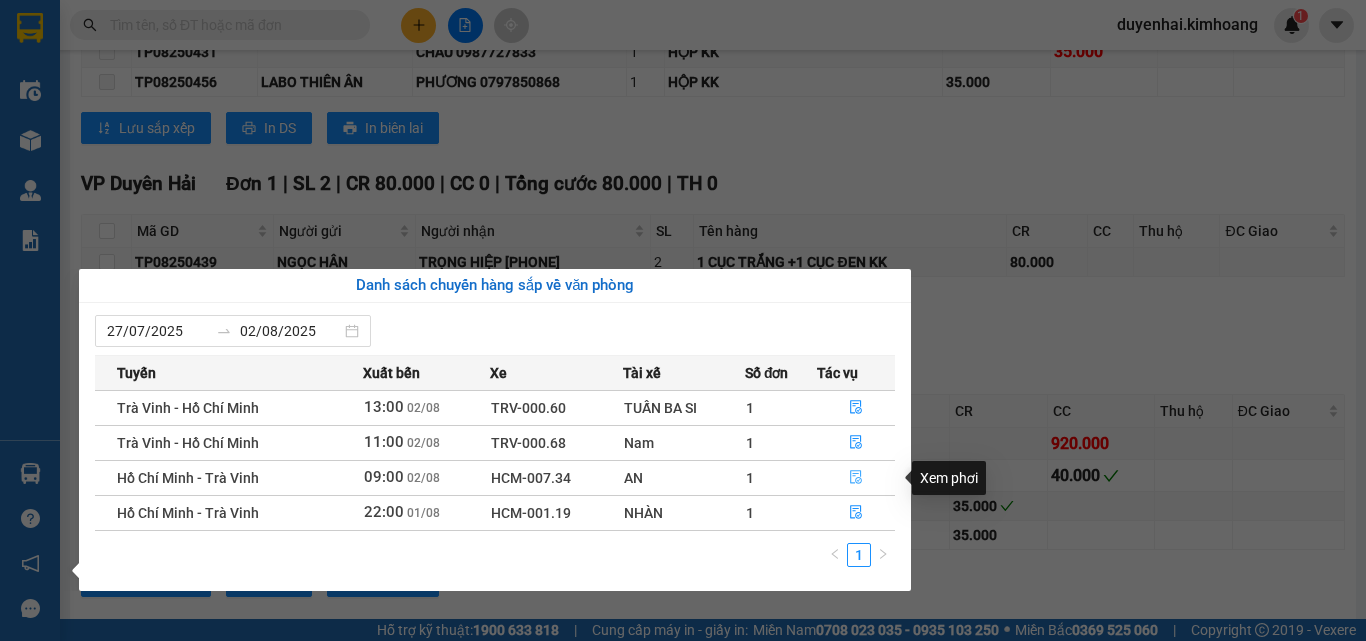 click 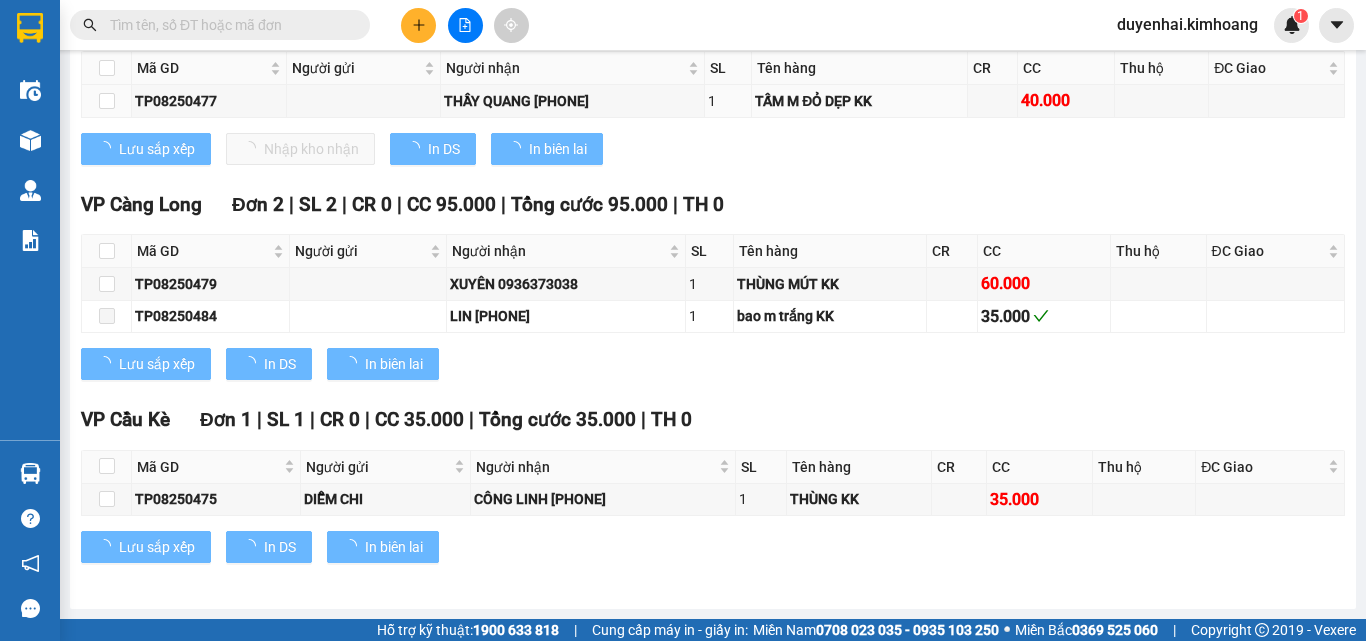 type on "02/08/2025" 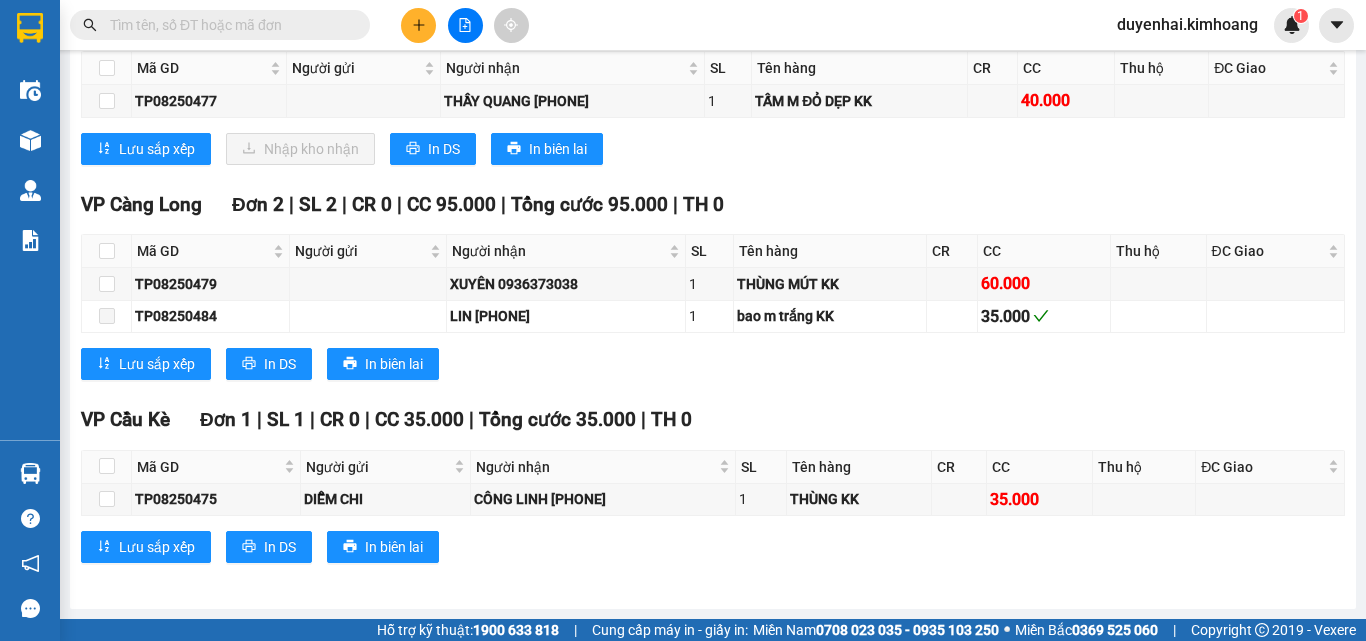 scroll, scrollTop: 1427, scrollLeft: 0, axis: vertical 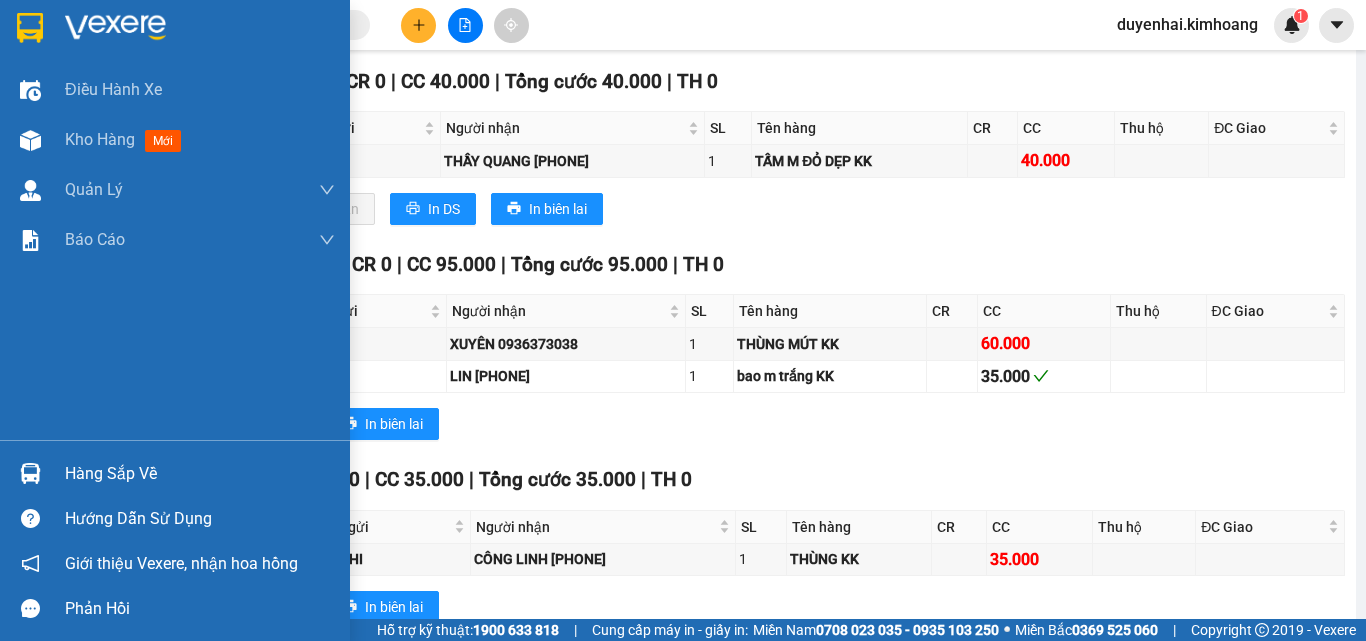 click on "Hàng sắp về" at bounding box center [200, 474] 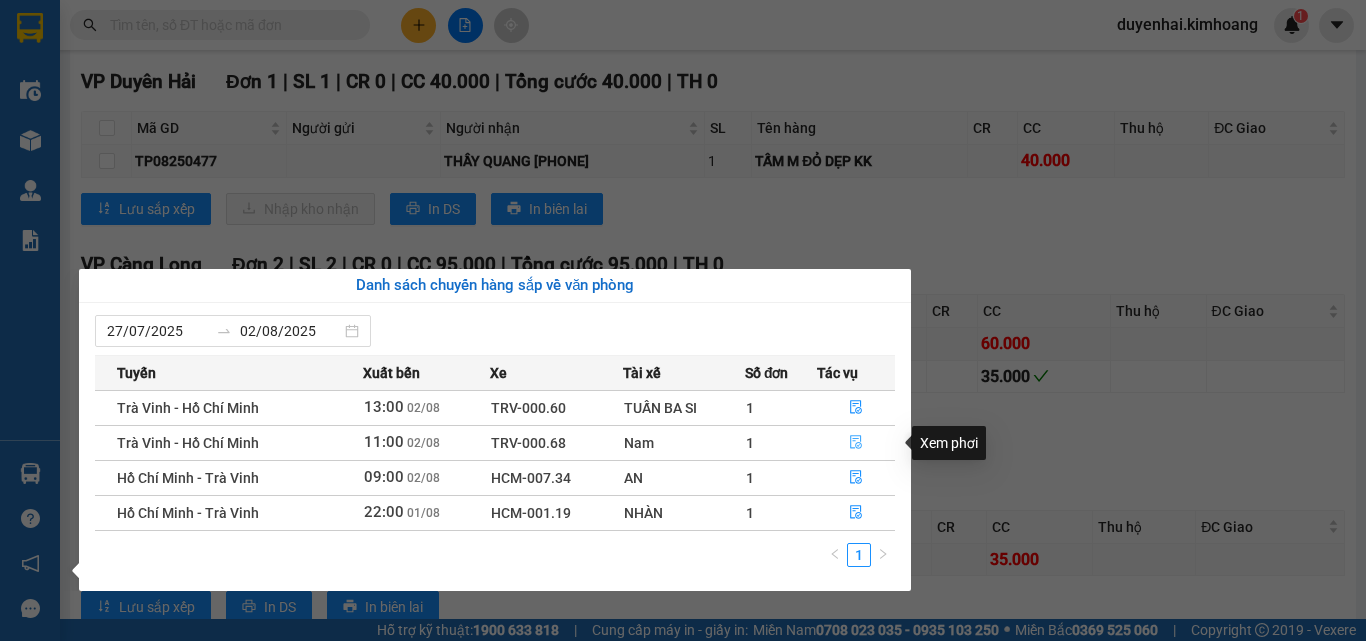 click 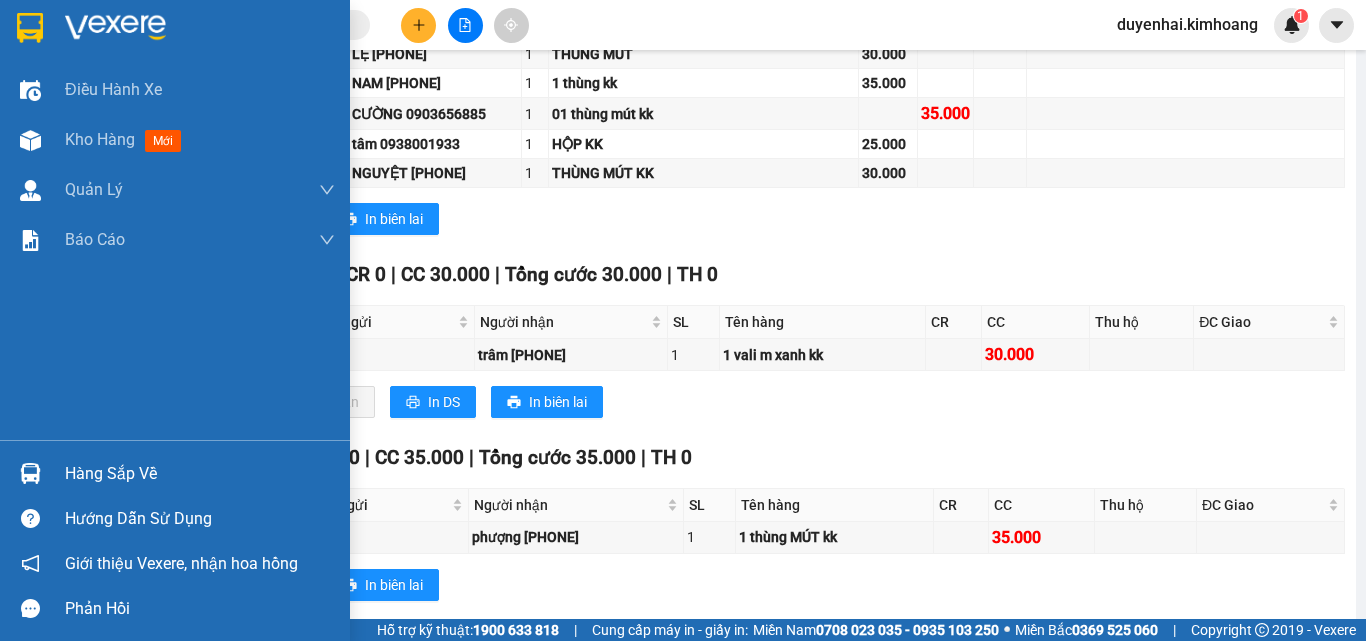 click on "Hàng sắp về" at bounding box center (200, 474) 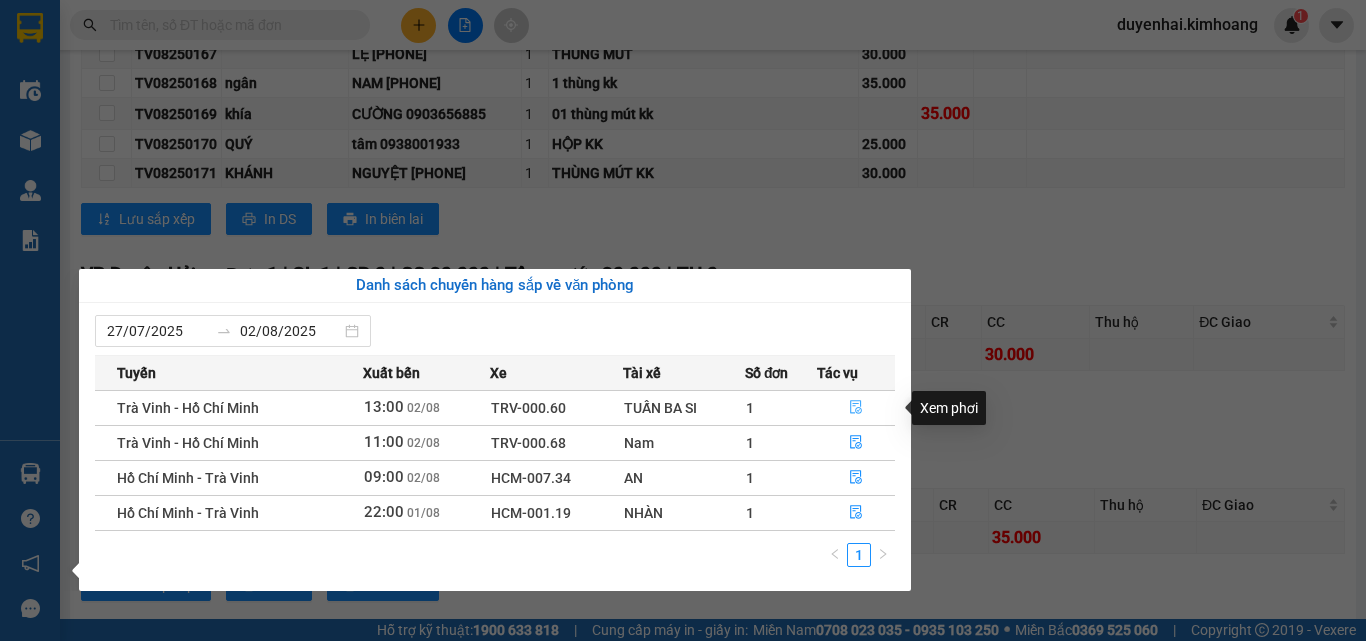click at bounding box center (856, 408) 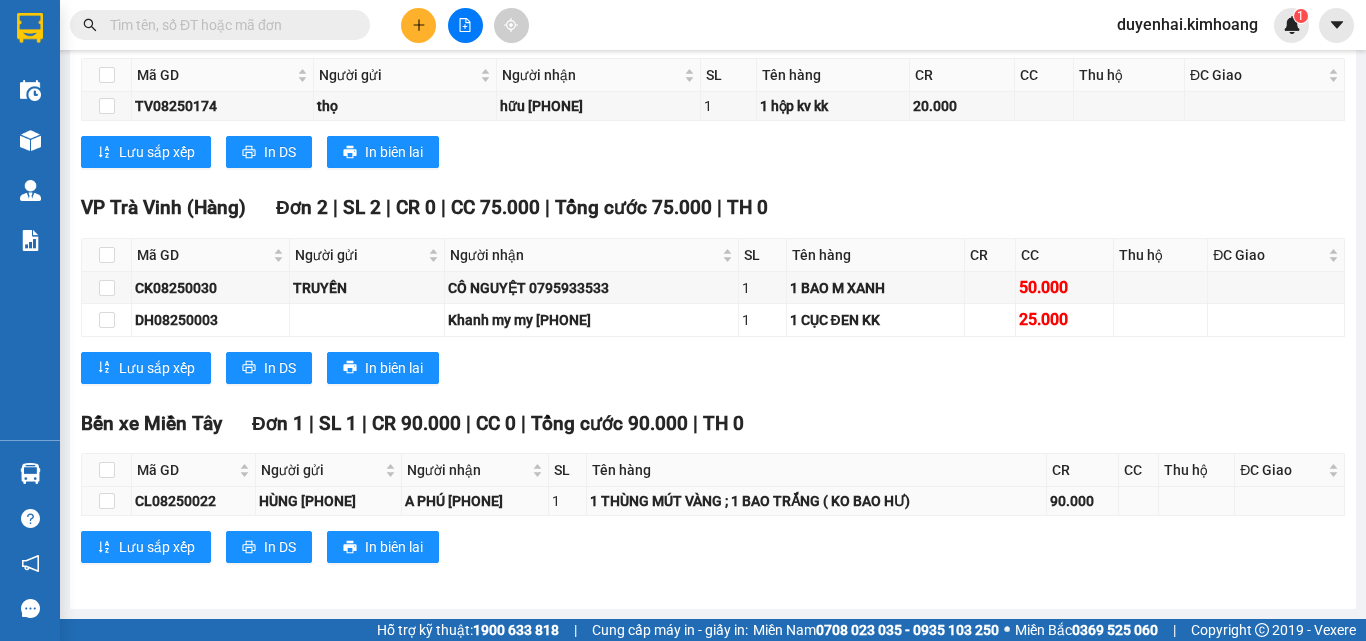 scroll, scrollTop: 732, scrollLeft: 0, axis: vertical 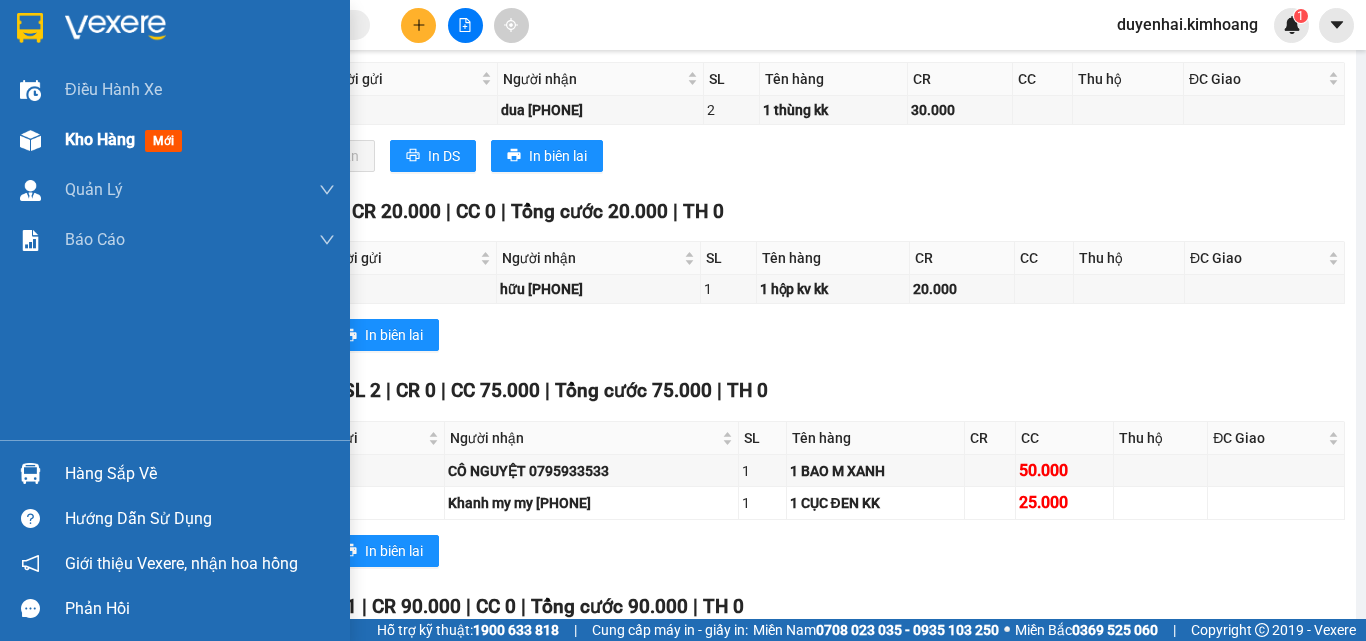 click on "Kho hàng" at bounding box center (100, 139) 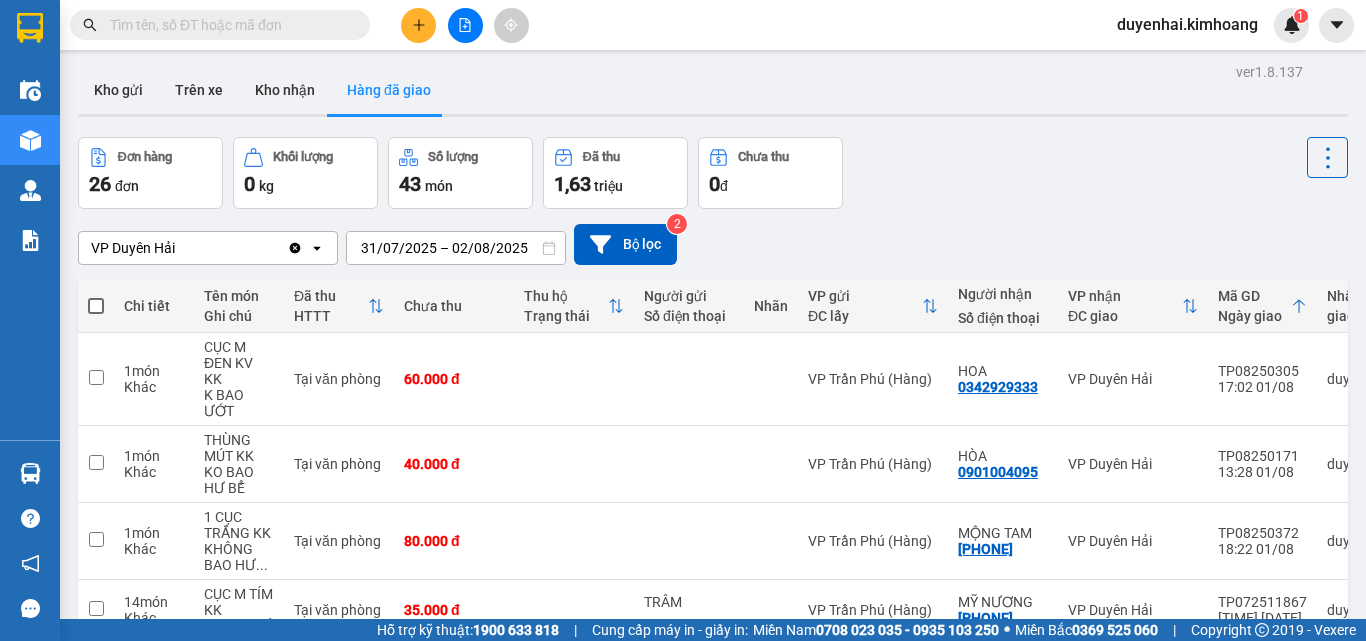 scroll, scrollTop: 0, scrollLeft: 0, axis: both 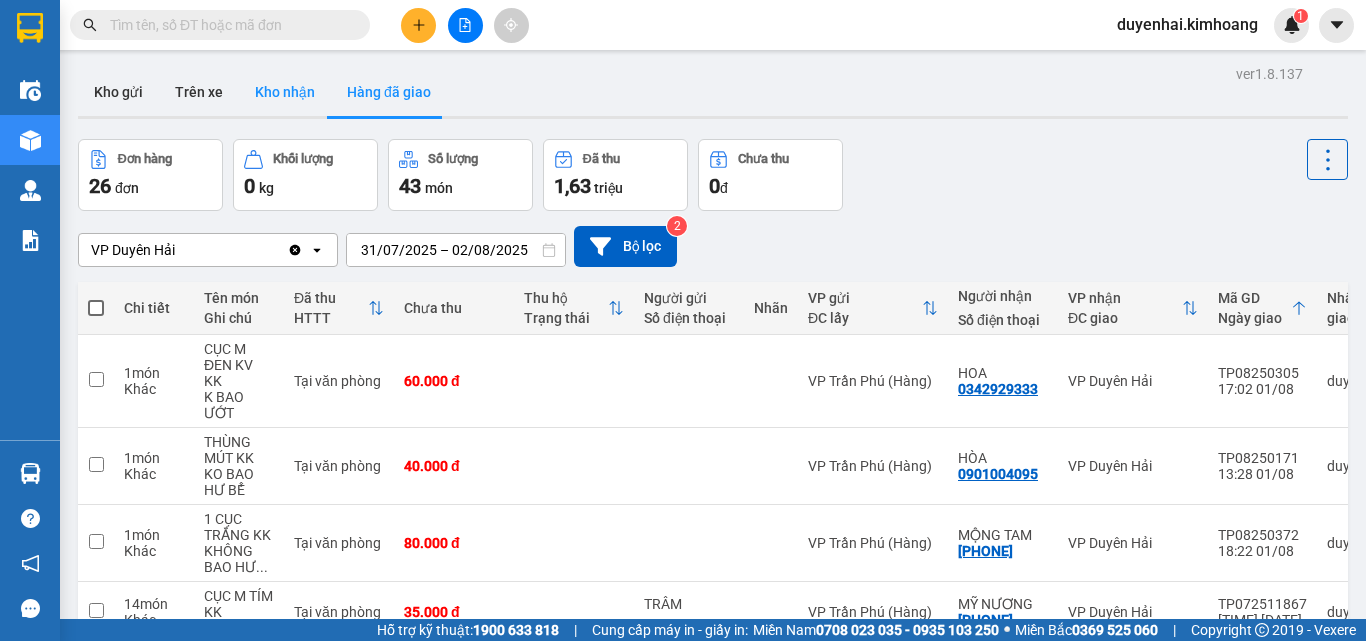 click on "Kho nhận" at bounding box center (285, 92) 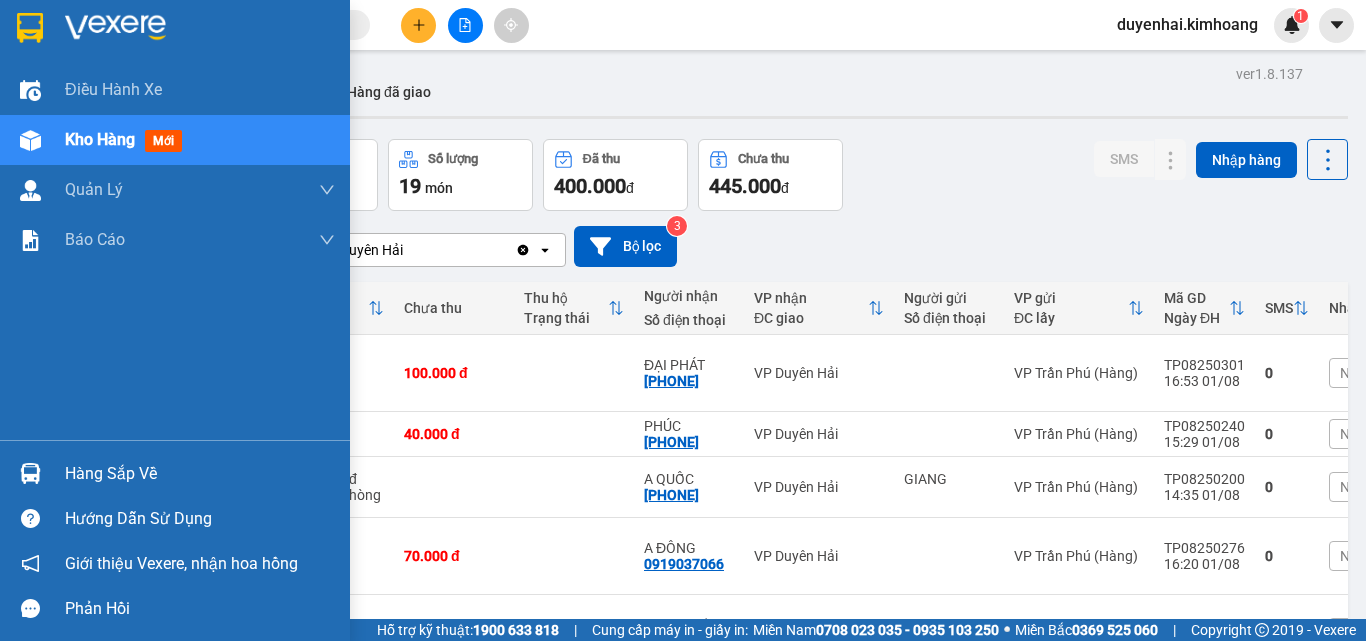 click on "Hàng sắp về" at bounding box center [200, 474] 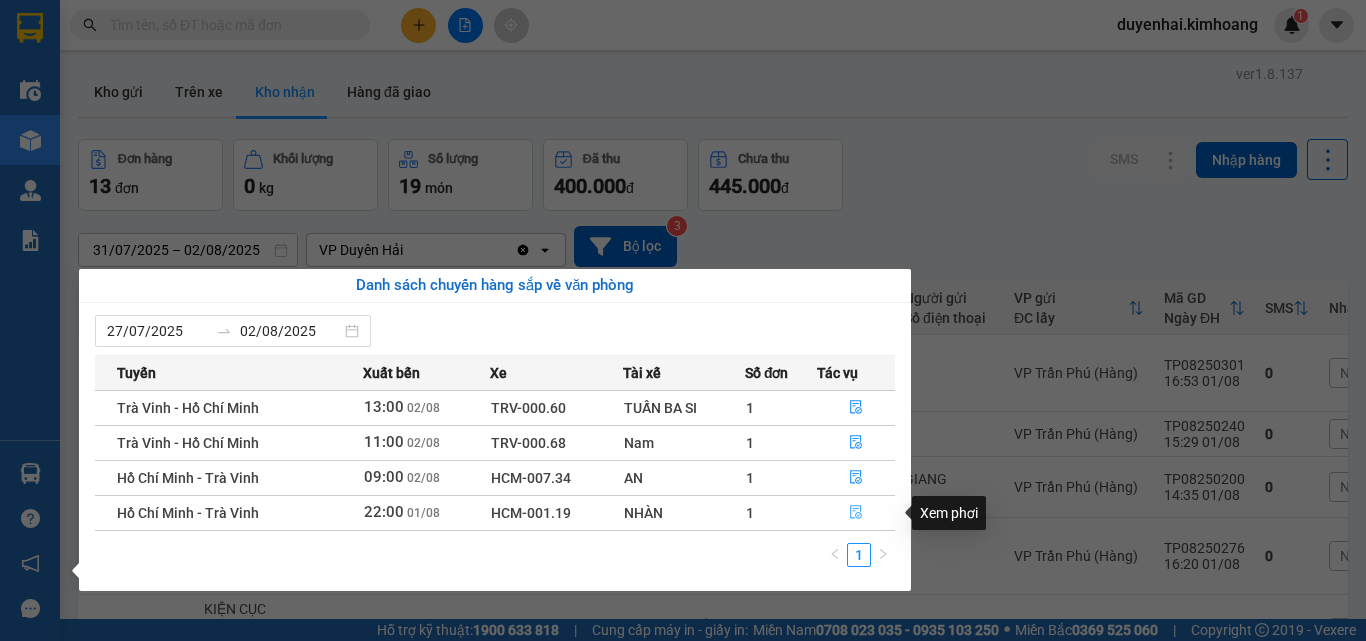click at bounding box center [856, 513] 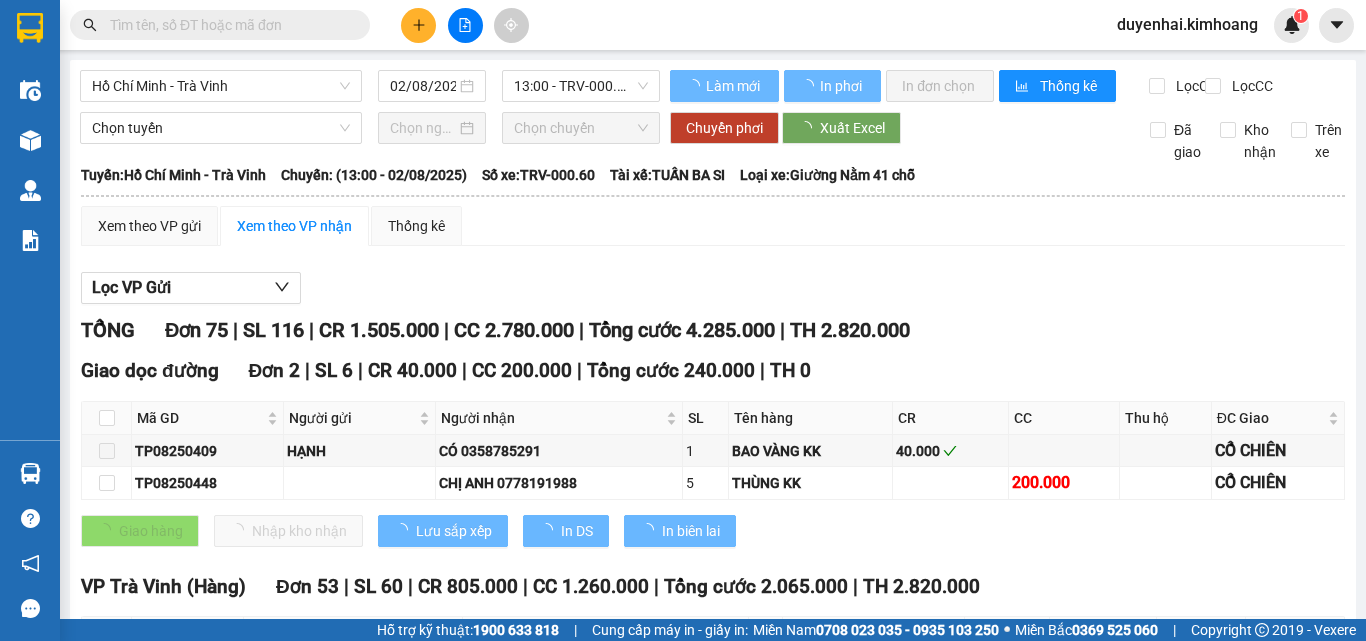 type on "01/08/2025" 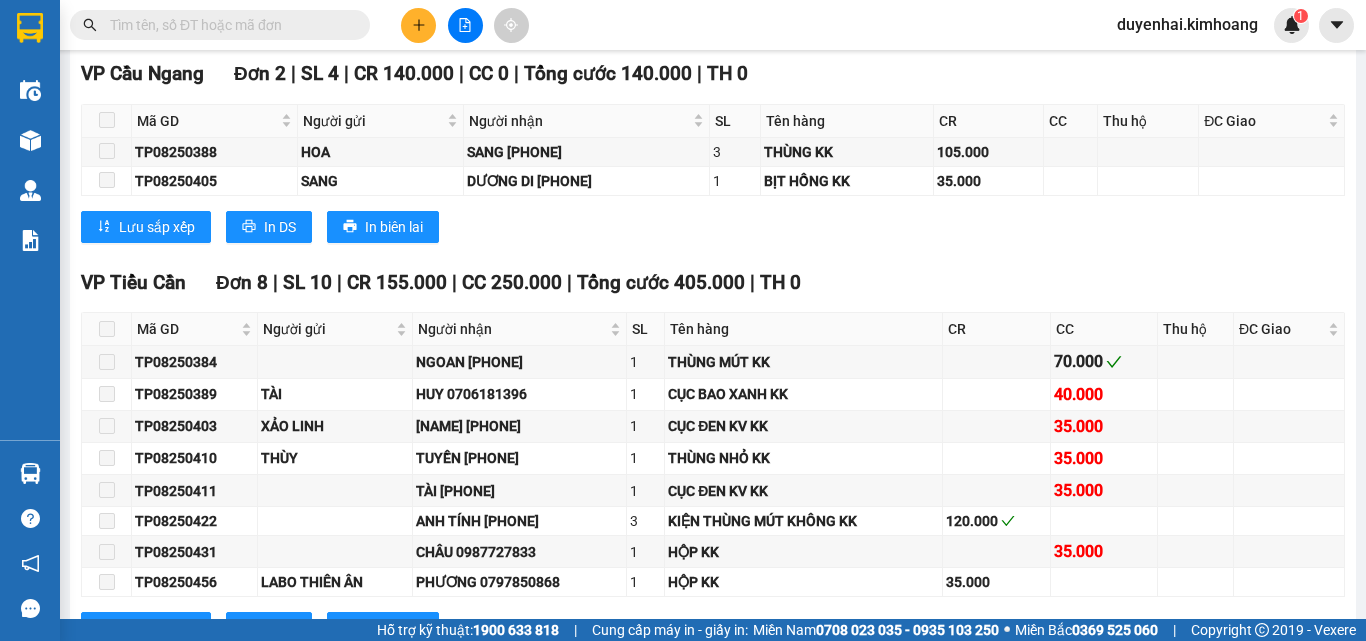 scroll, scrollTop: 2700, scrollLeft: 0, axis: vertical 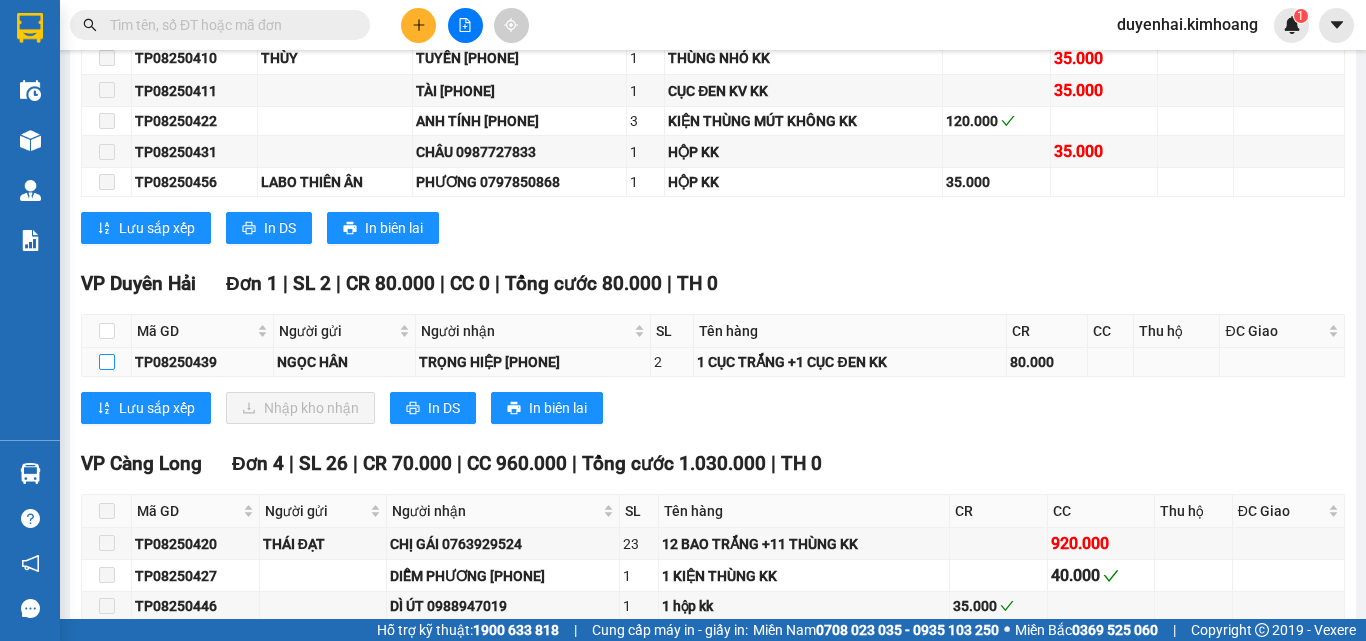 click at bounding box center (107, 362) 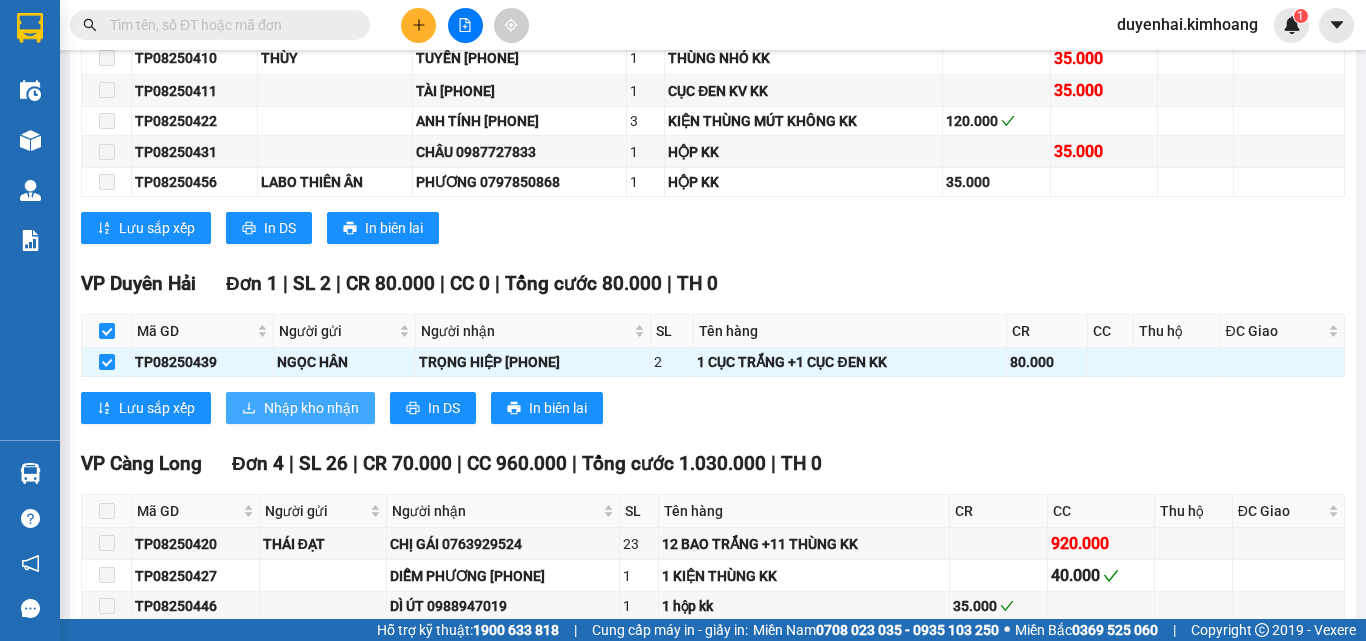 click on "Nhập kho nhận" at bounding box center [311, 408] 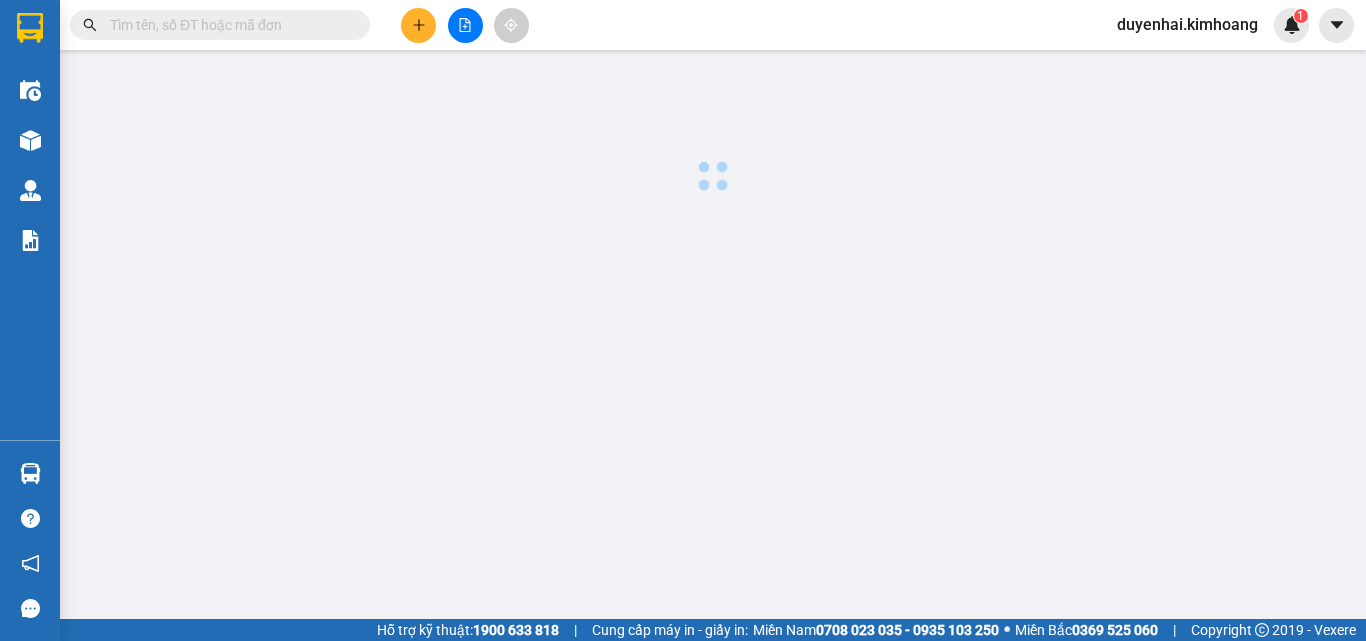 scroll, scrollTop: 0, scrollLeft: 0, axis: both 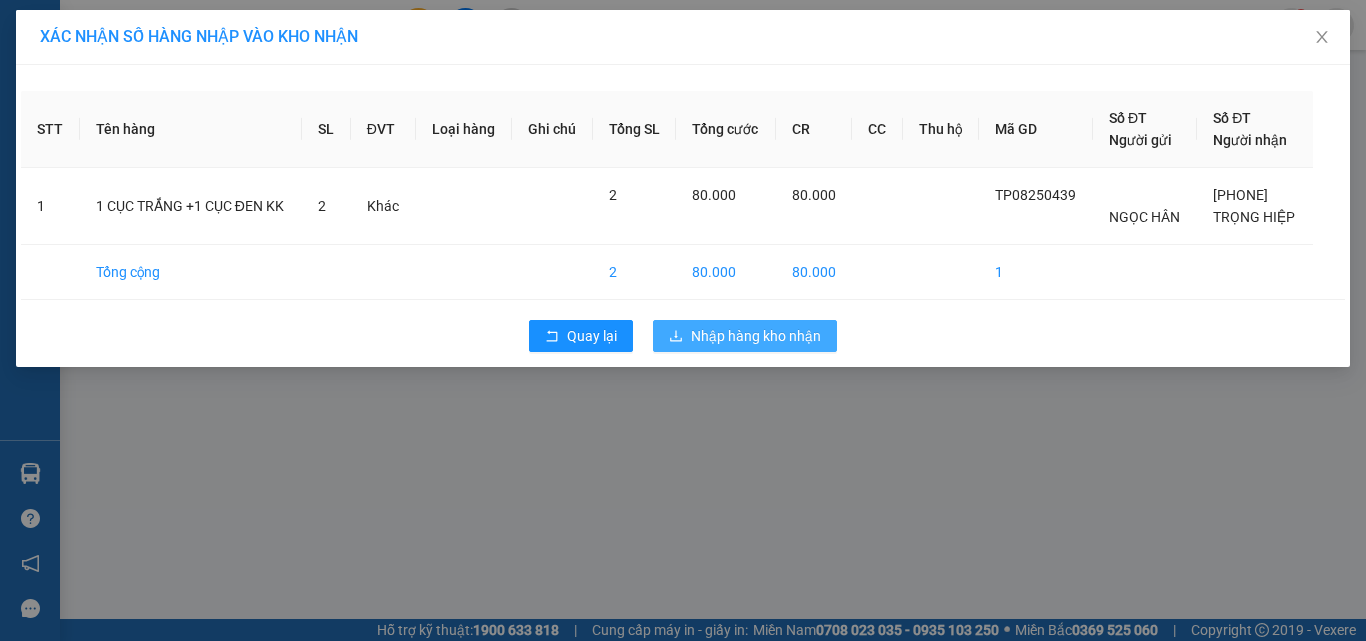 click on "Nhập hàng kho nhận" at bounding box center [756, 336] 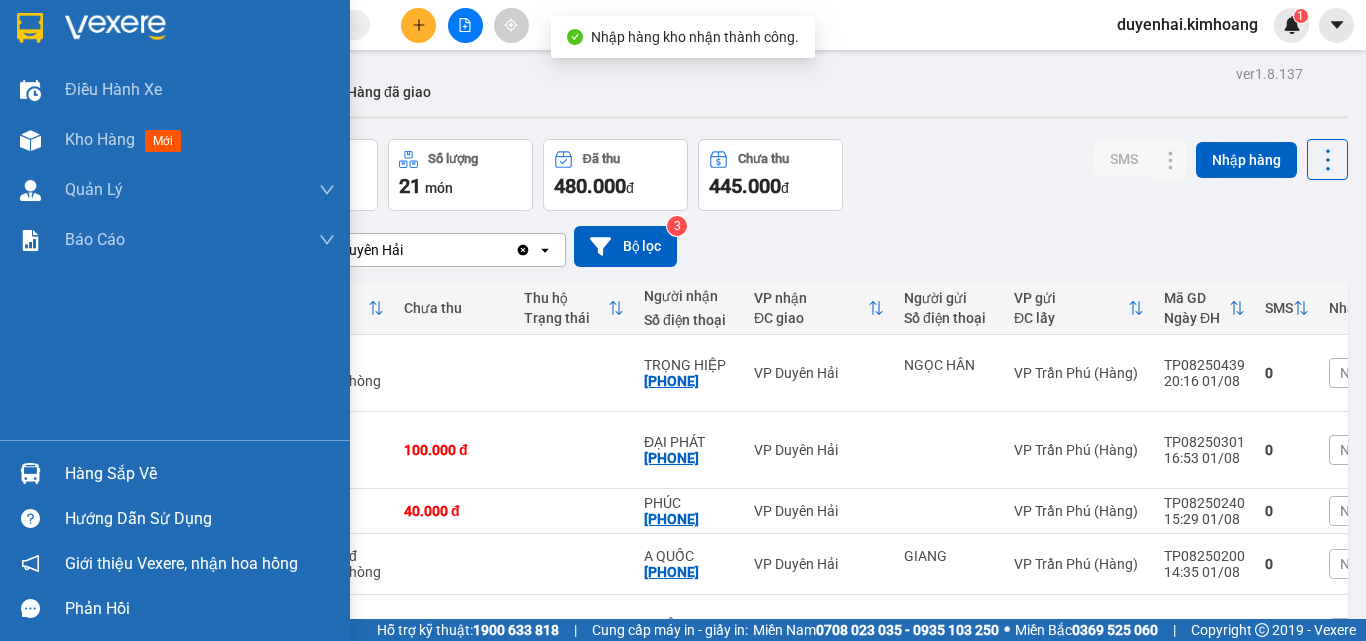 click on "Hàng sắp về" at bounding box center [200, 474] 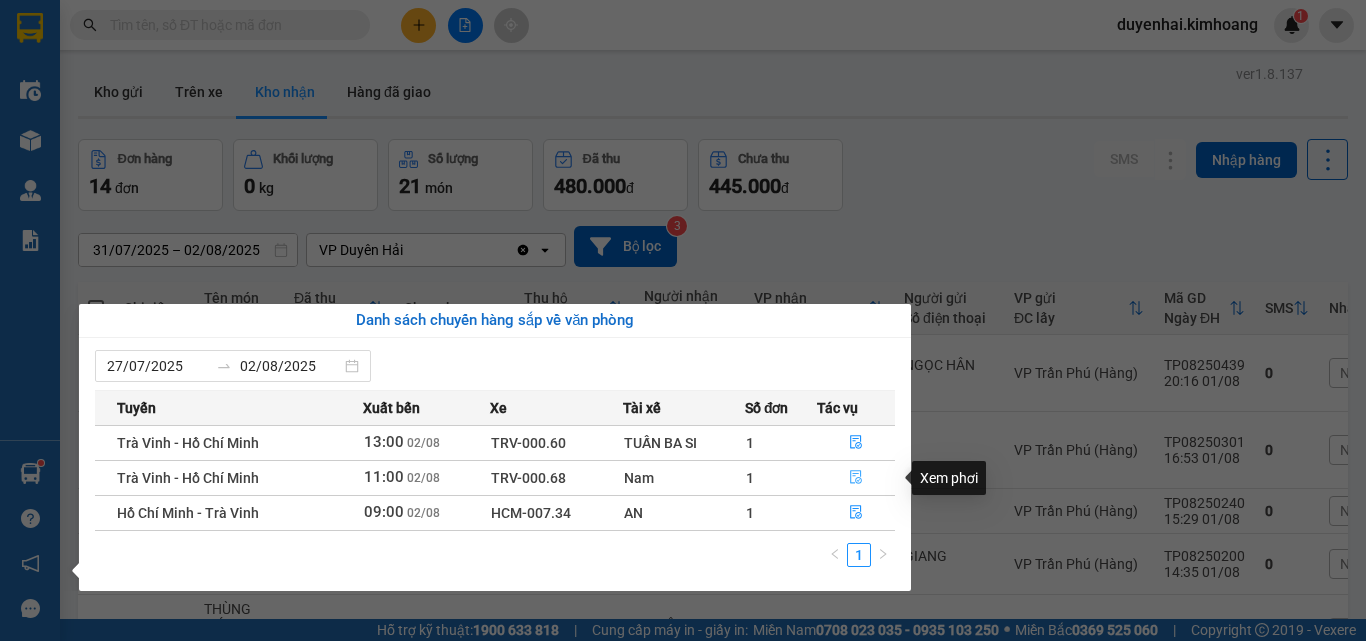 click at bounding box center (856, 478) 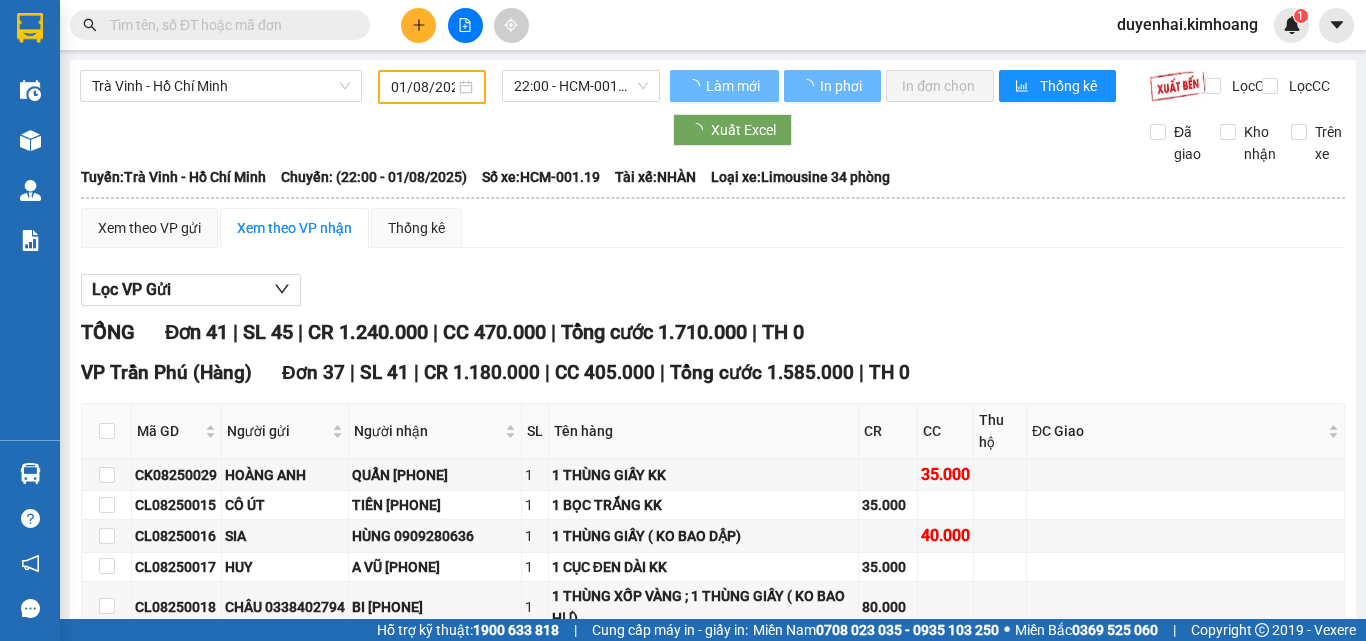 type on "02/08/2025" 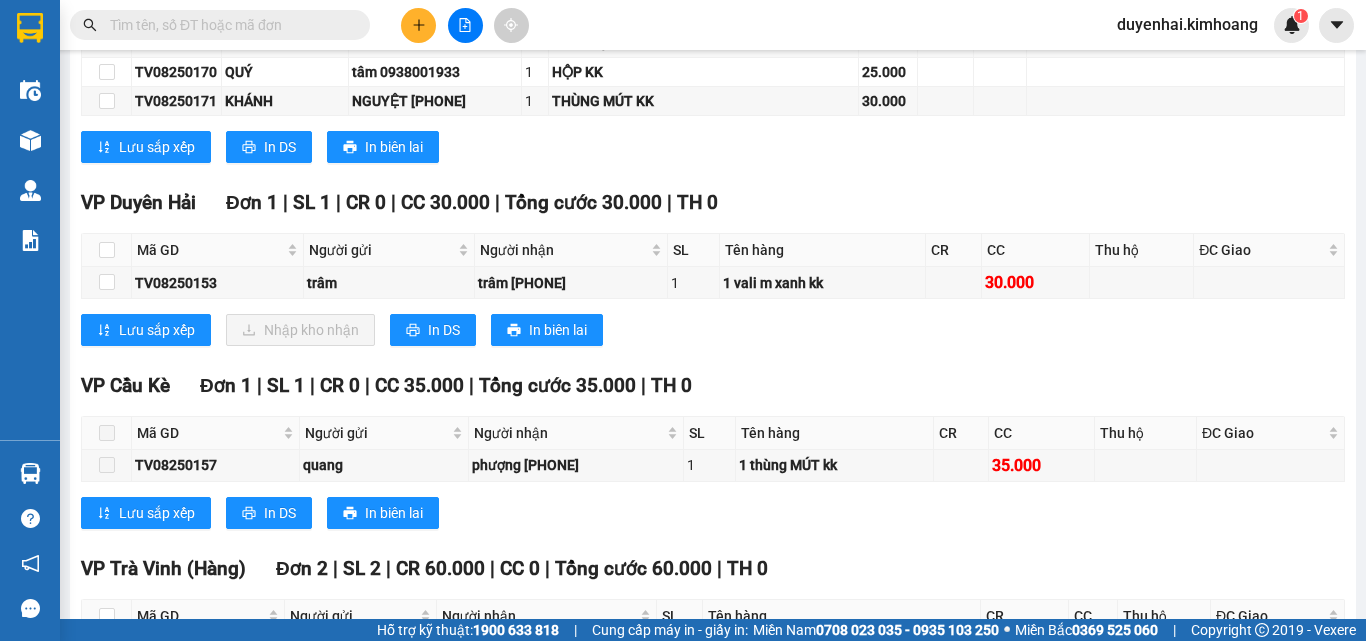scroll, scrollTop: 1500, scrollLeft: 0, axis: vertical 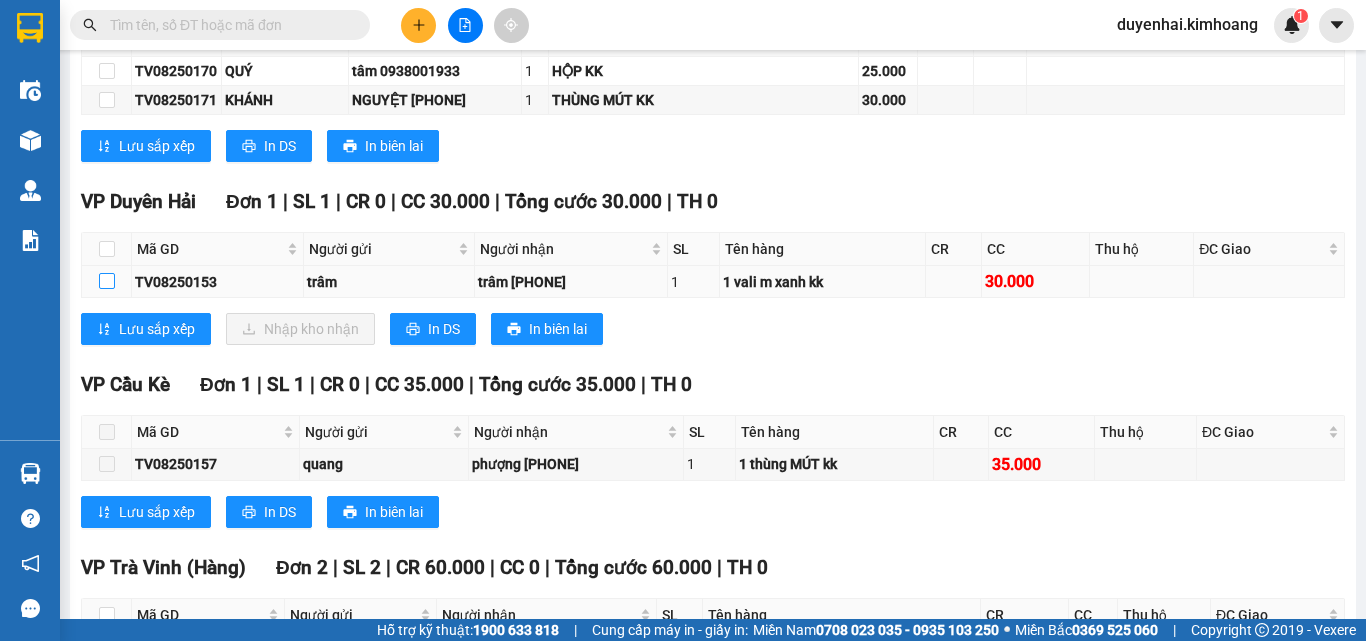 click at bounding box center [107, 281] 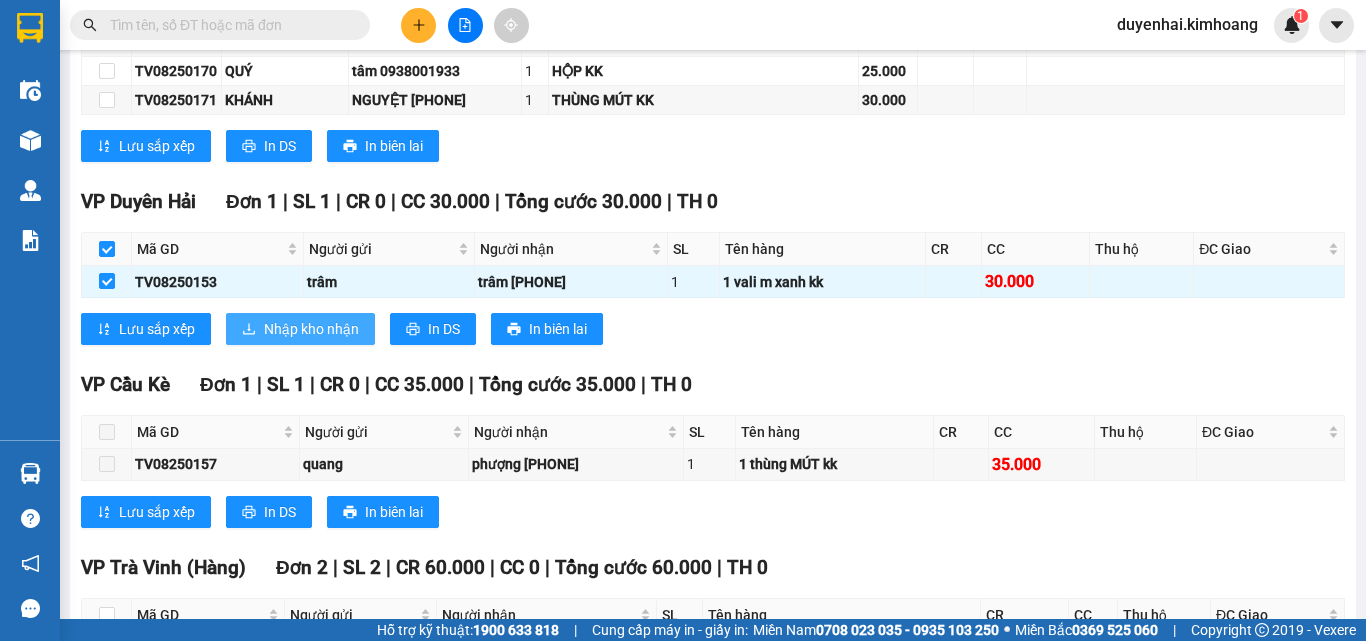 click on "Nhập kho nhận" at bounding box center [311, 329] 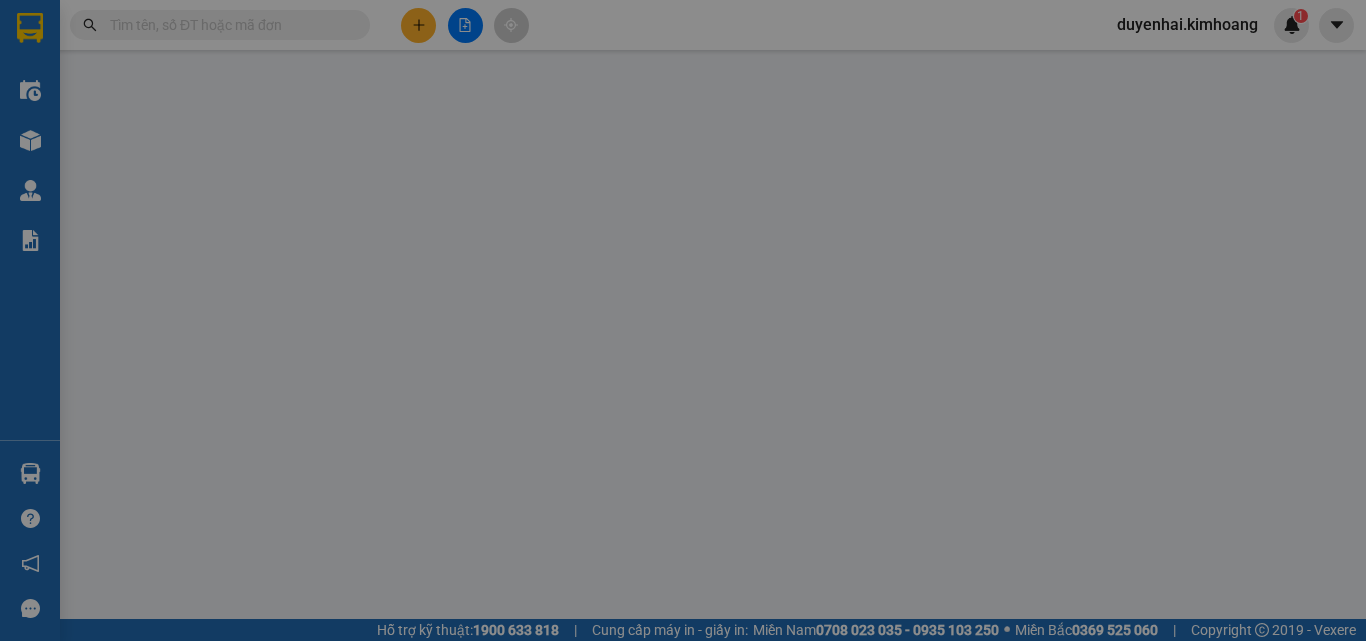 scroll, scrollTop: 0, scrollLeft: 0, axis: both 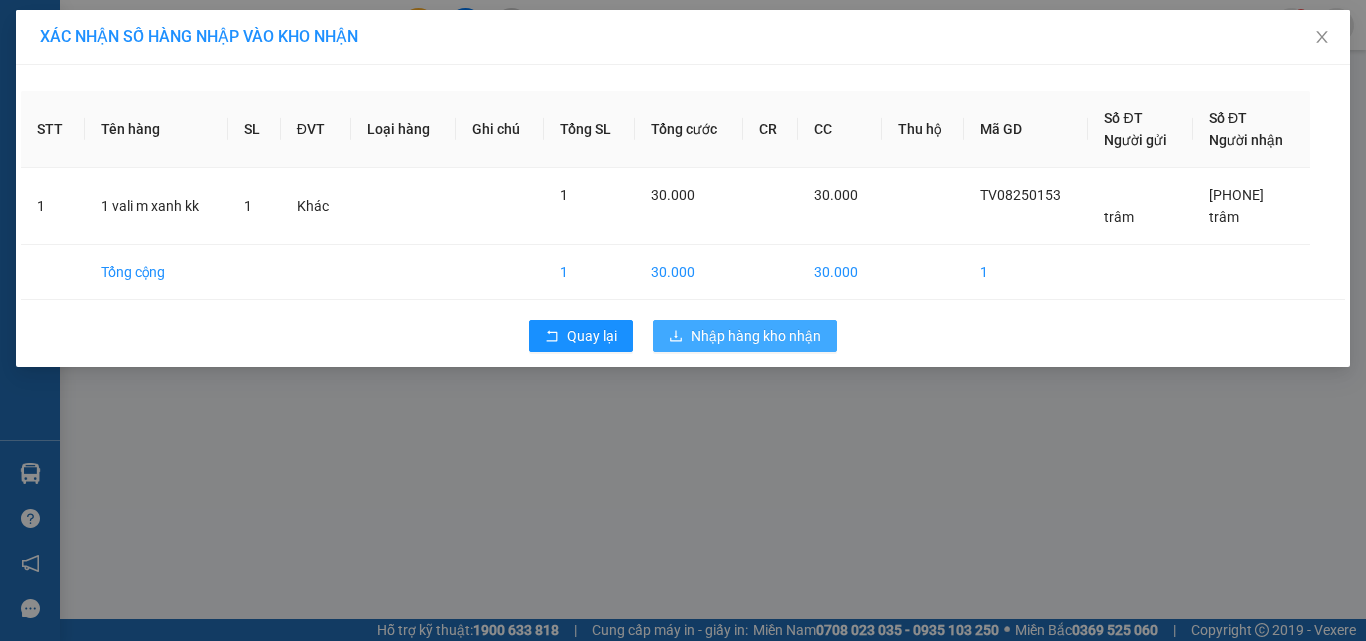 click on "Nhập hàng kho nhận" at bounding box center [756, 336] 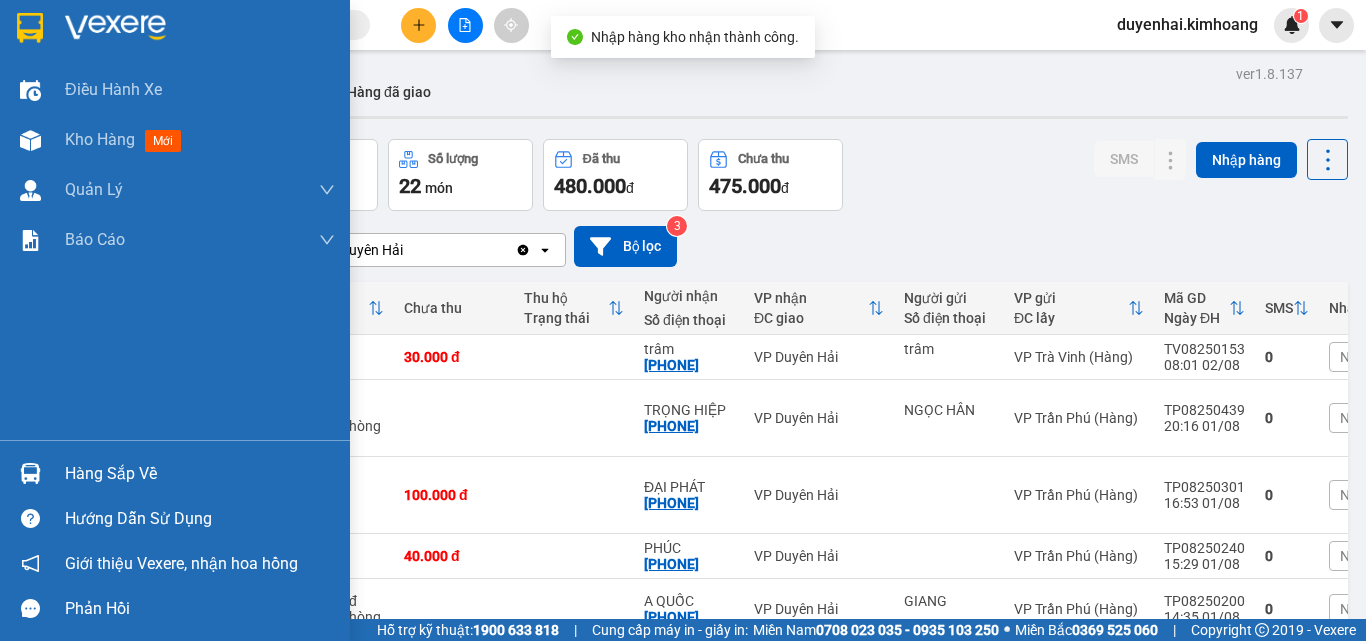 click on "Hàng sắp về" at bounding box center (200, 474) 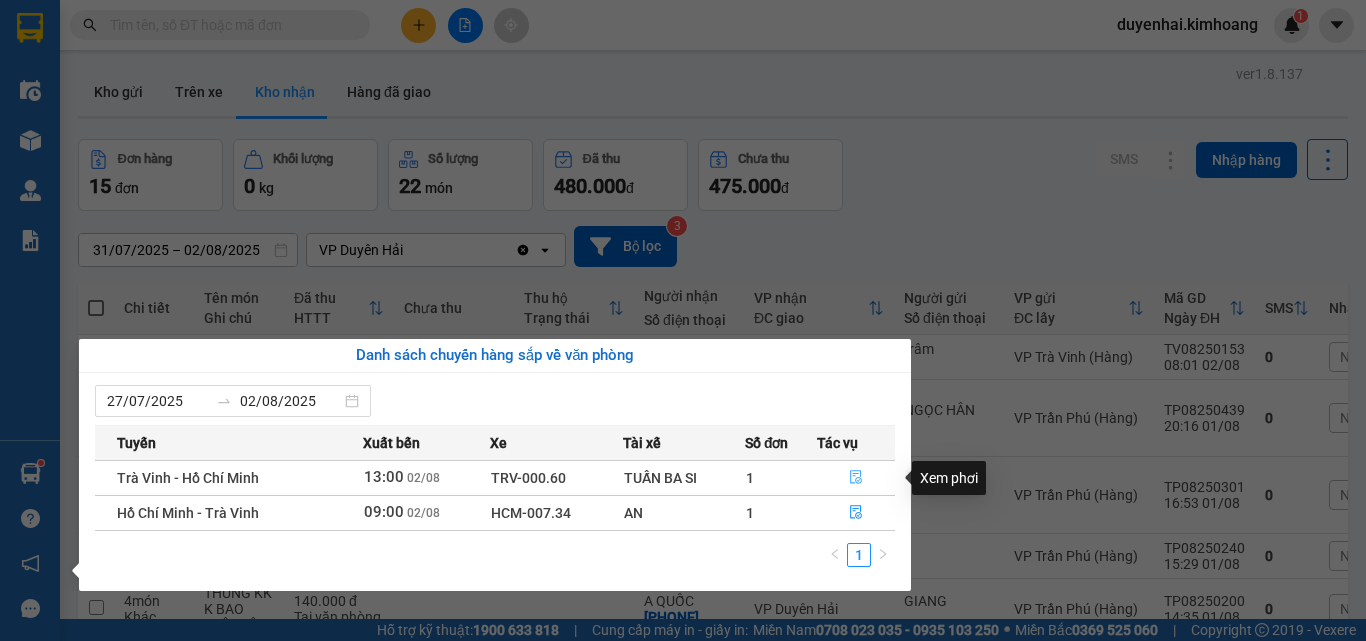 click 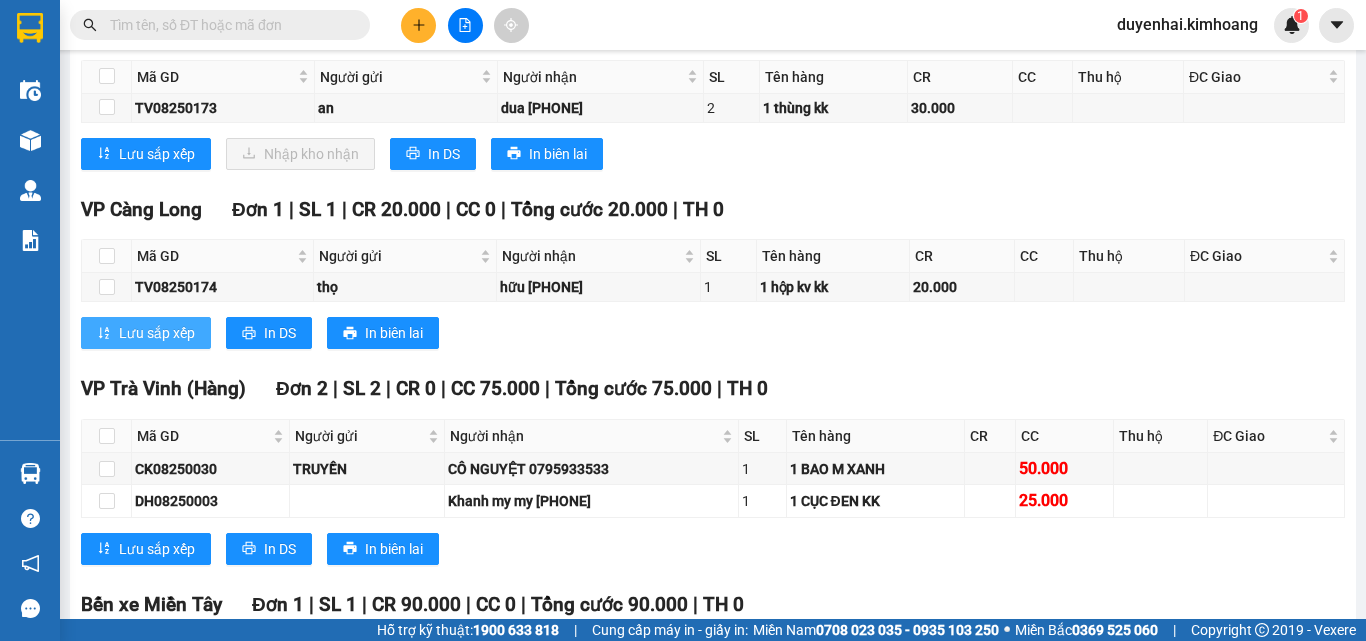 scroll, scrollTop: 732, scrollLeft: 0, axis: vertical 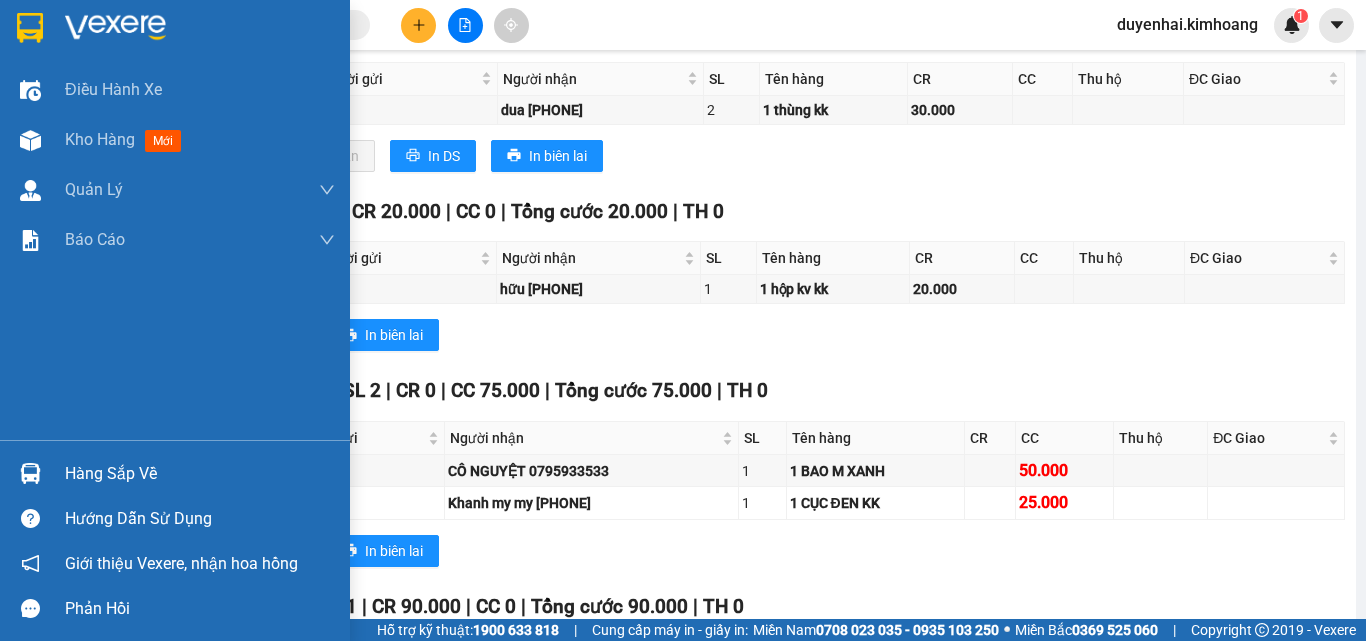 click on "Hàng sắp về" at bounding box center [200, 474] 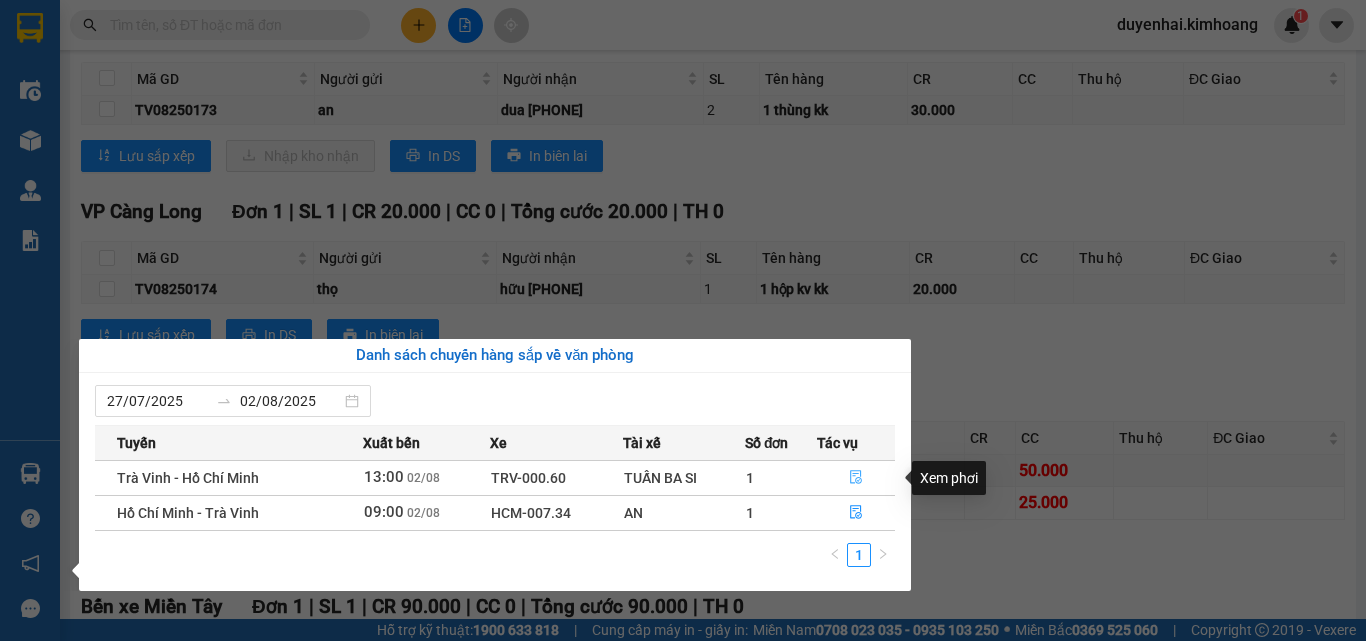 click 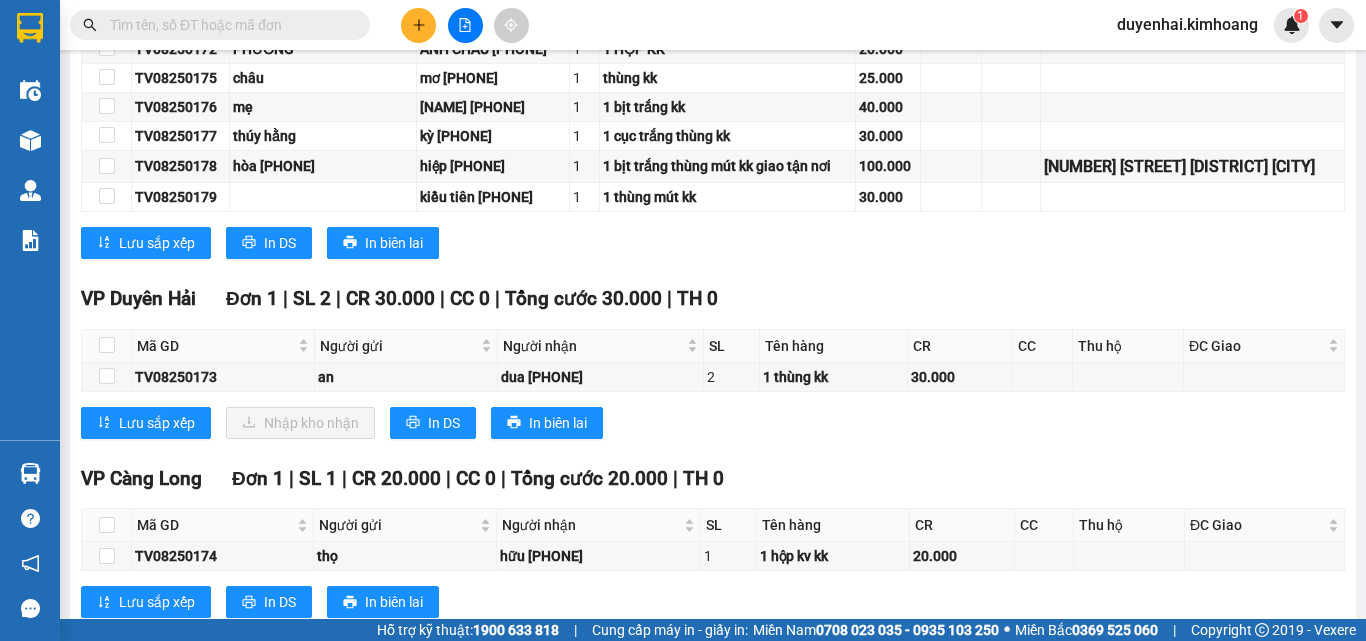 scroll, scrollTop: 432, scrollLeft: 0, axis: vertical 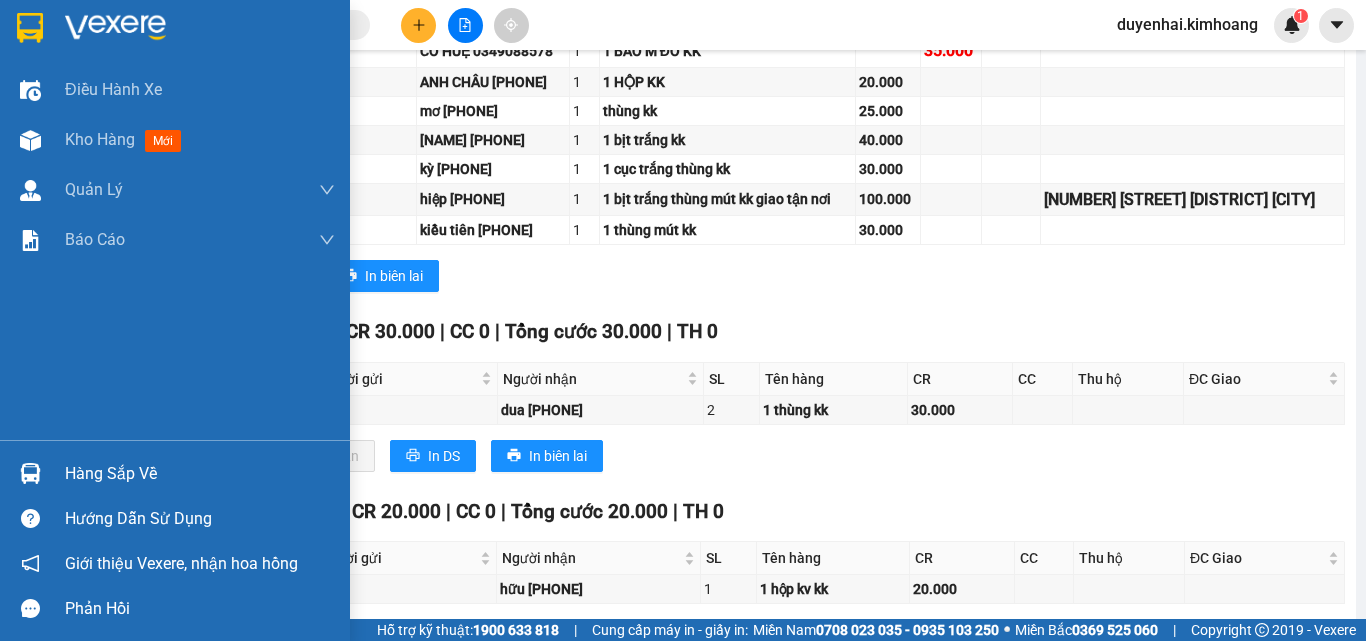 click on "Hàng sắp về" at bounding box center (200, 474) 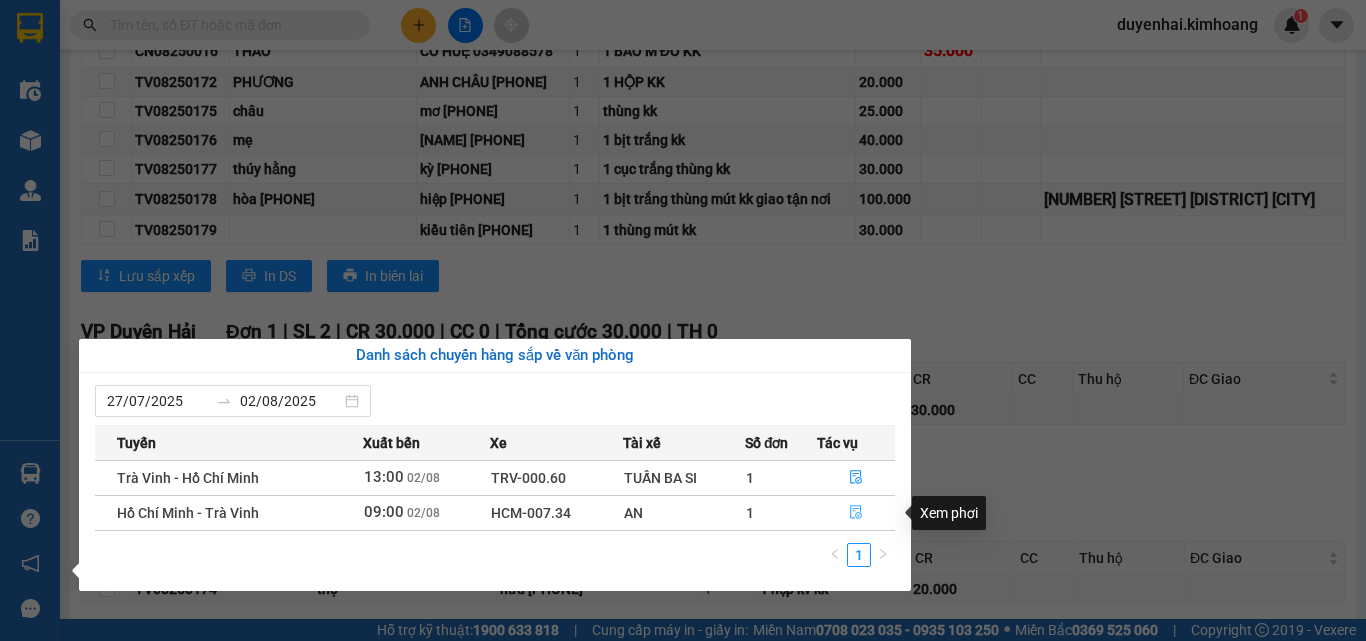 click at bounding box center (856, 513) 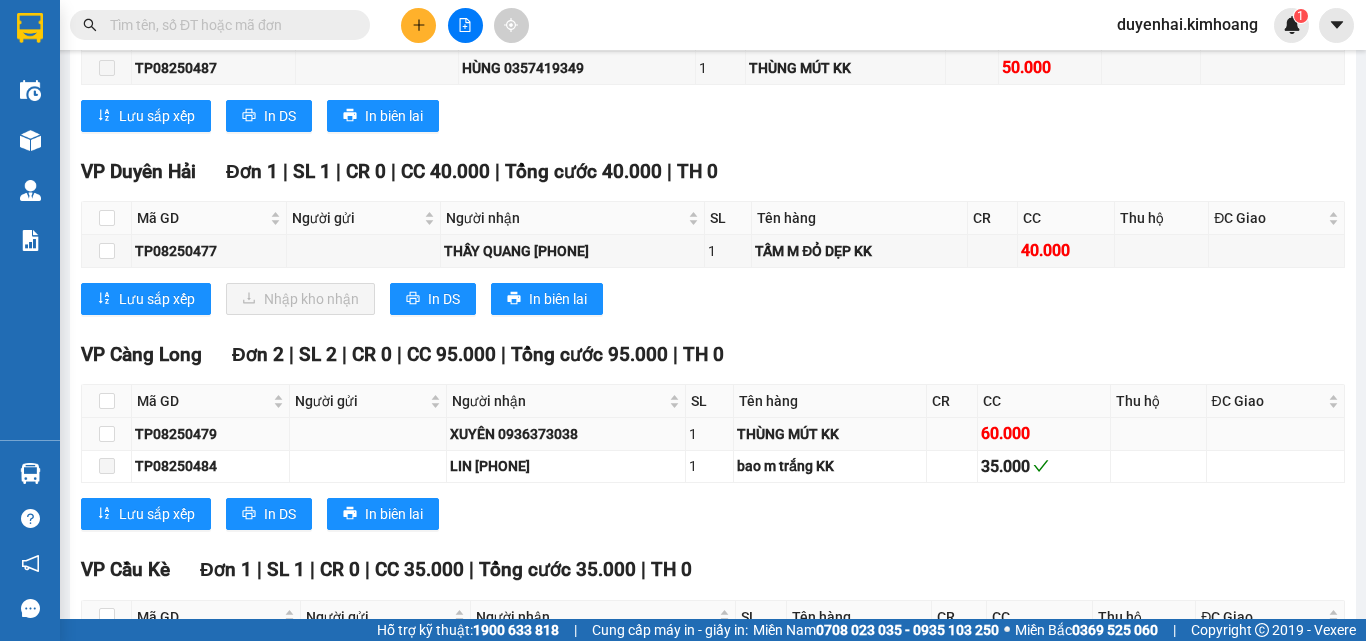 scroll, scrollTop: 1304, scrollLeft: 0, axis: vertical 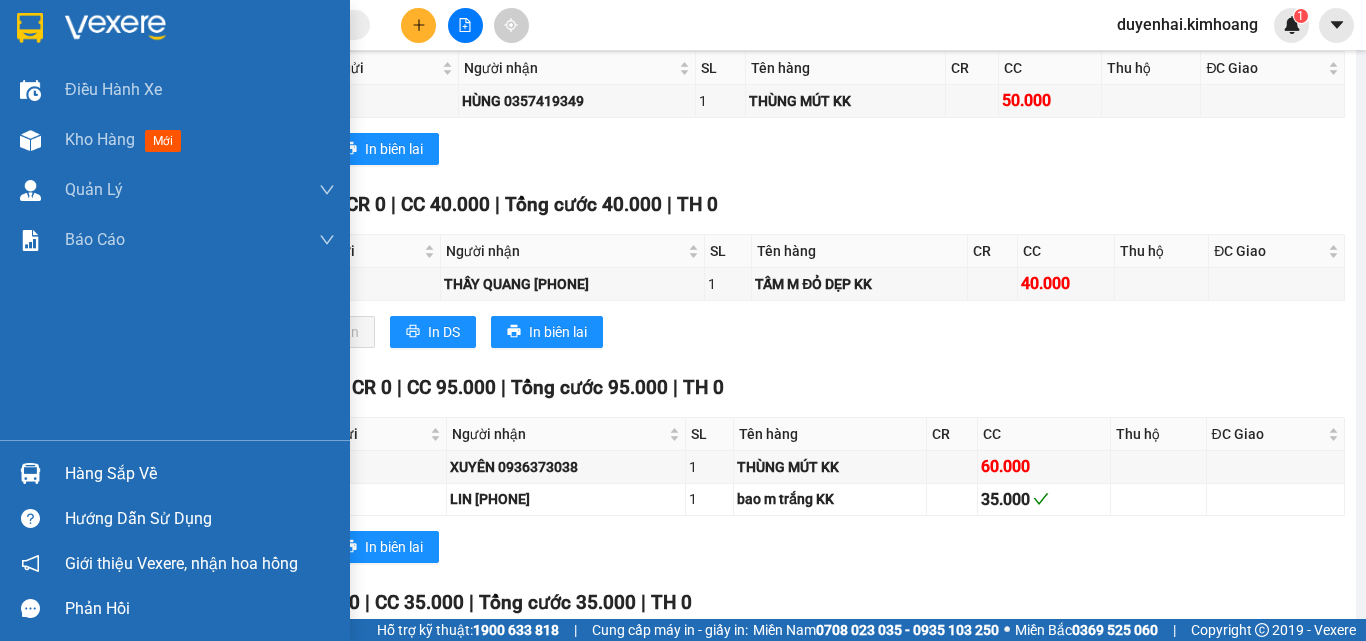 click on "Hàng sắp về" at bounding box center [200, 474] 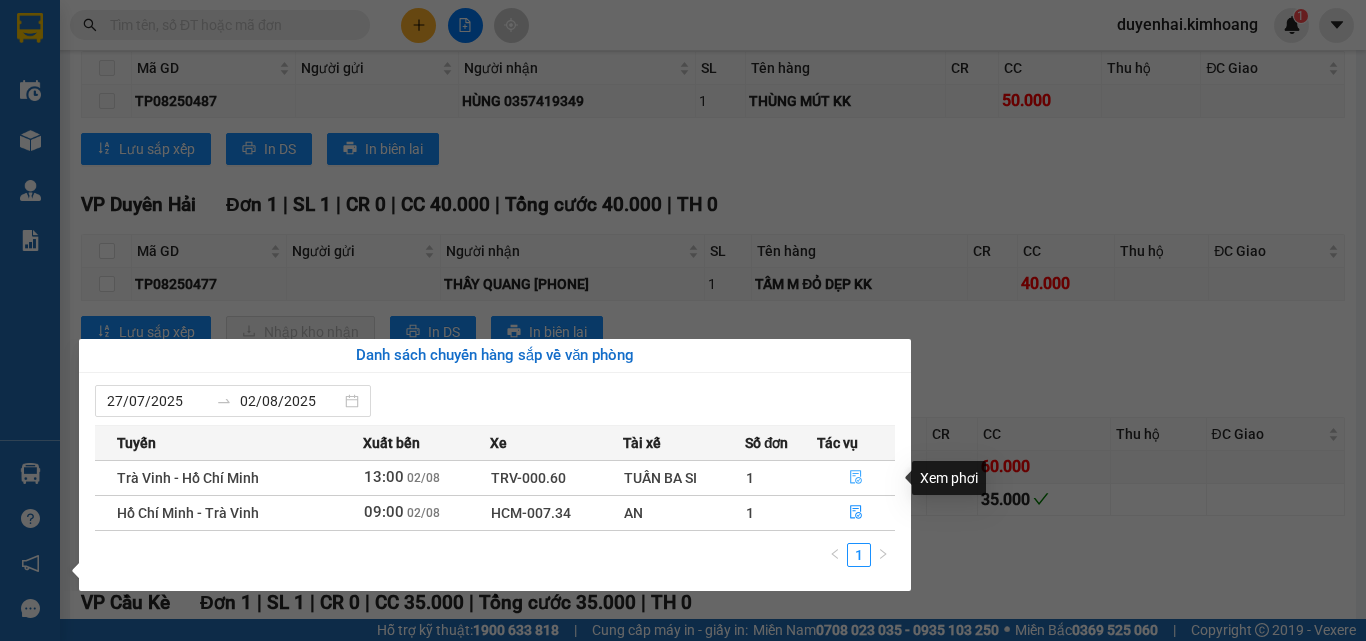 click 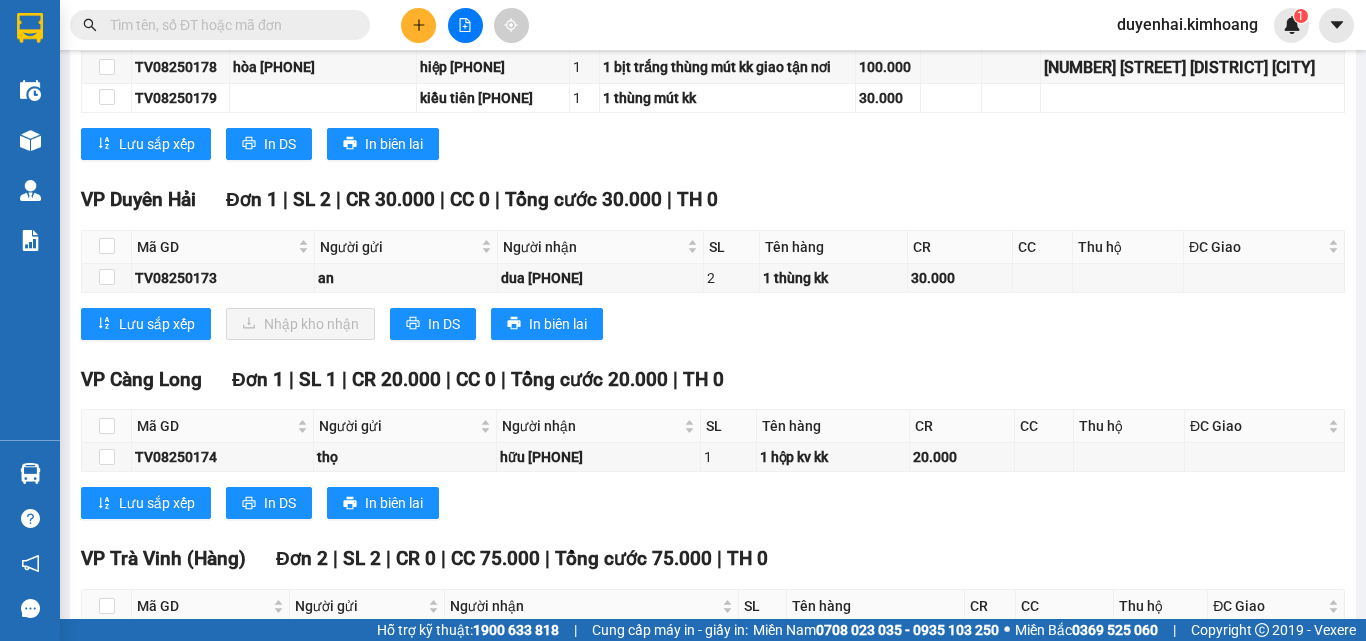 scroll, scrollTop: 532, scrollLeft: 0, axis: vertical 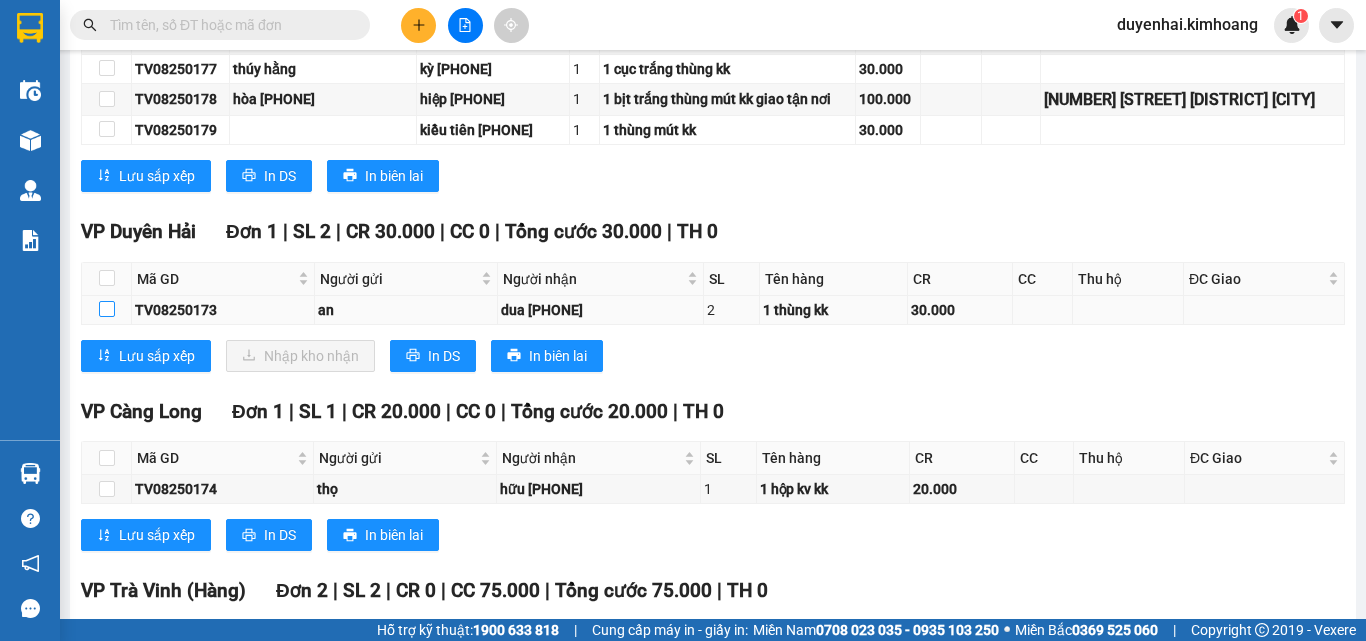 click at bounding box center (107, 309) 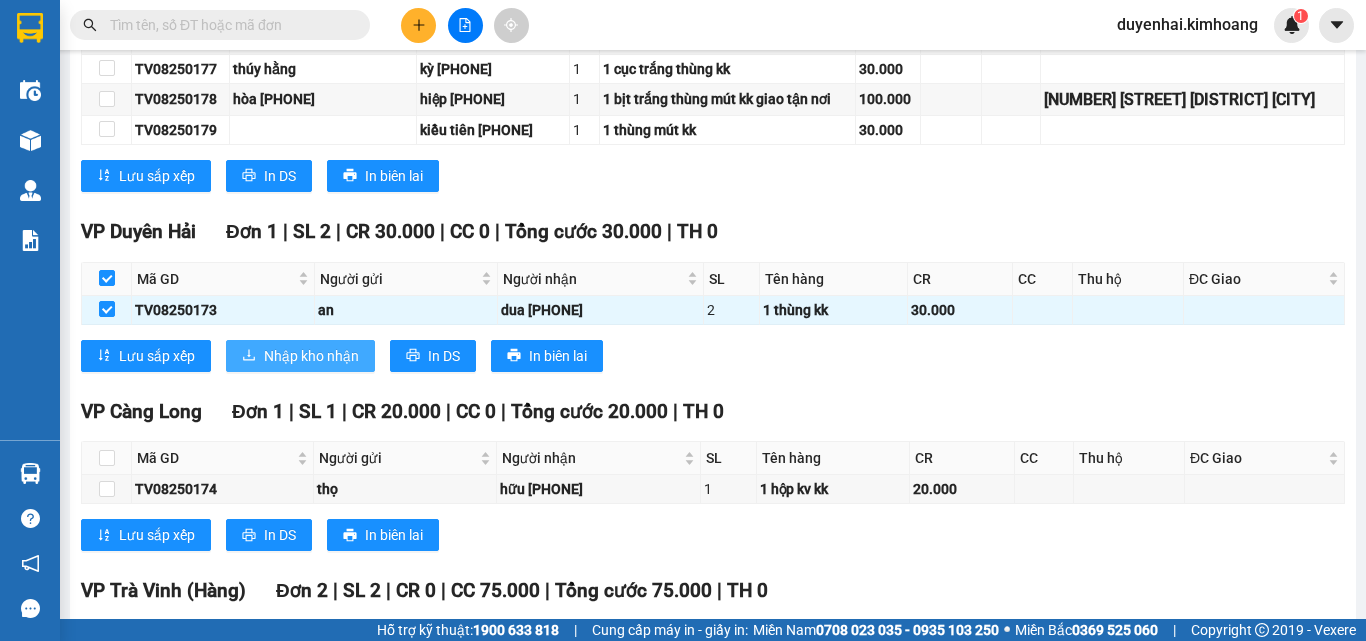 click on "Nhập kho nhận" at bounding box center (311, 356) 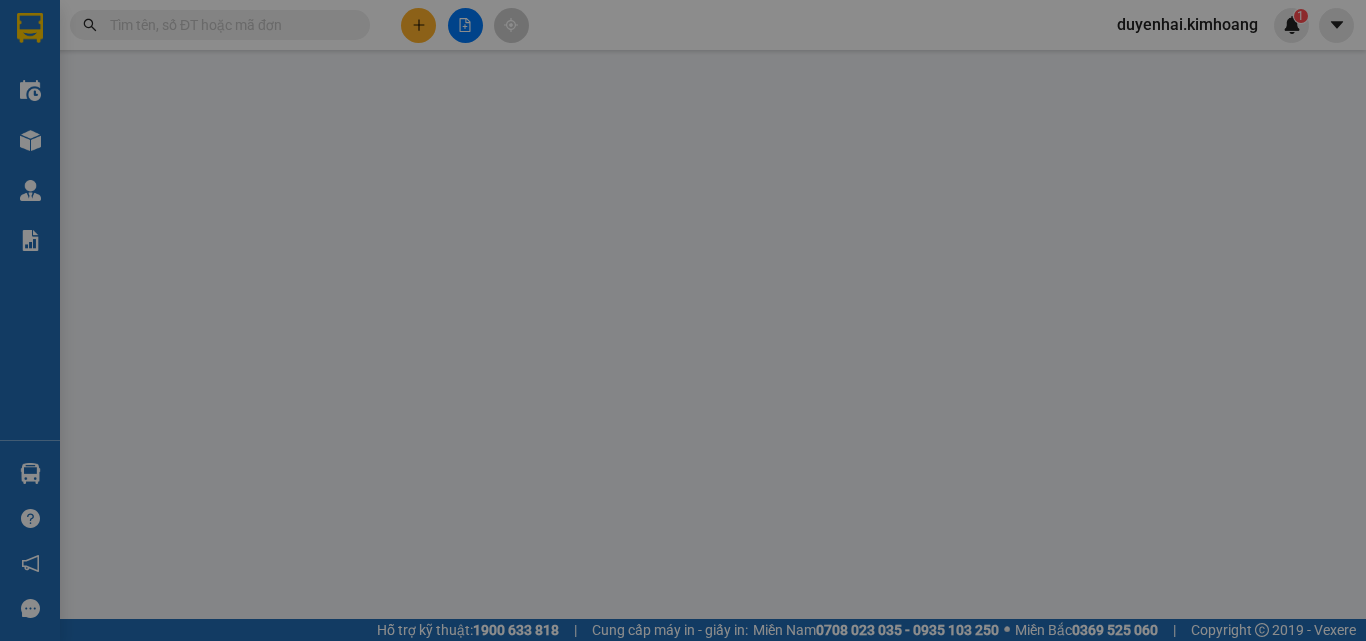 scroll, scrollTop: 0, scrollLeft: 0, axis: both 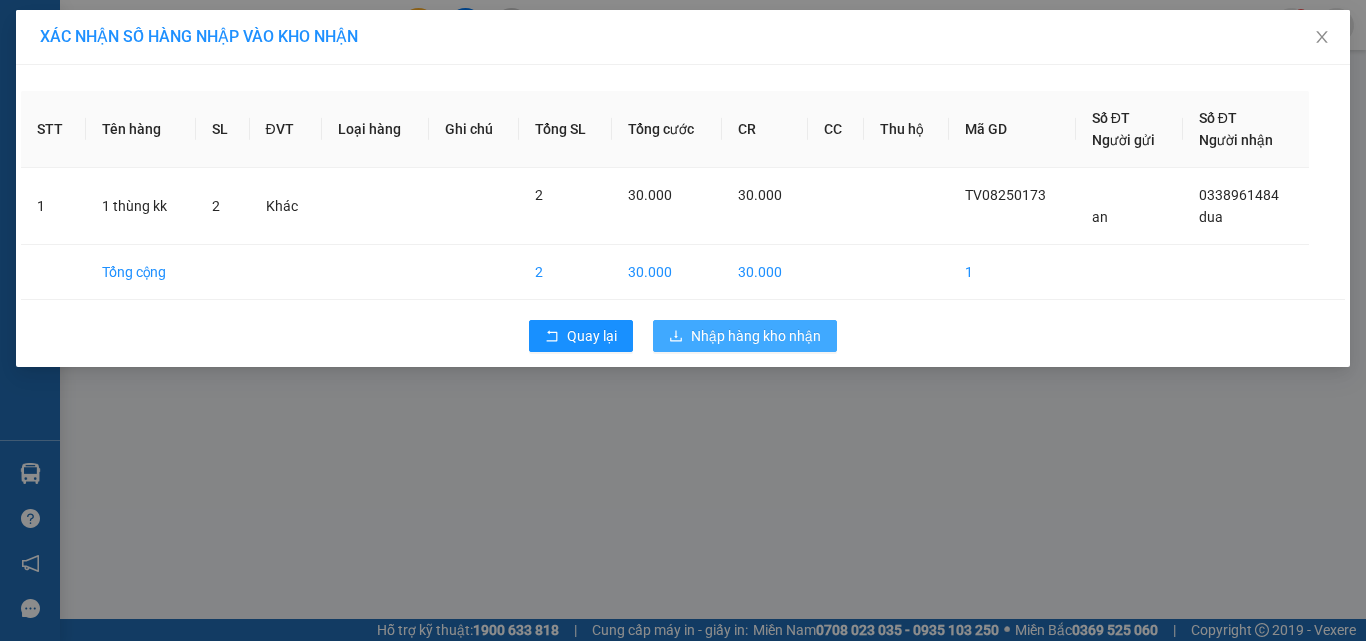 click on "Nhập hàng kho nhận" at bounding box center (756, 336) 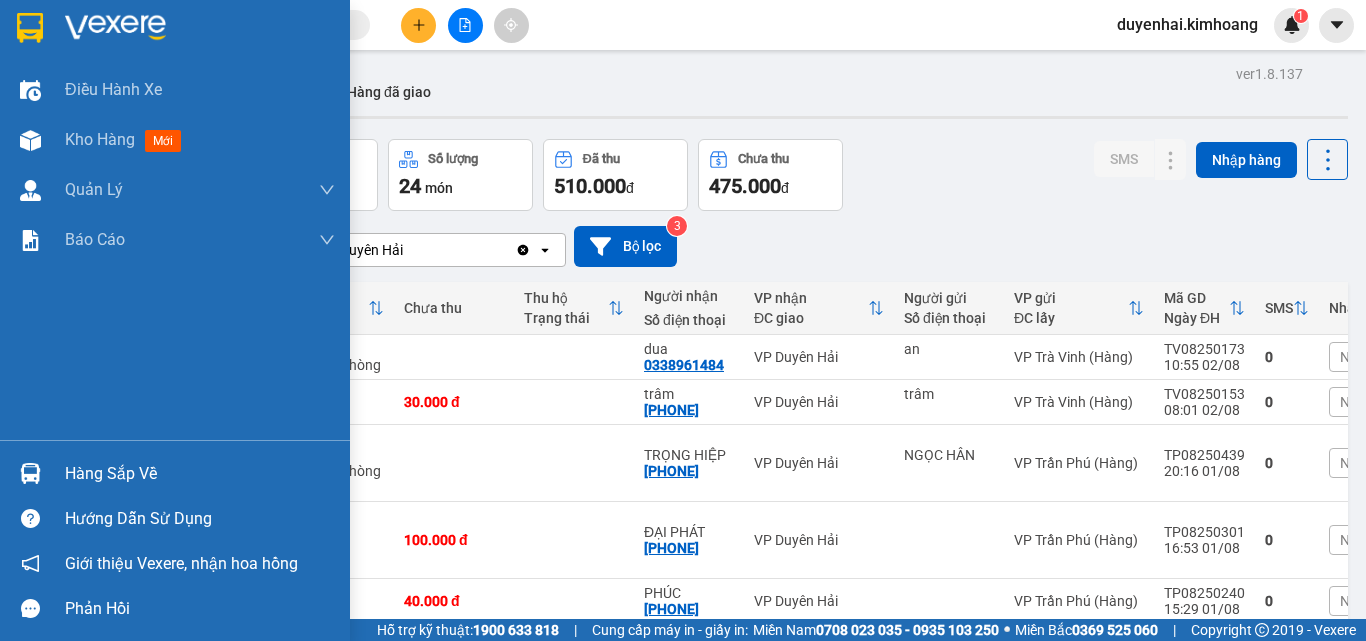click on "Hàng sắp về" at bounding box center (200, 474) 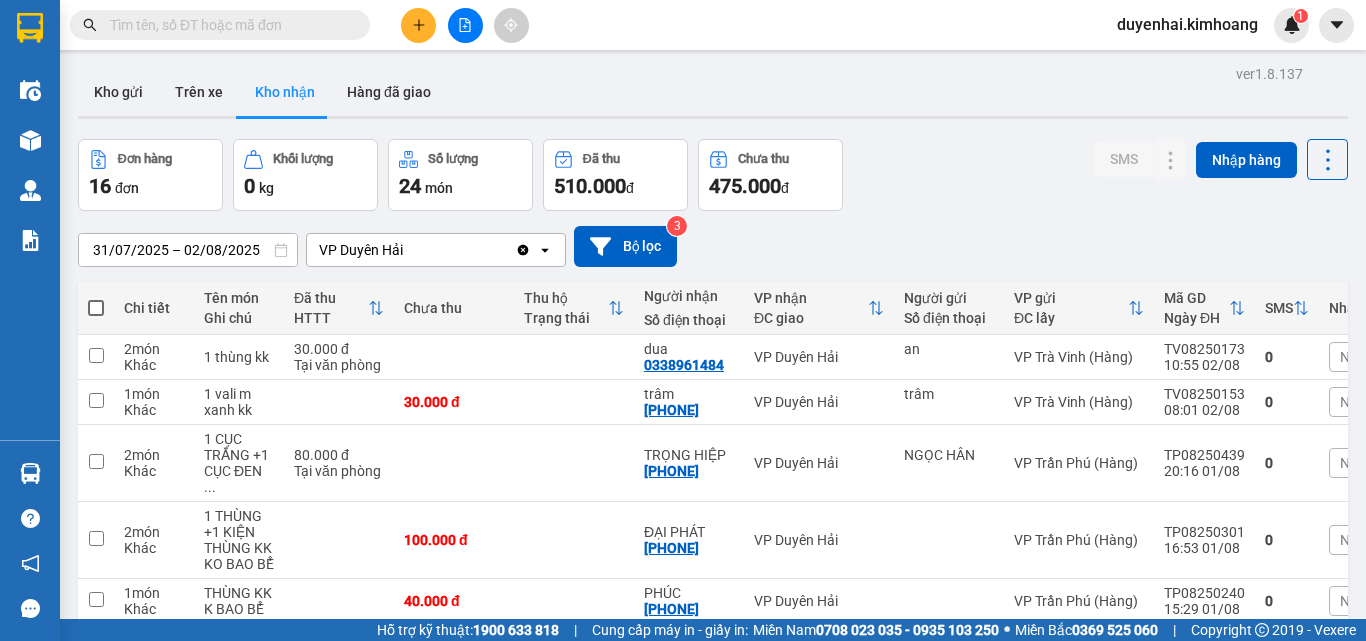 click on "Kết quả tìm kiếm ( 0 )  Bộ lọc  No Data duyenhai.kimhoang 1     Điều hành xe     Kho hàng mới     Quản Lý Quản lý chuyến Quản lý khách hàng mới     Báo cáo Báo cáo dòng tiền (1 ca) Báo cáo dòng tiền (2 ca) Báo cáo tiền mặt Doanh số tạo đơn theo VP gửi (trạm) Hàng sắp về Hướng dẫn sử dụng Giới thiệu Vexere, nhận hoa hồng Phản hồi Phần mềm hỗ trợ bạn tốt chứ? ver  1.8.137 Kho gửi Trên xe Kho nhận Hàng đã giao Đơn hàng 16 đơn Khối lượng 0 kg Số lượng 24 món Đã thu 510.000  đ Chưa thu 475.000  đ SMS Nhập hàng [DATE] – [DATE] Press the down arrow key to interact with the calendar and select a date. Press the escape button to close the calendar. Selected date range is from [DATE] to [DATE]. VP Duyên Hải Clear value open Bộ lọc 3 Chi tiết Tên món Ghi chú Đã thu HTTT Chưa thu Thu hộ Trạng thái Người nhận Số điện thoại VP nhận ĐC giao" at bounding box center (683, 320) 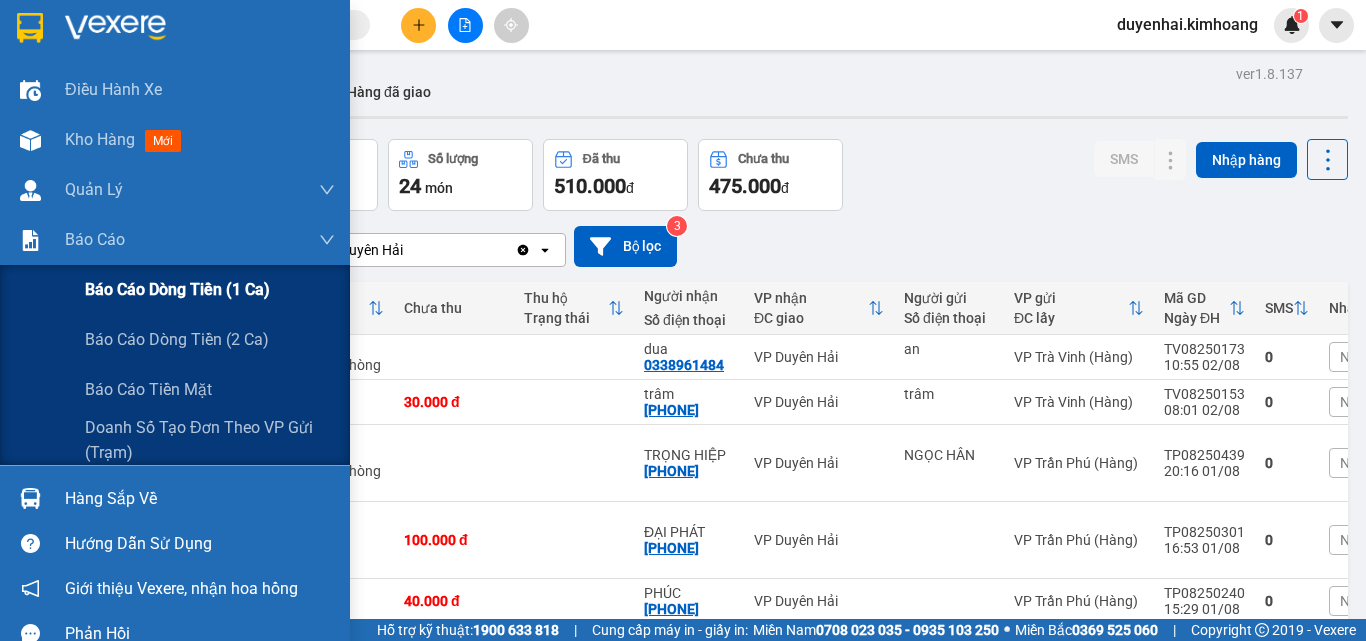 click on "Báo cáo dòng tiền (1 ca)" at bounding box center (177, 289) 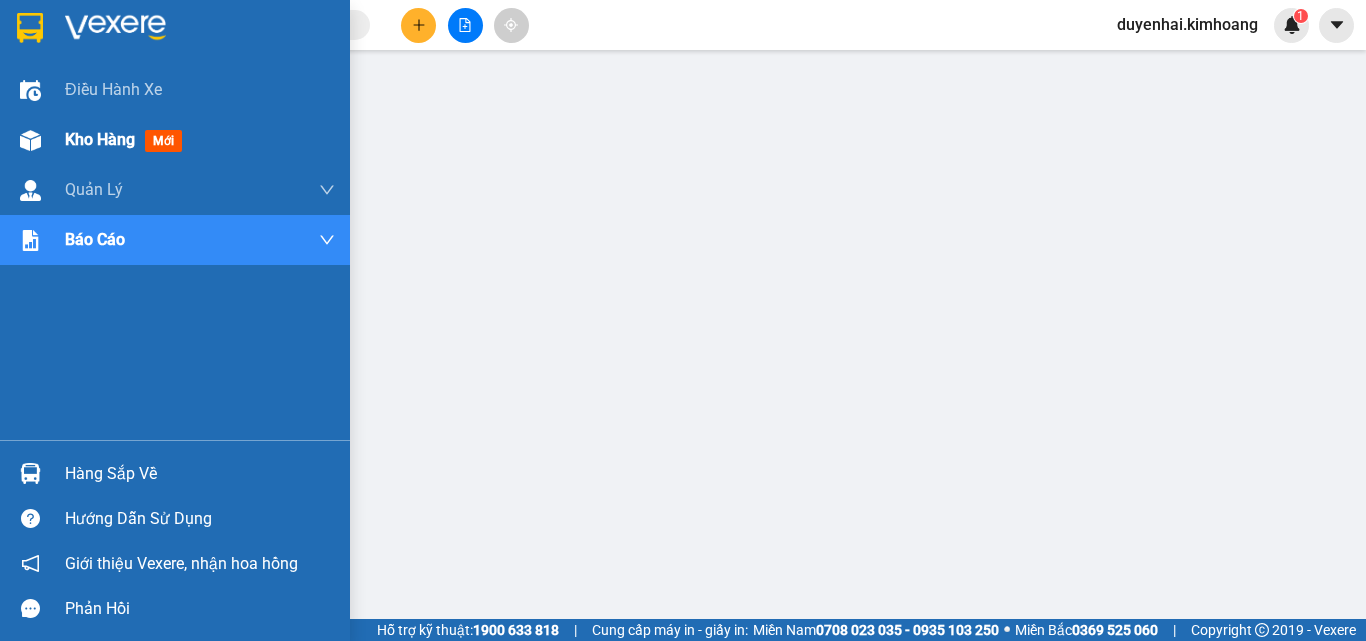 click on "Kho hàng" at bounding box center [100, 139] 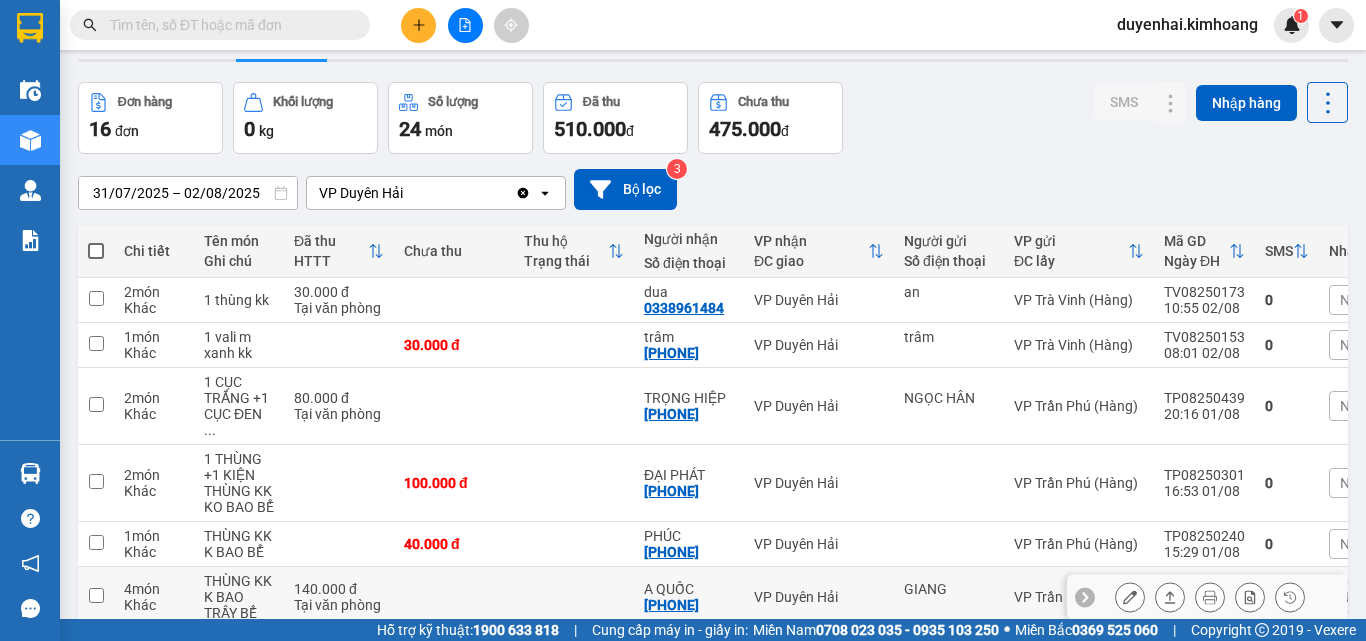 scroll, scrollTop: 100, scrollLeft: 0, axis: vertical 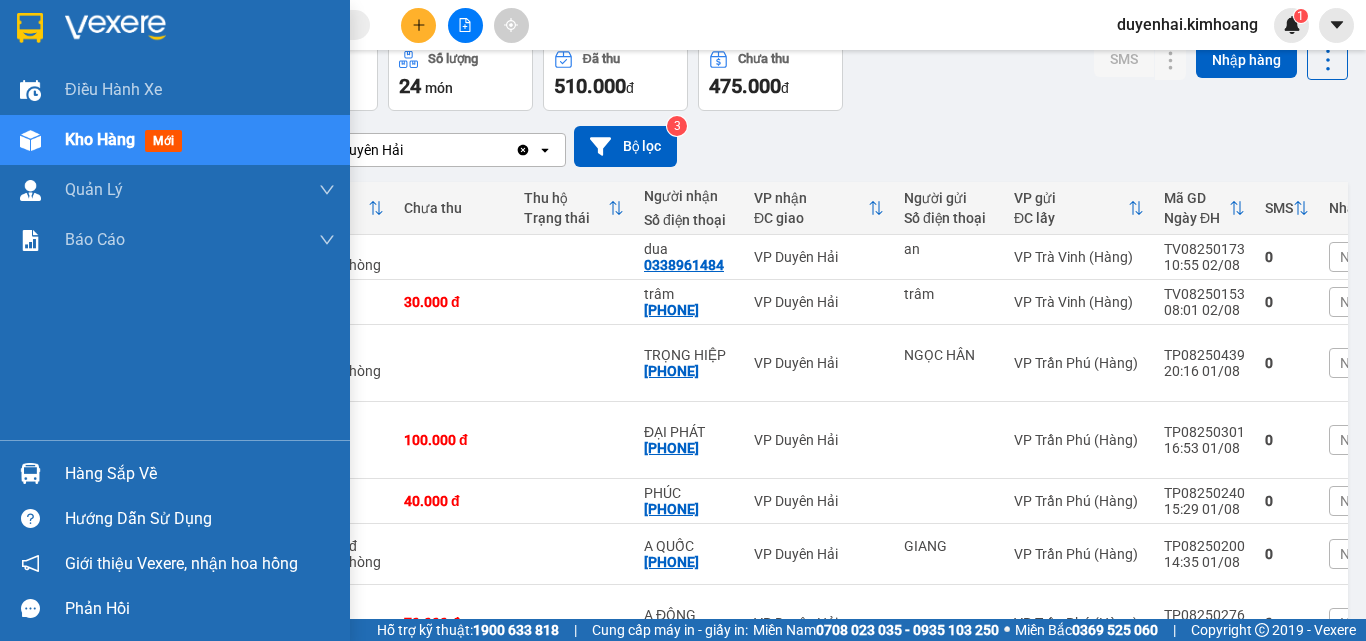 click on "Hàng sắp về" at bounding box center [200, 474] 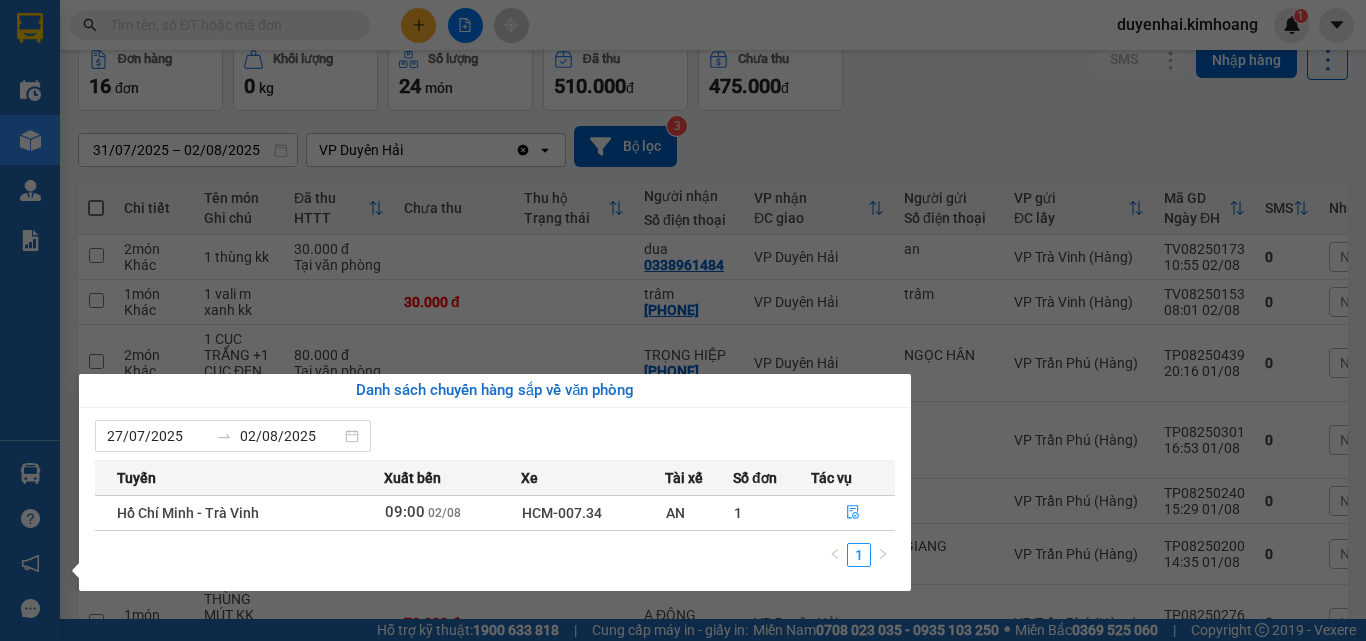 click on "Kết quả tìm kiếm ( 0 )  Bộ lọc  No Data duyenhai.kimhoang 1     Điều hành xe     Kho hàng mới     Quản Lý Quản lý chuyến Quản lý khách hàng mới     Báo cáo Báo cáo dòng tiền (1 ca) Báo cáo dòng tiền (2 ca) Báo cáo tiền mặt Doanh số tạo đơn theo VP gửi (trạm) Hàng sắp về Hướng dẫn sử dụng Giới thiệu Vexere, nhận hoa hồng Phản hồi Phần mềm hỗ trợ bạn tốt chứ? ver  1.8.137 Kho gửi Trên xe Kho nhận Hàng đã giao Đơn hàng 16 đơn Khối lượng 0 kg Số lượng 24 món Đã thu 510.000  đ Chưa thu 475.000  đ SMS Nhập hàng [DATE] – [DATE] Press the down arrow key to interact with the calendar and select a date. Press the escape button to close the calendar. Selected date range is from [DATE] to [DATE]. VP Duyên Hải Clear value open Bộ lọc 3 Chi tiết Tên món Ghi chú Đã thu HTTT Chưa thu Thu hộ Trạng thái Người nhận Số điện thoại VP nhận ĐC giao" at bounding box center (683, 320) 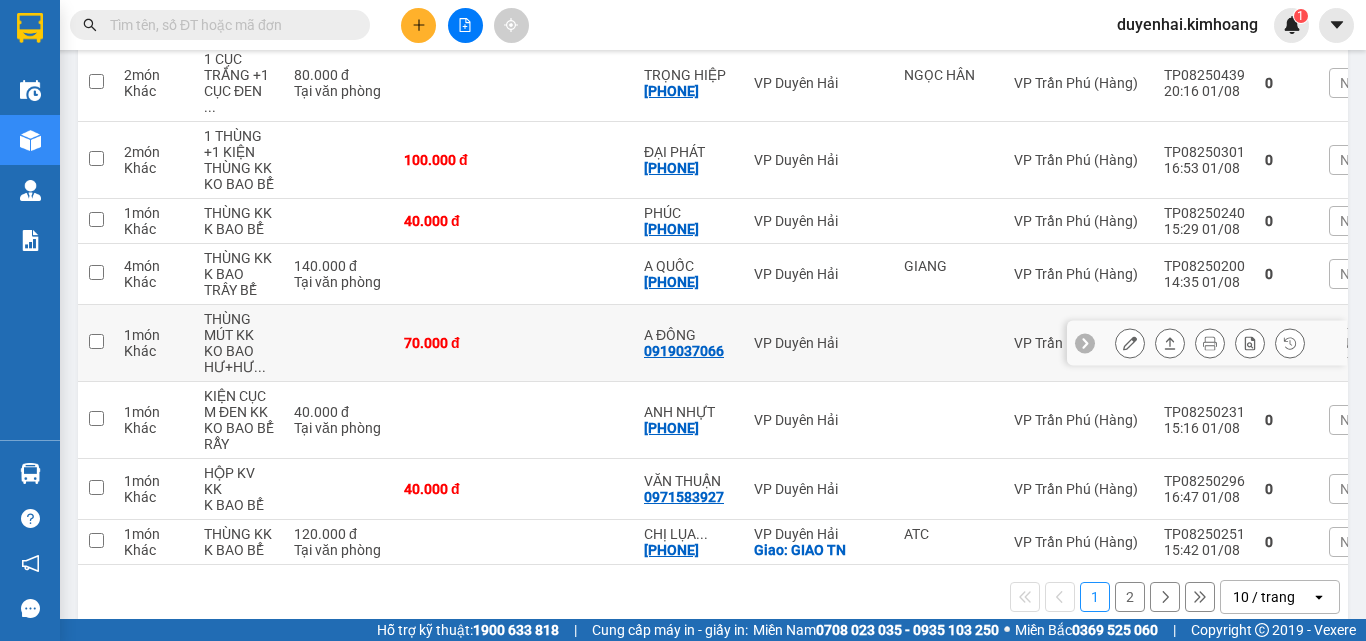scroll, scrollTop: 384, scrollLeft: 0, axis: vertical 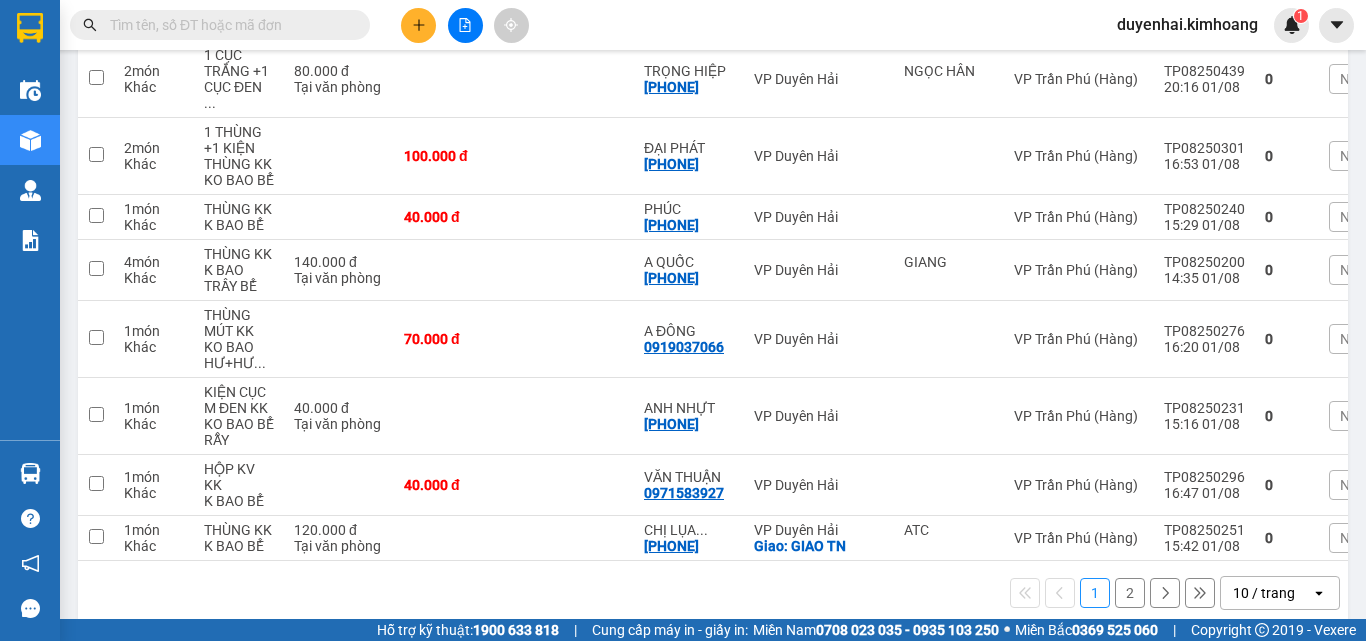 click on "2" at bounding box center [1130, 593] 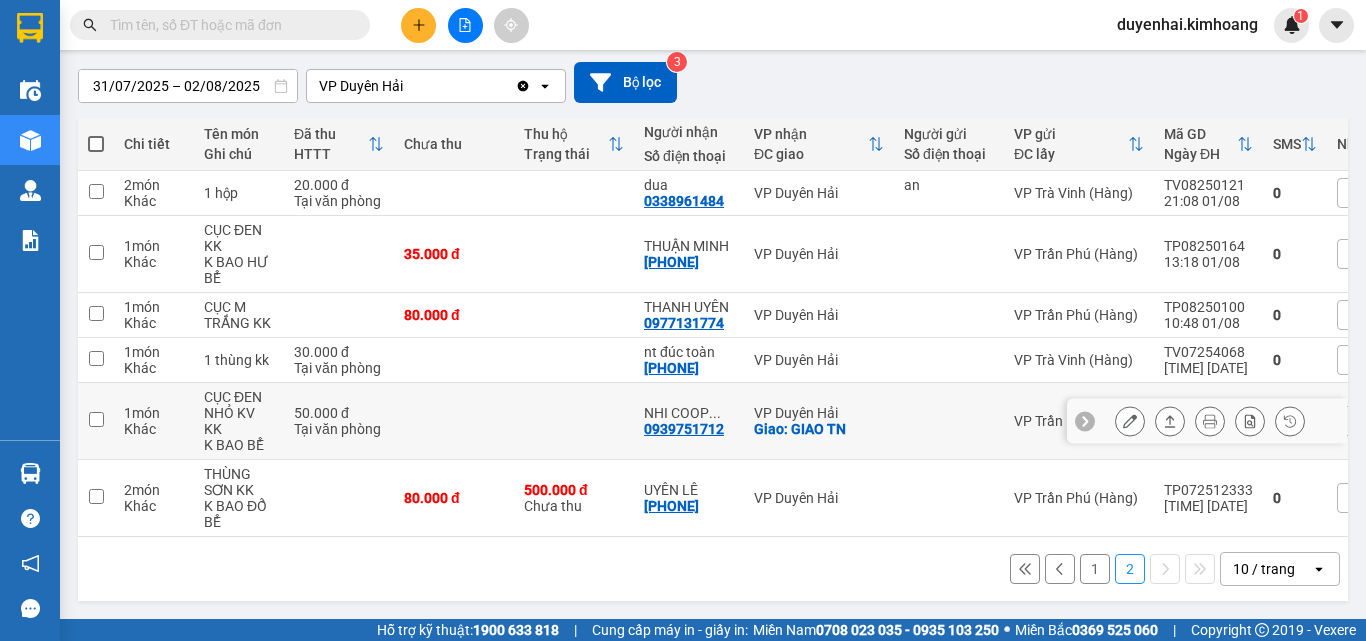scroll, scrollTop: 172, scrollLeft: 0, axis: vertical 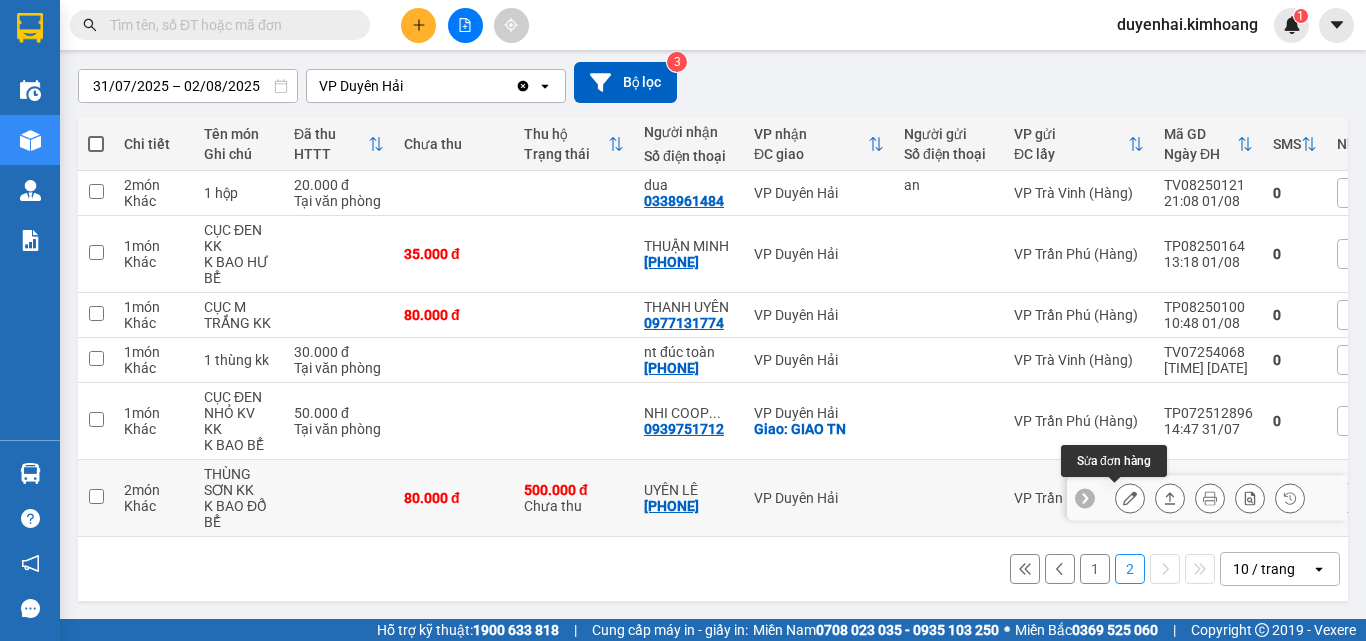 click 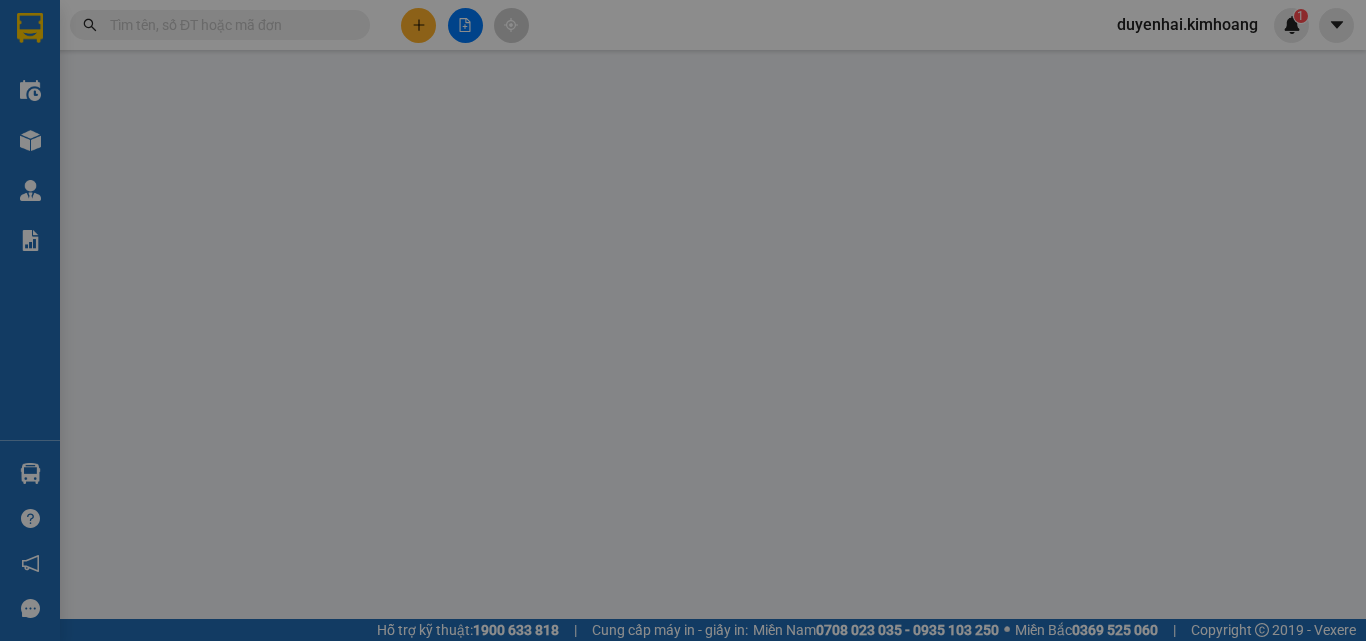 scroll, scrollTop: 0, scrollLeft: 0, axis: both 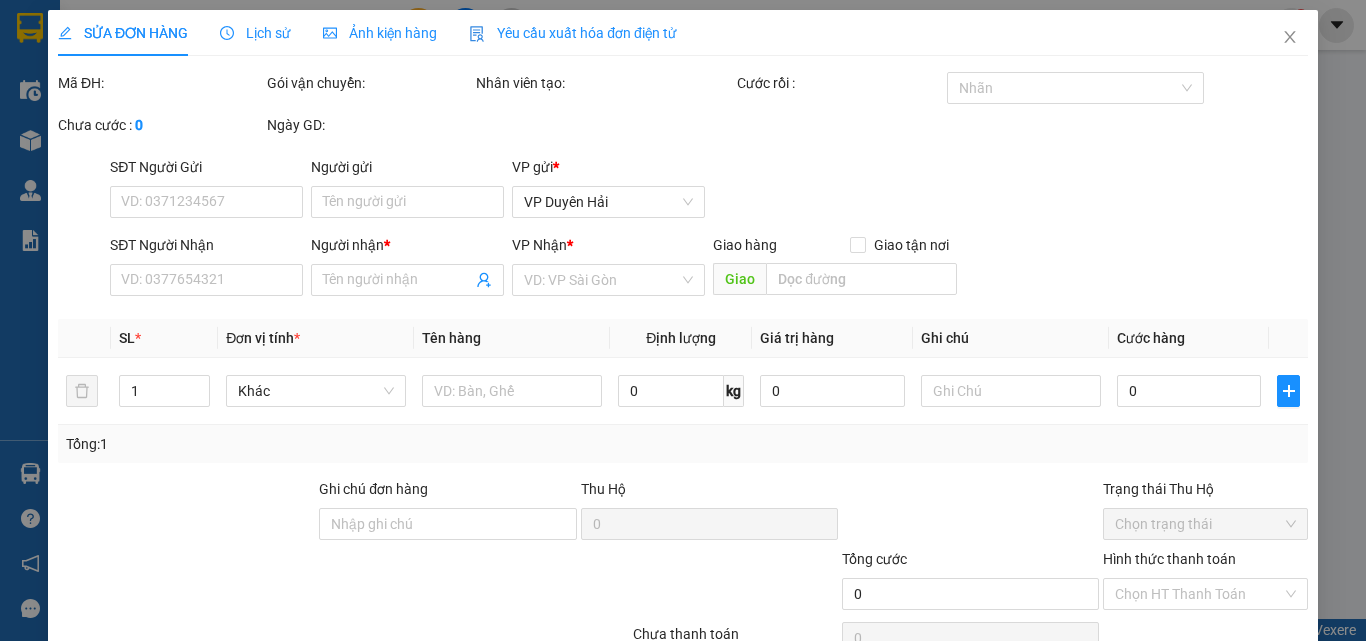 type on "[PHONE]" 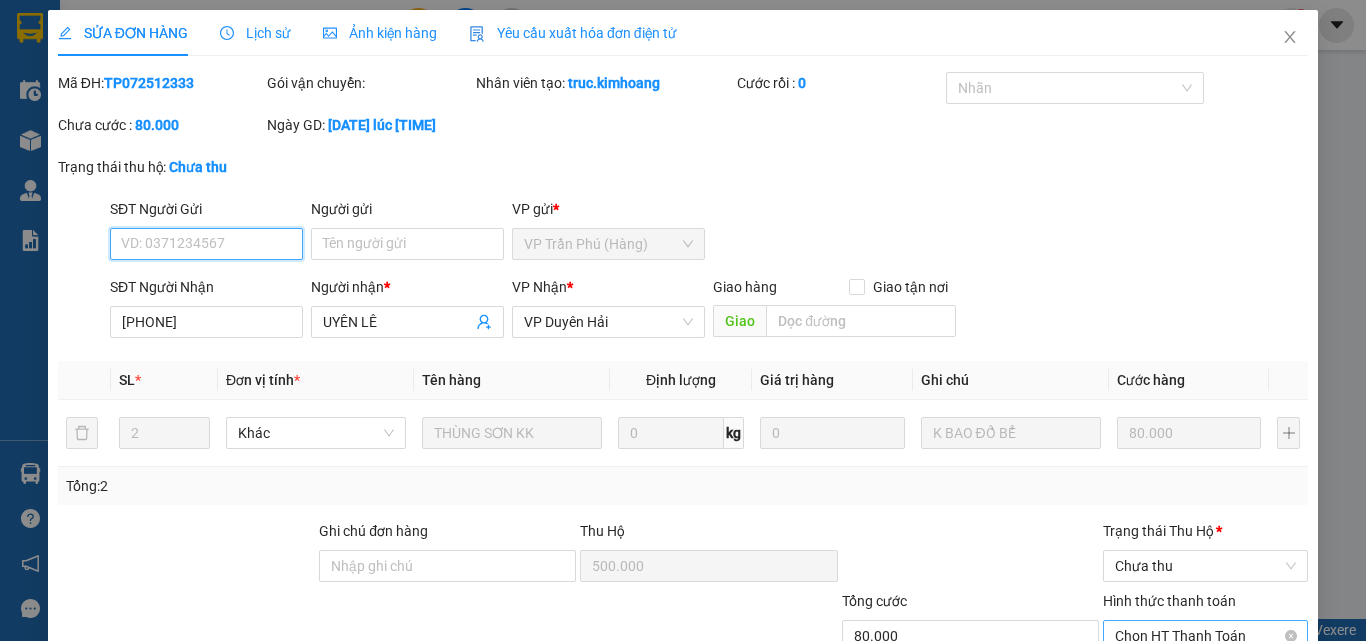 scroll, scrollTop: 145, scrollLeft: 0, axis: vertical 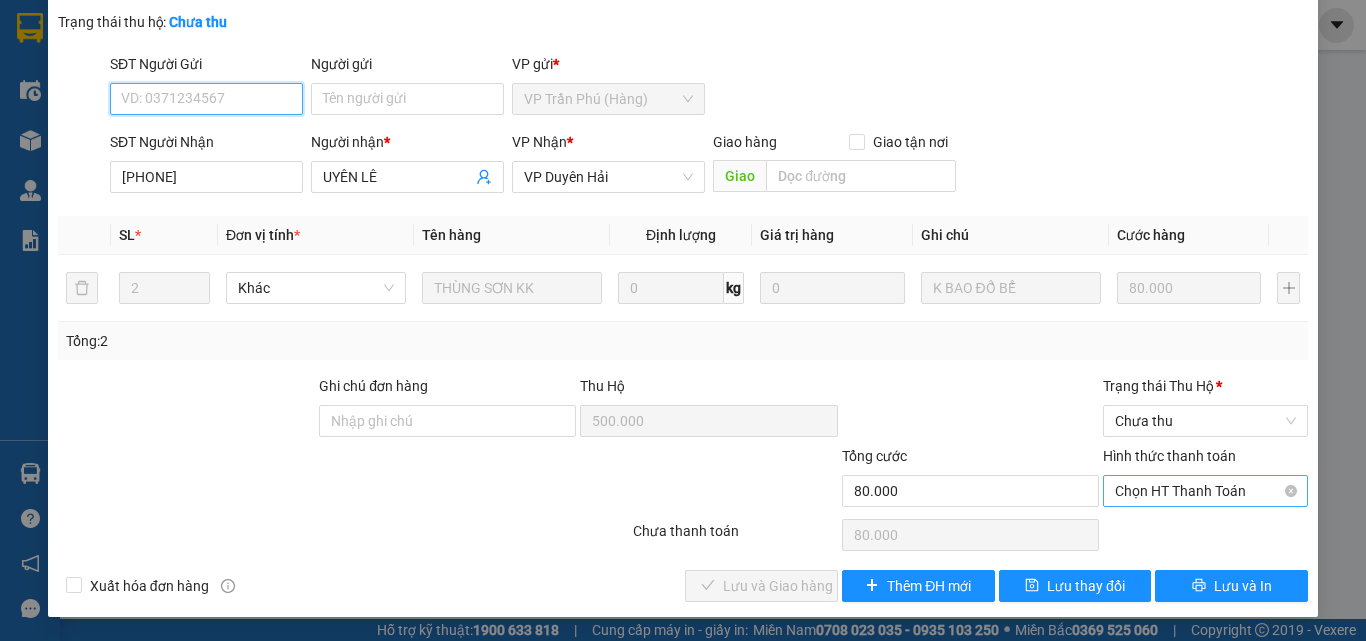 click on "Chọn HT Thanh Toán" at bounding box center [1205, 491] 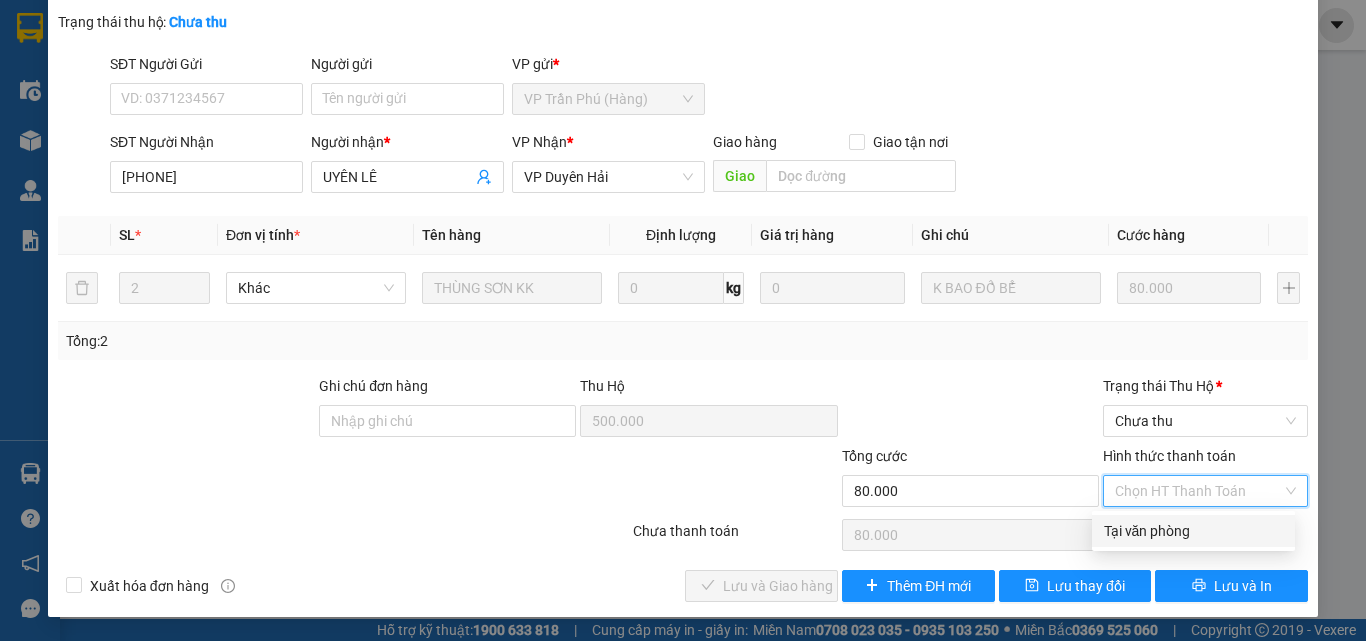 click on "Tại văn phòng" at bounding box center [1193, 531] 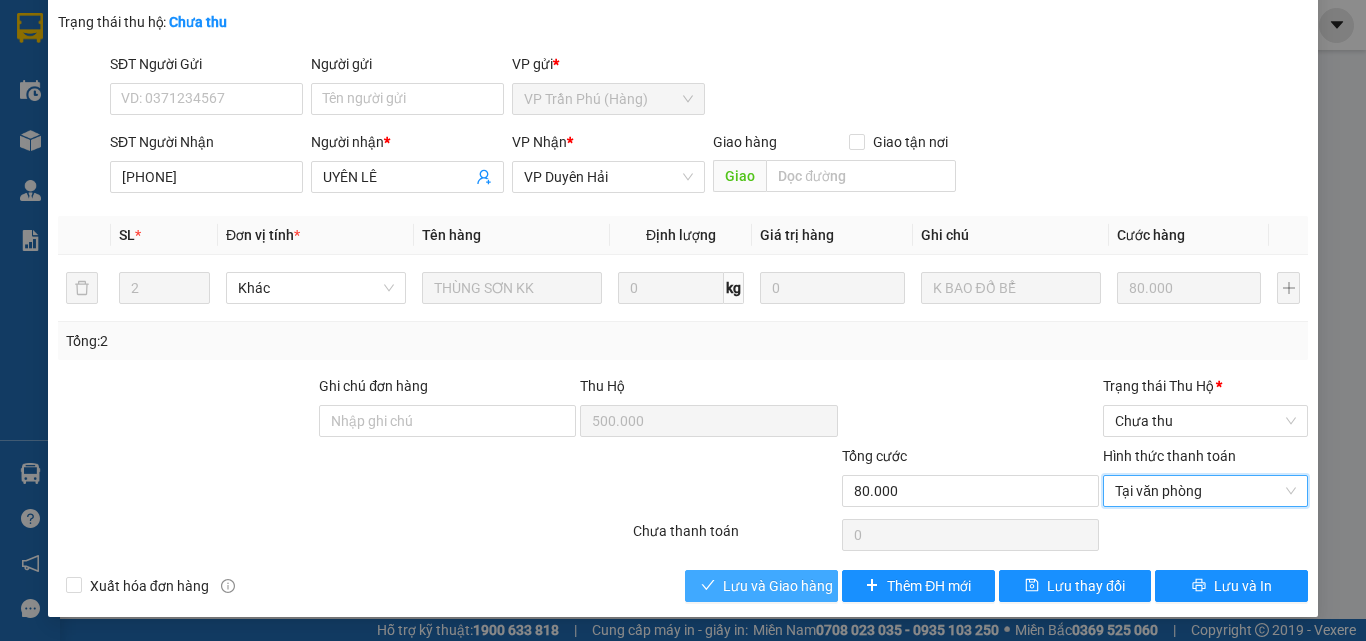 click on "Lưu và Giao hàng" at bounding box center [778, 586] 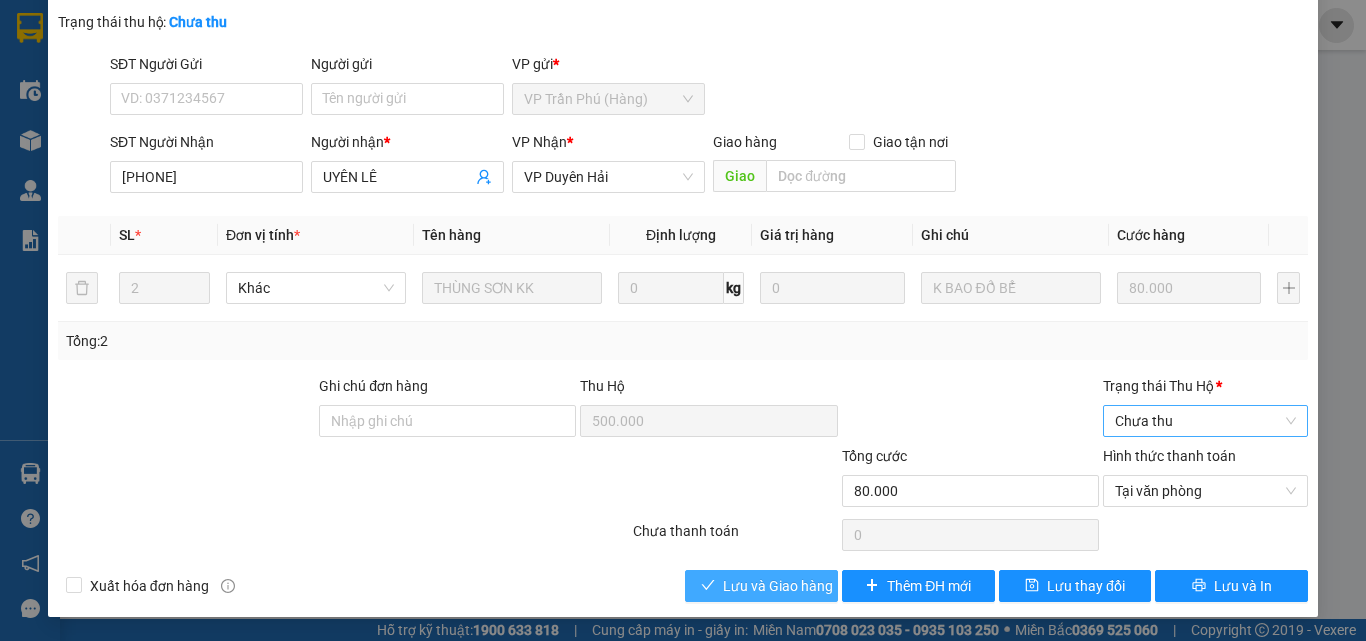 click on "Chưa thu" at bounding box center [1205, 421] 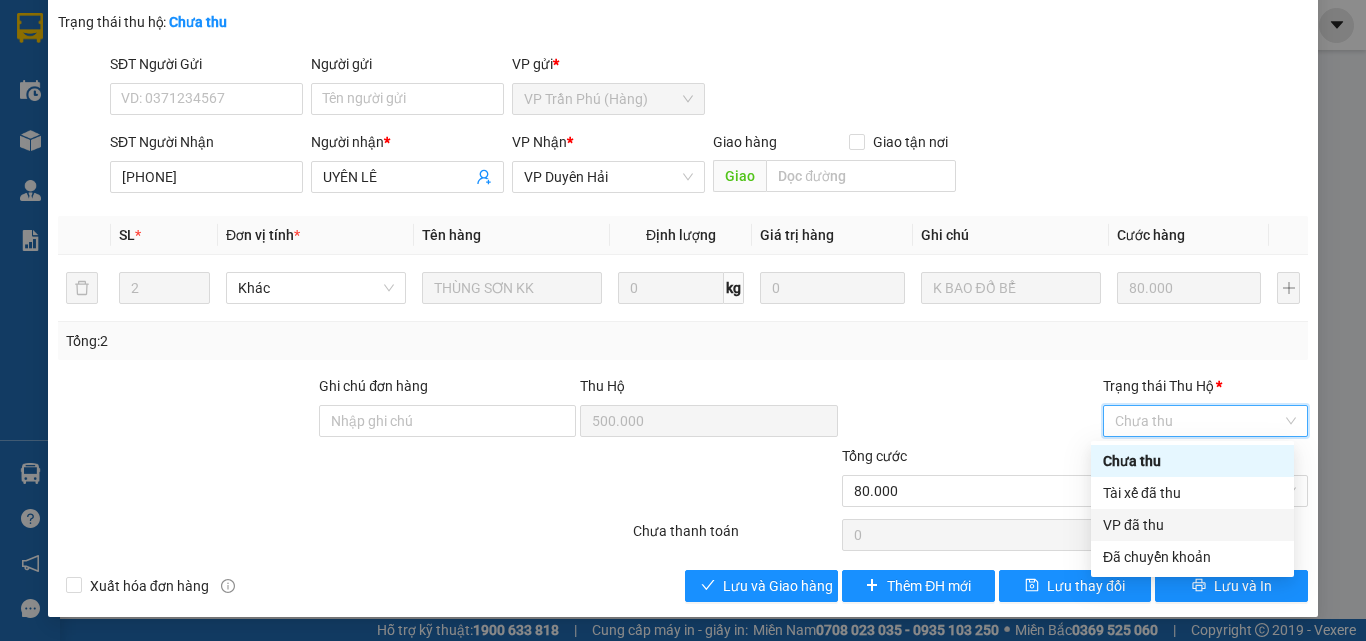 click on "VP đã thu" at bounding box center [1192, 525] 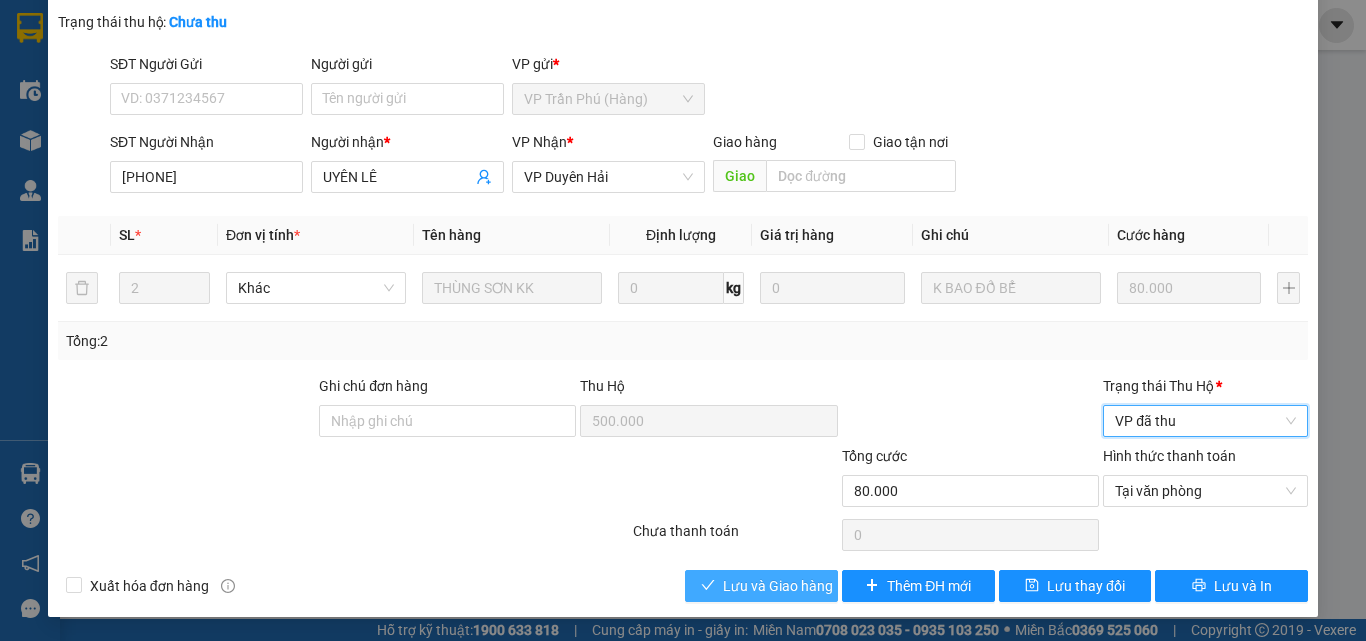 click on "Lưu và Giao hàng" at bounding box center (778, 586) 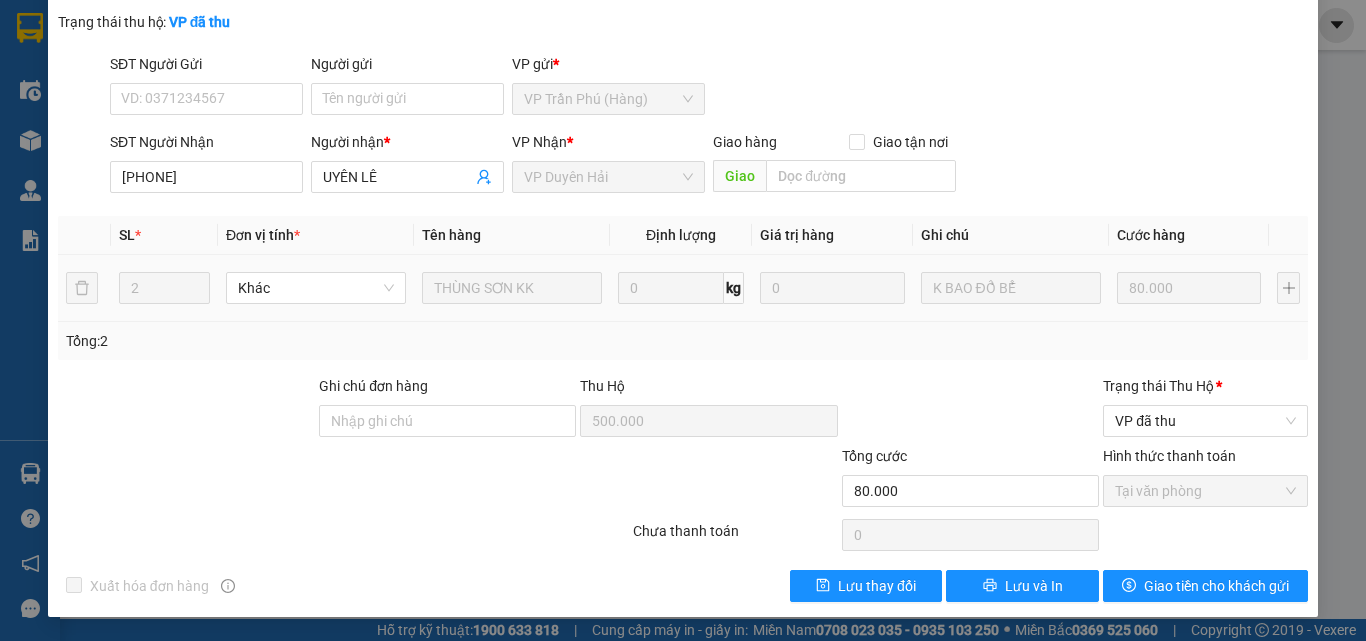 scroll, scrollTop: 0, scrollLeft: 0, axis: both 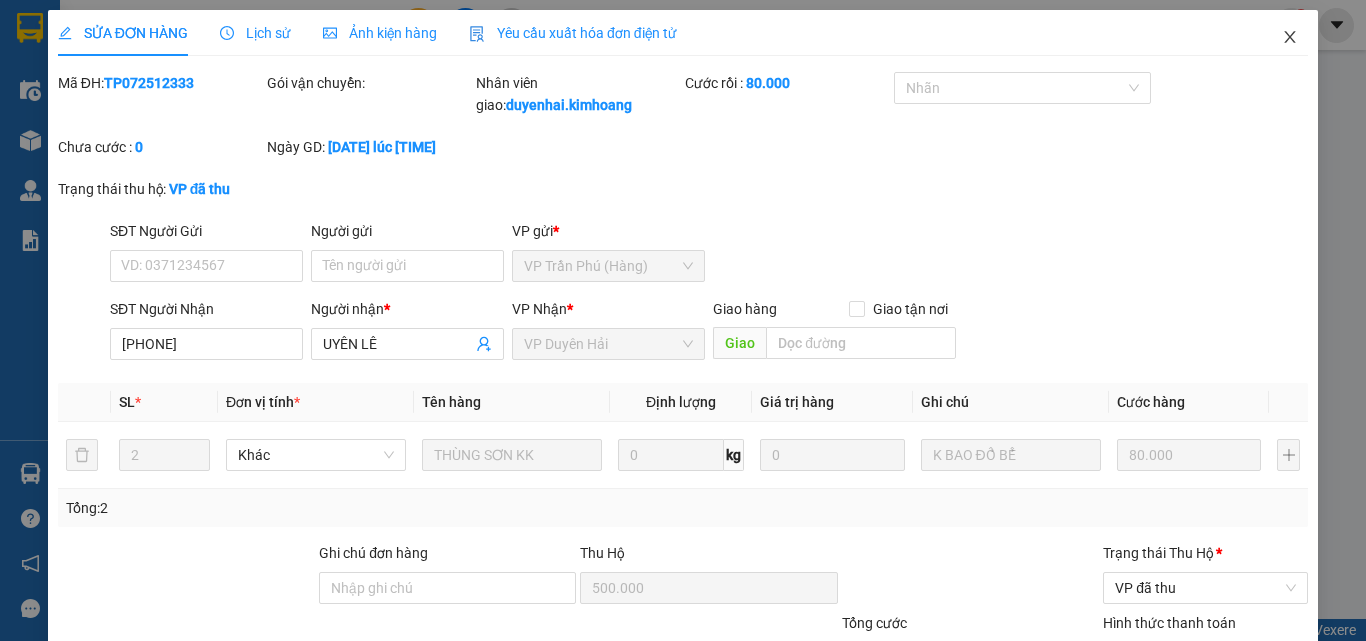click 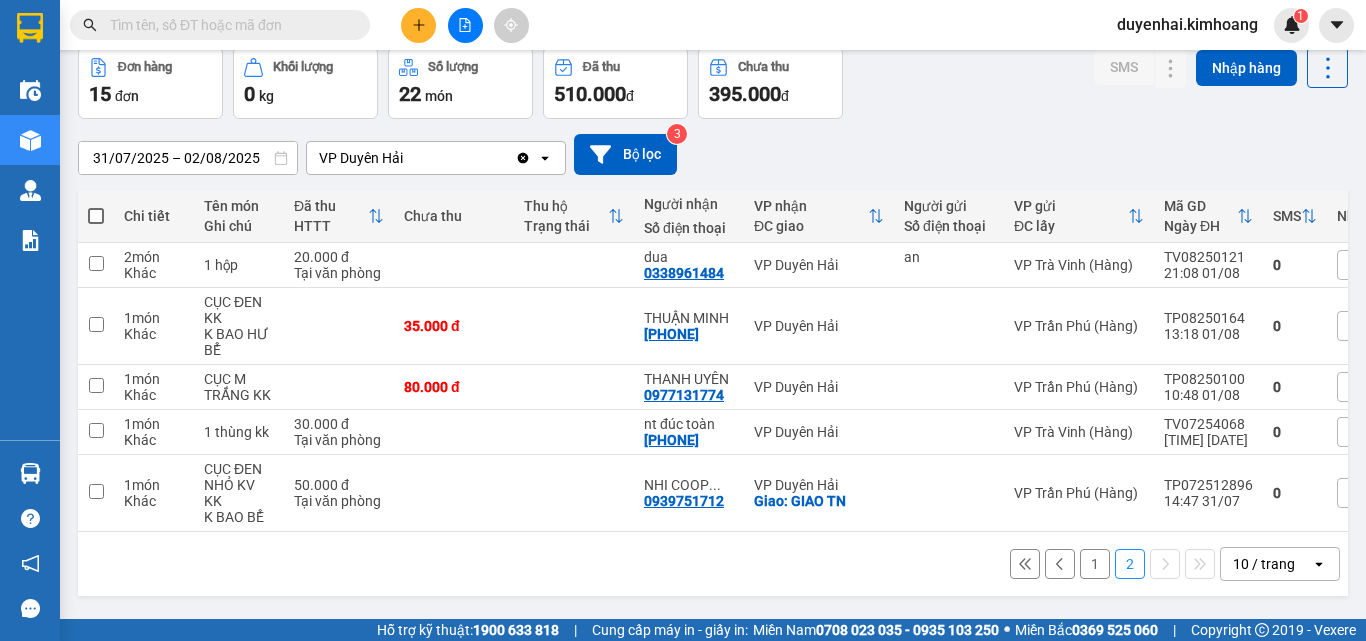 scroll, scrollTop: 0, scrollLeft: 0, axis: both 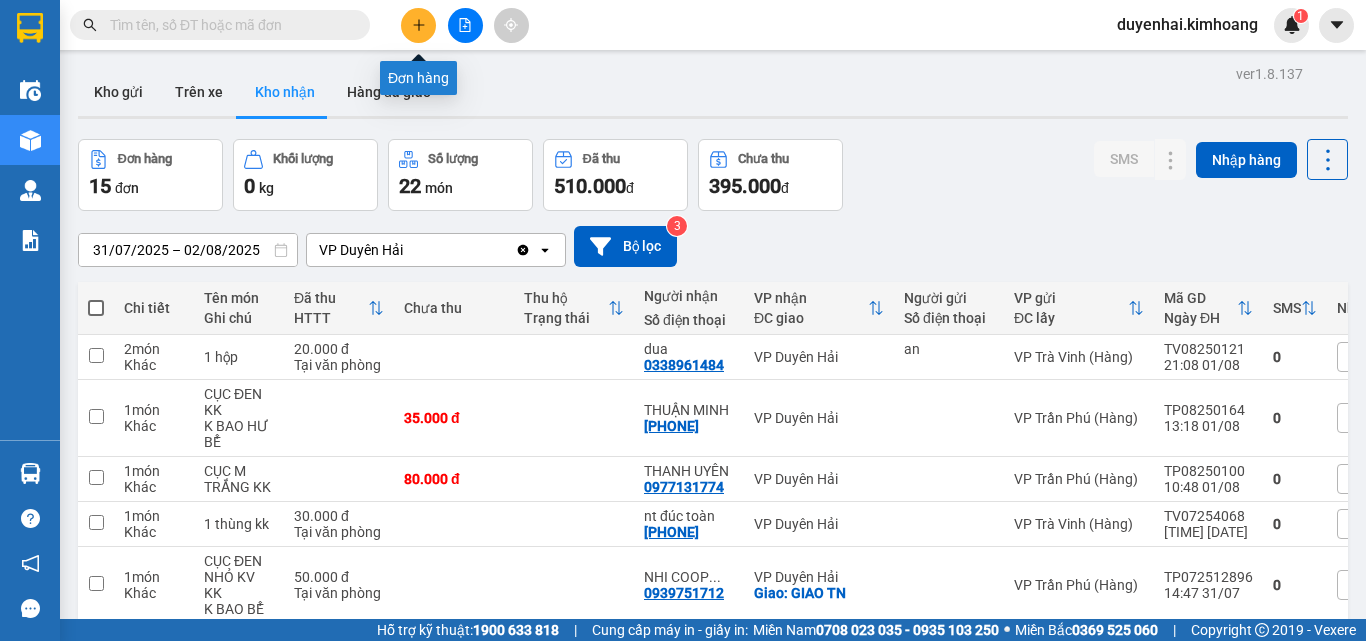 click 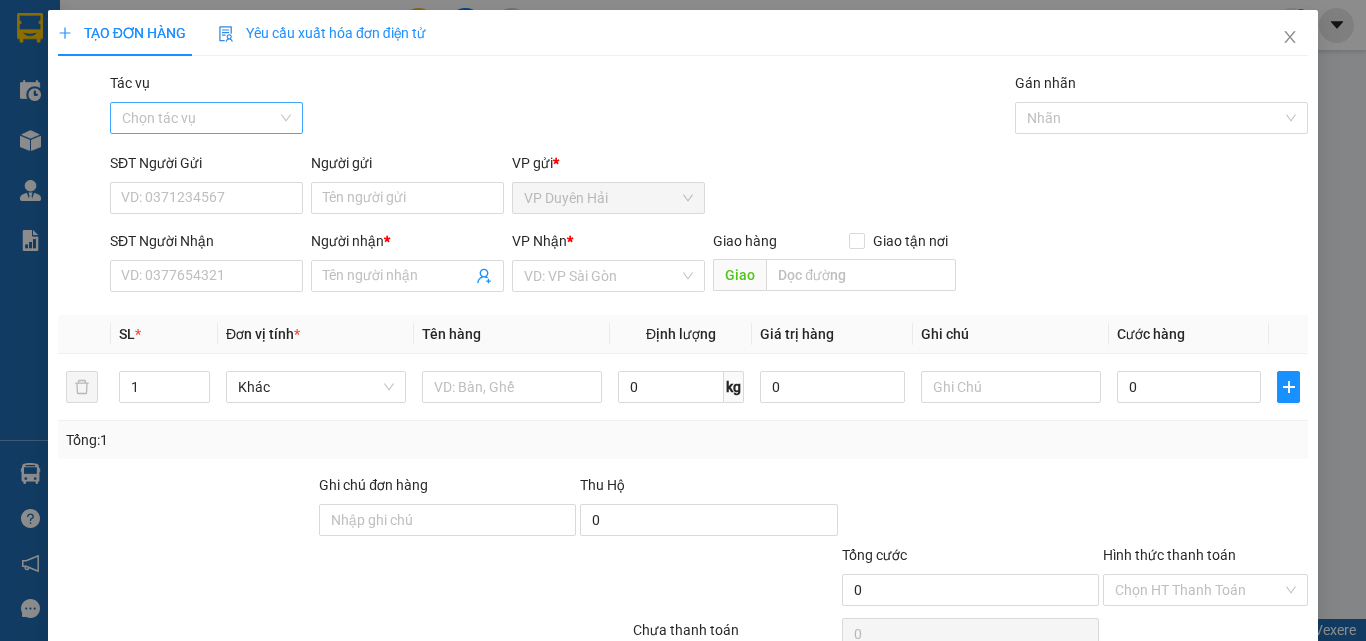 click on "Tác vụ" at bounding box center [199, 118] 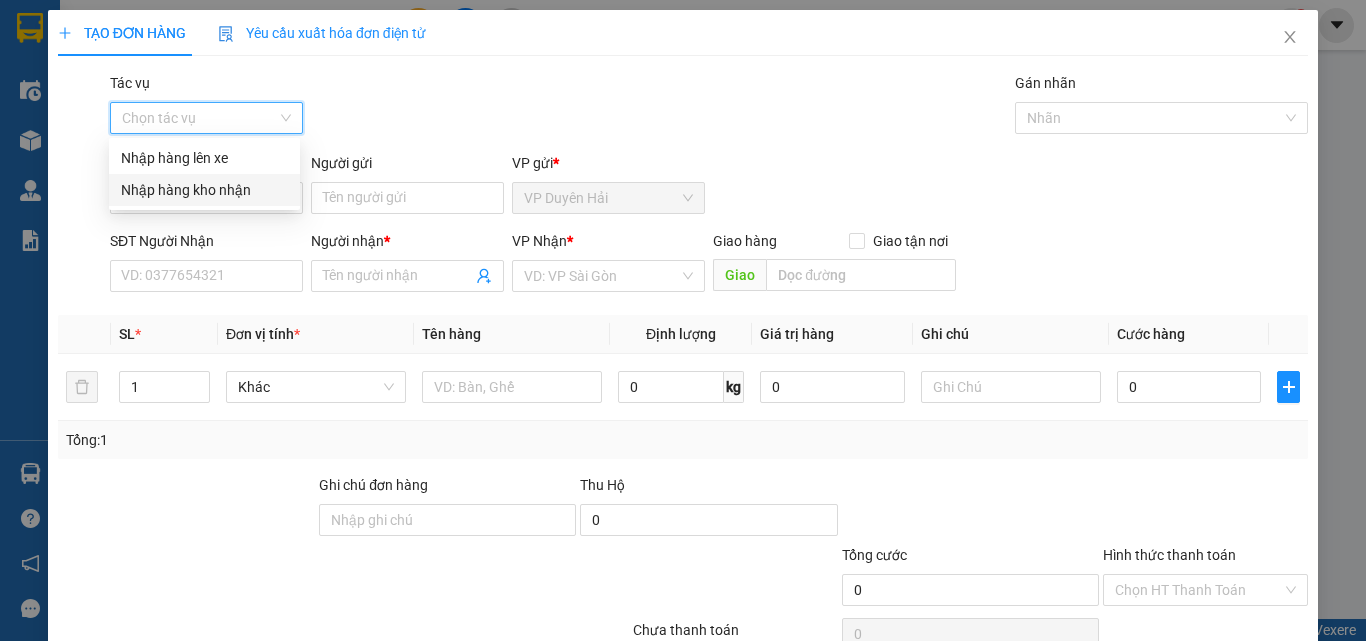 click on "Nhập hàng kho nhận" at bounding box center [204, 190] 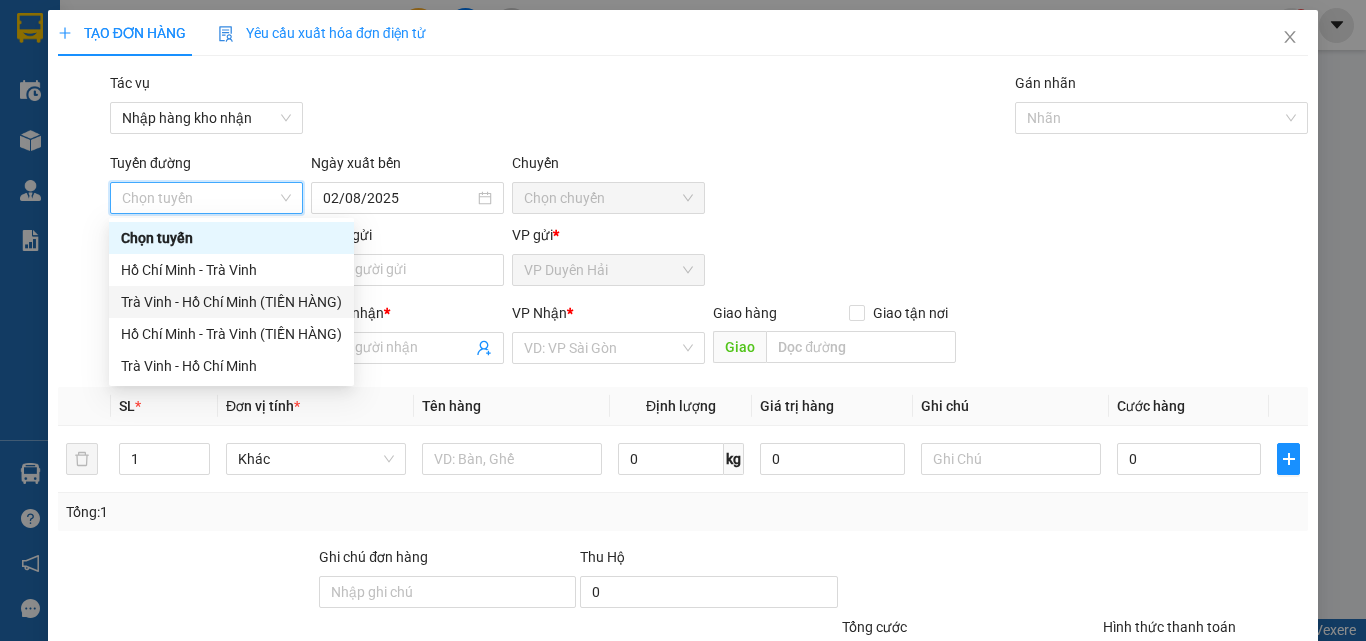 click on "Trà Vinh - Hồ Chí Minh (TIỀN HÀNG)" at bounding box center (231, 302) 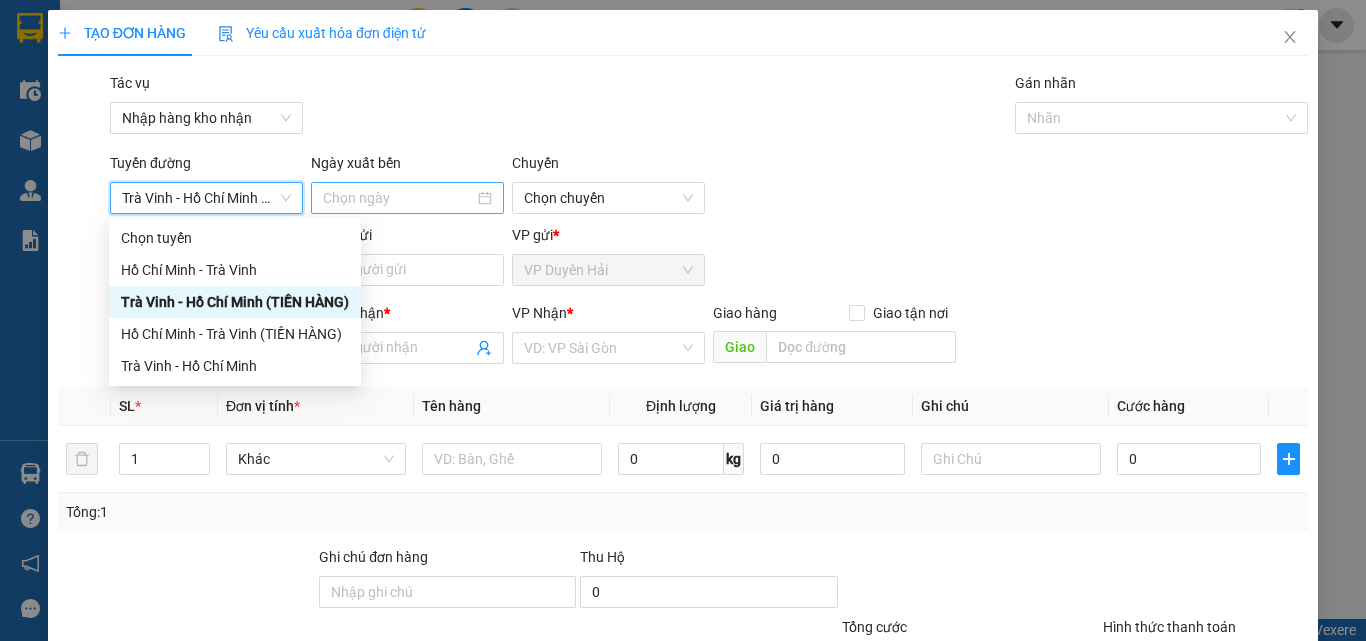 type on "02/08/2025" 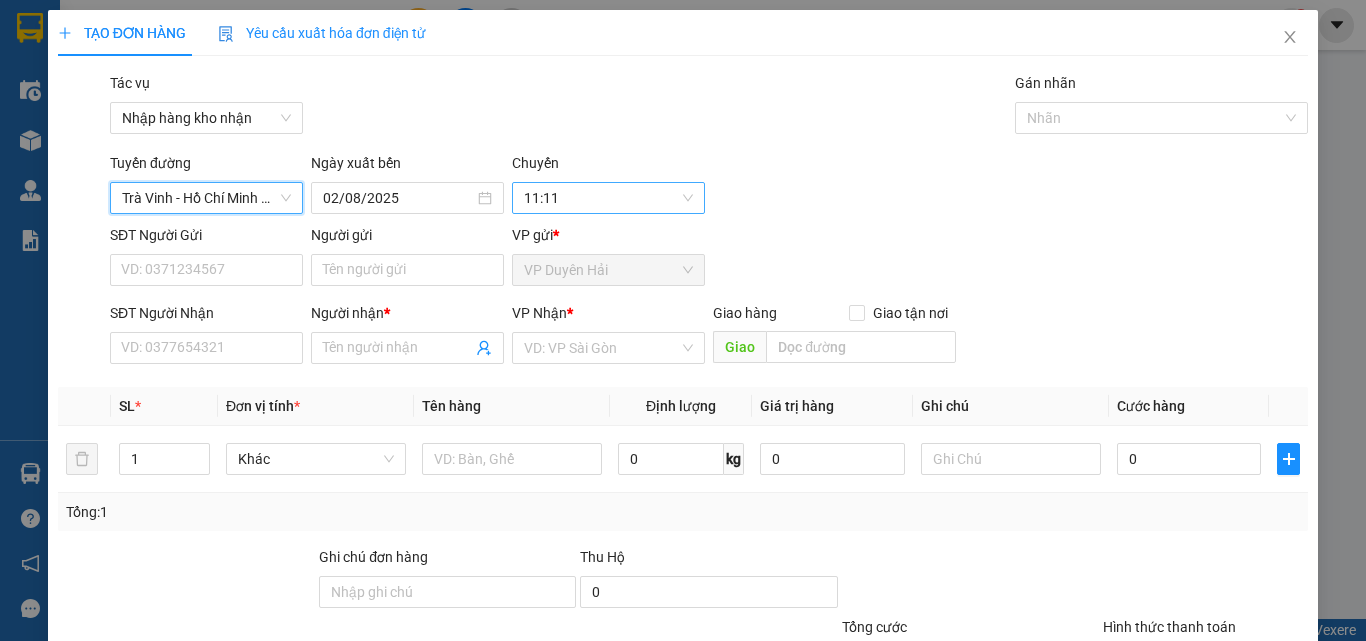 click on "11:11" at bounding box center [608, 198] 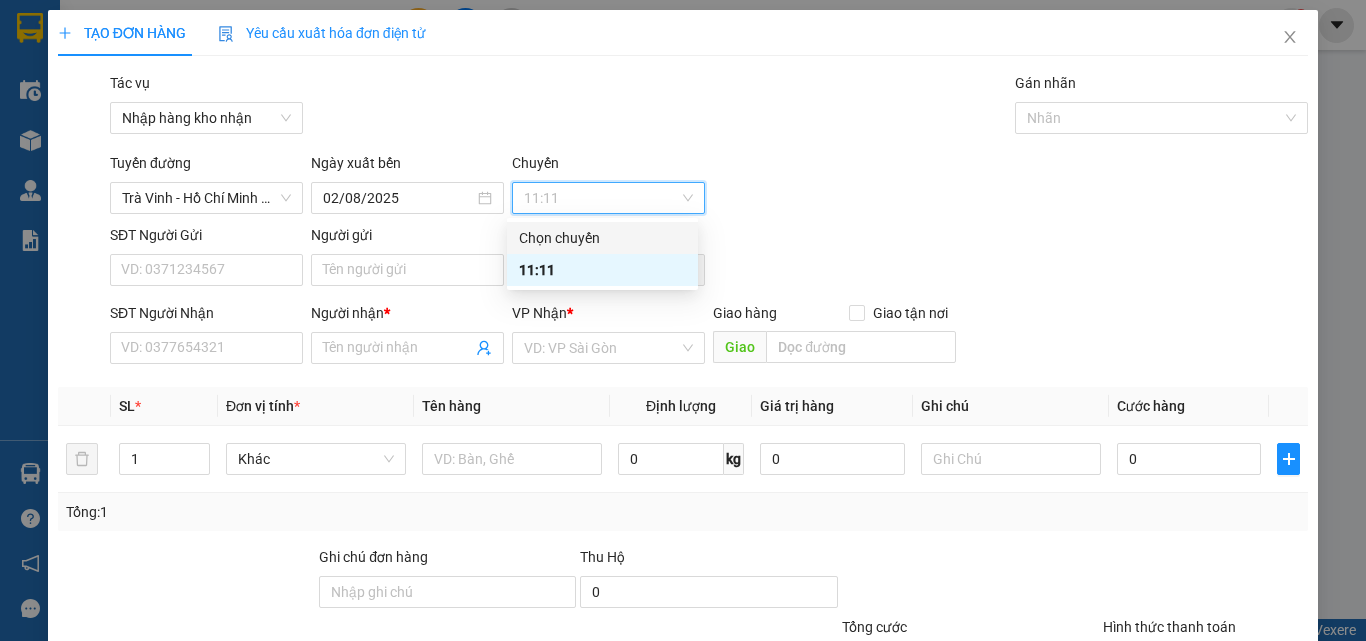 click on "Chọn chuyến" at bounding box center (602, 238) 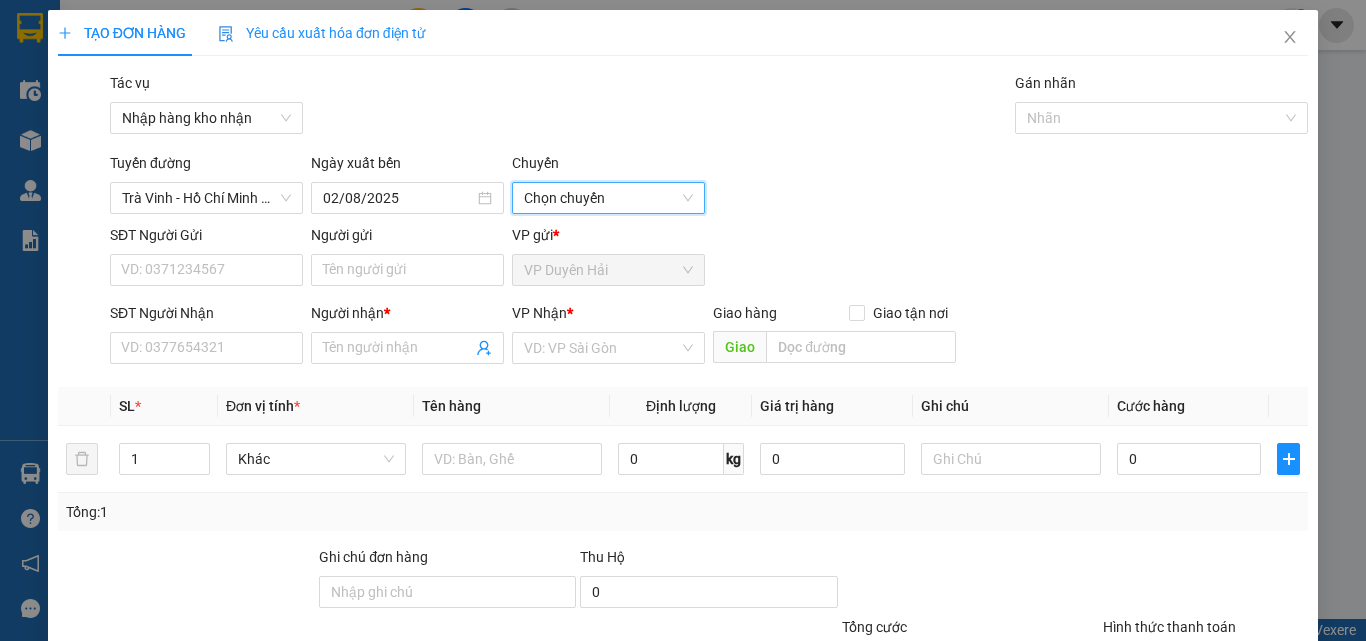 click on "Chọn chuyến" at bounding box center [608, 198] 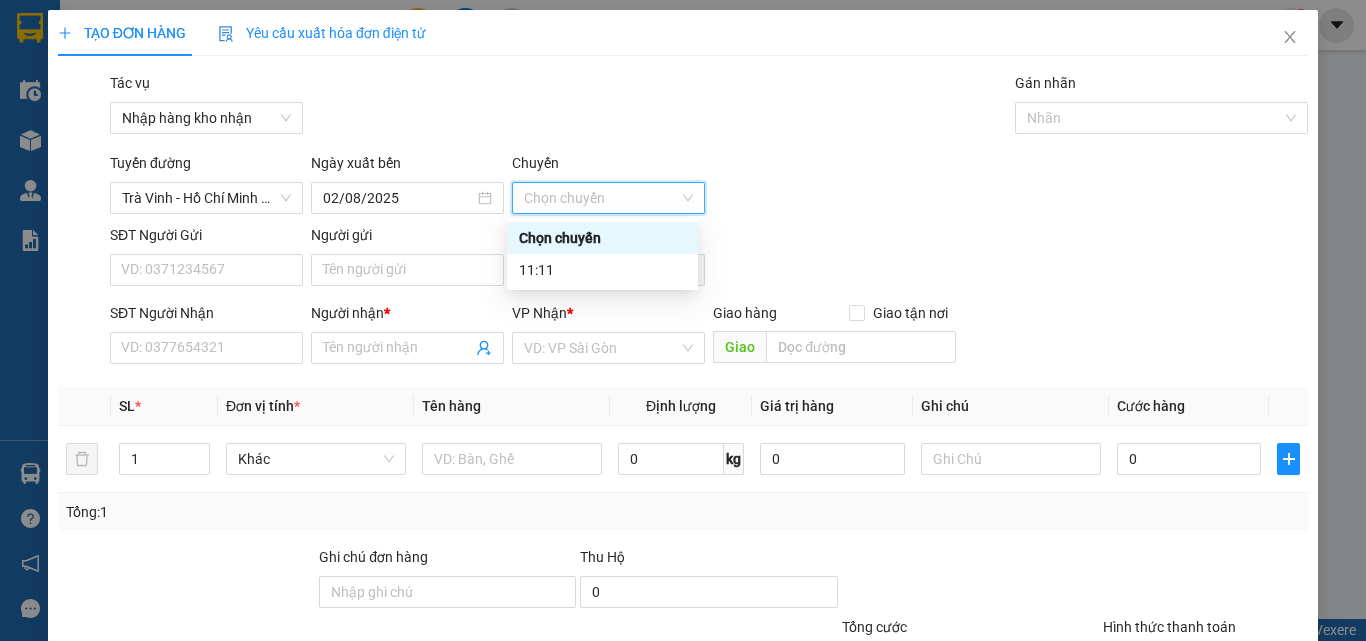 click on "Chọn chuyến" at bounding box center (602, 238) 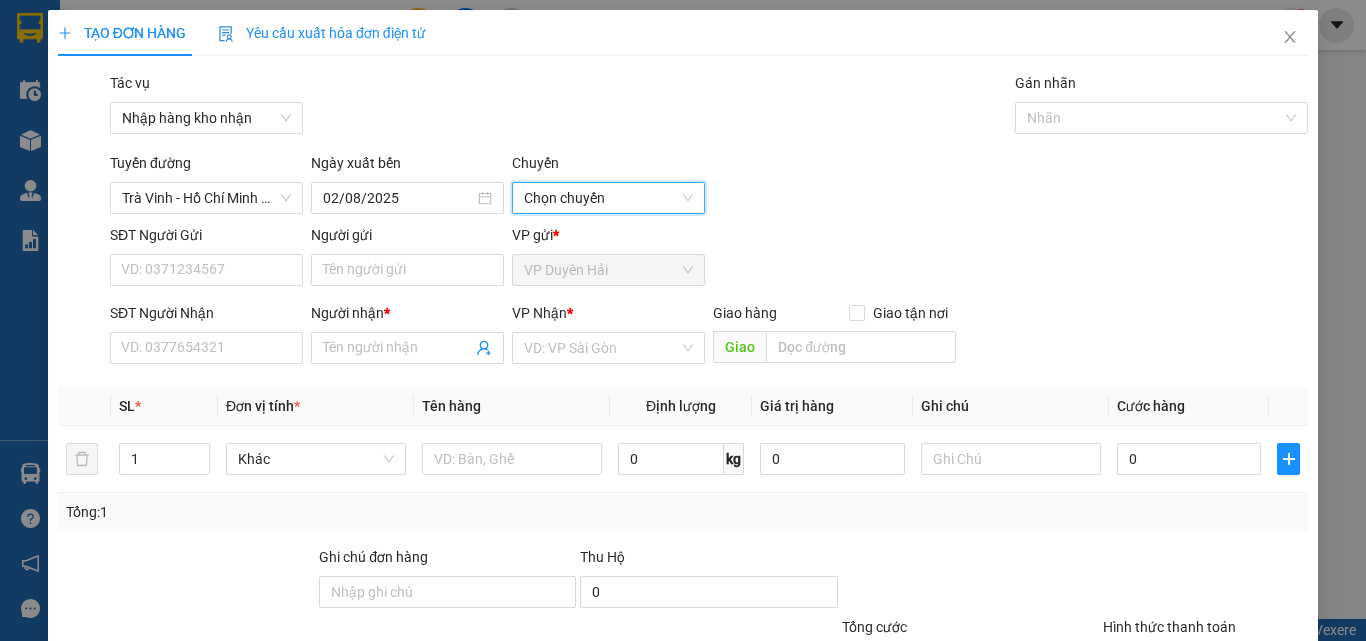 click on "Chọn chuyến" at bounding box center (608, 198) 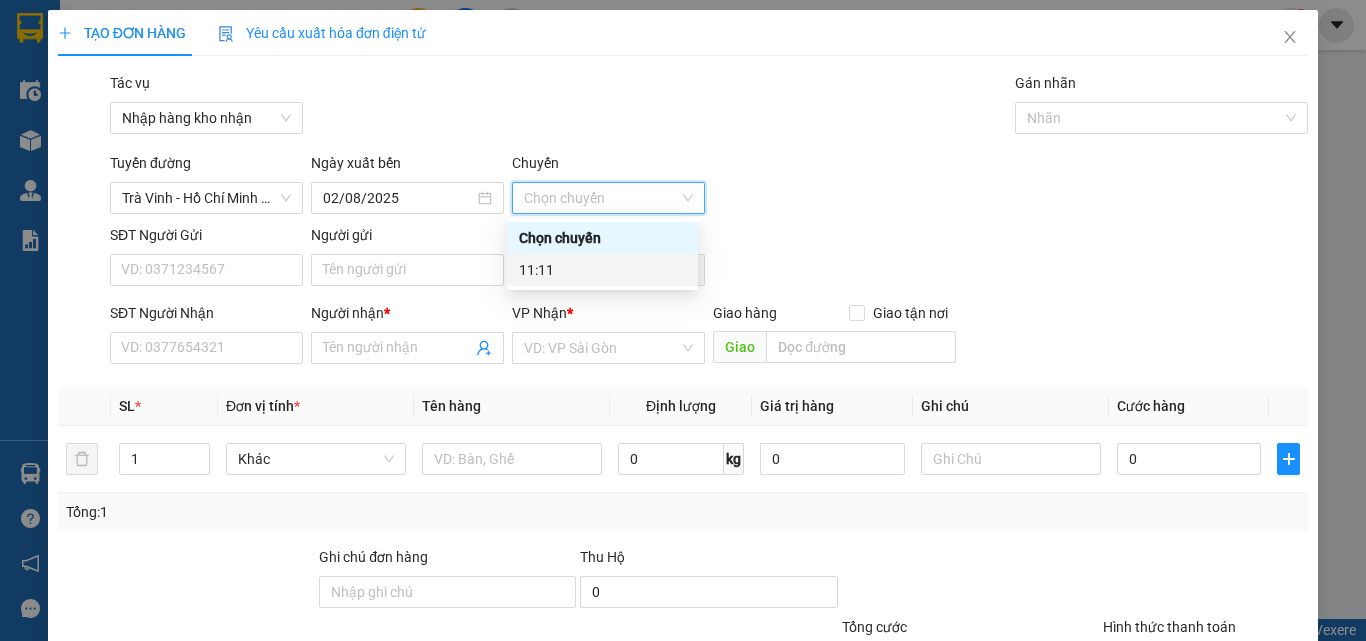 click on "11:11" at bounding box center (602, 270) 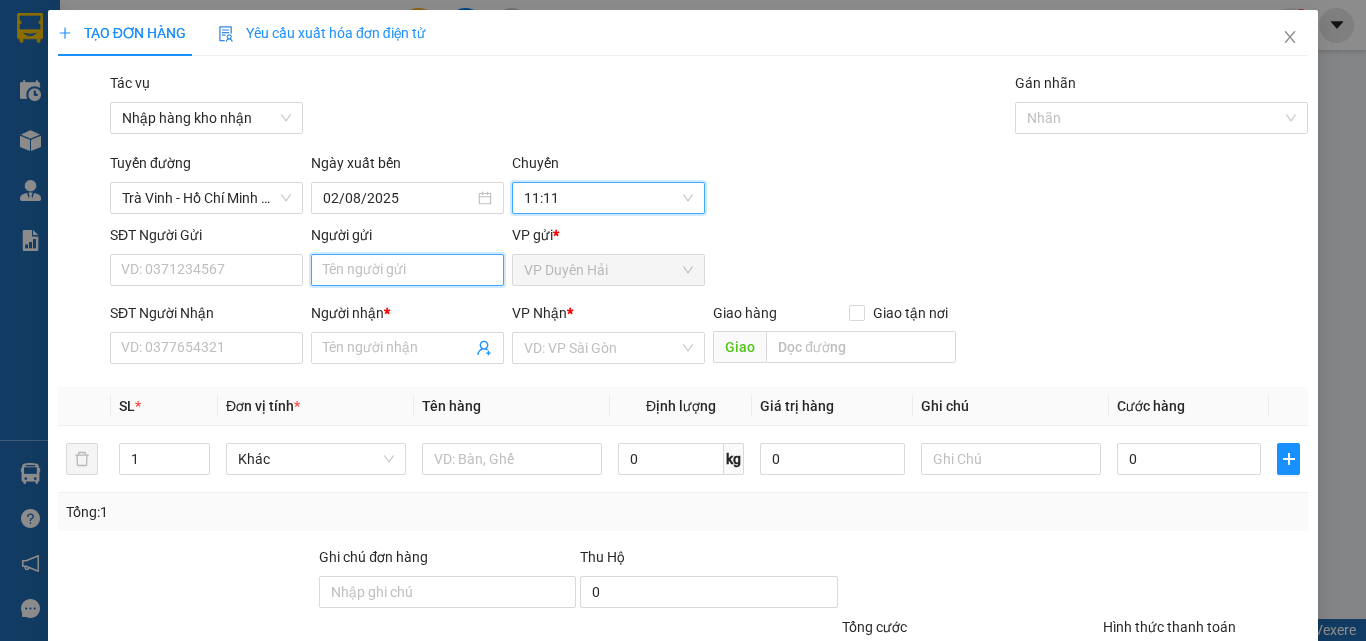 click on "Người gửi" at bounding box center (407, 270) 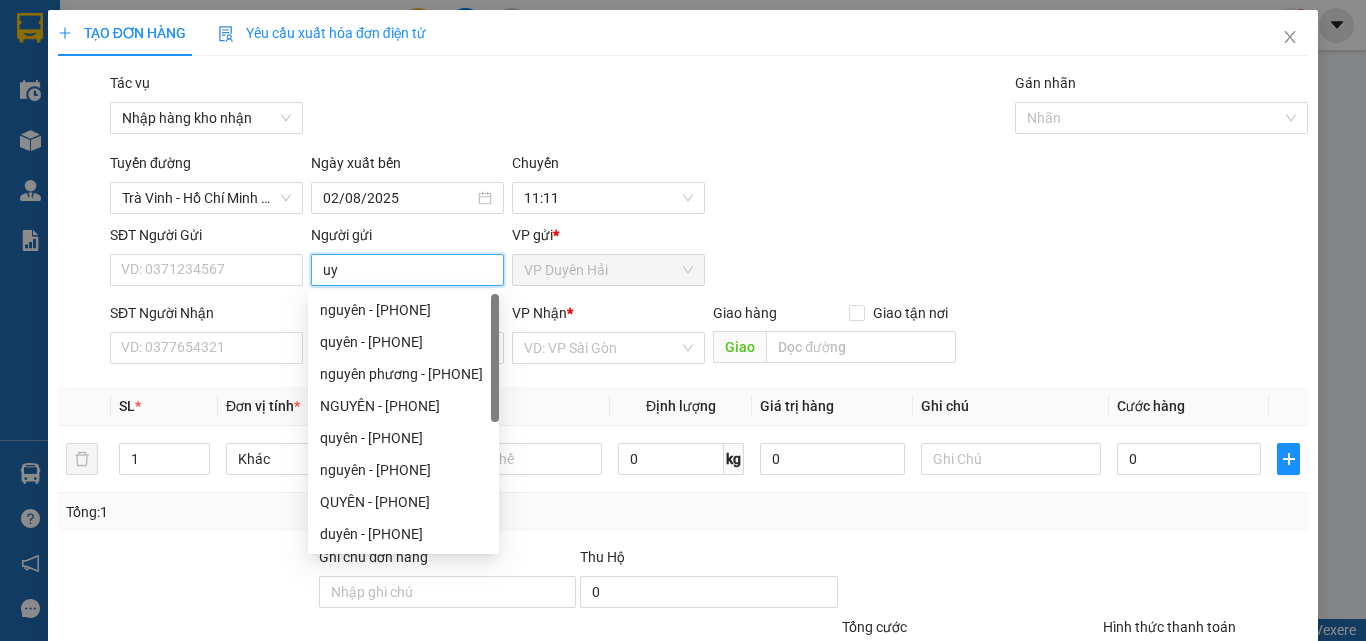 type on "u" 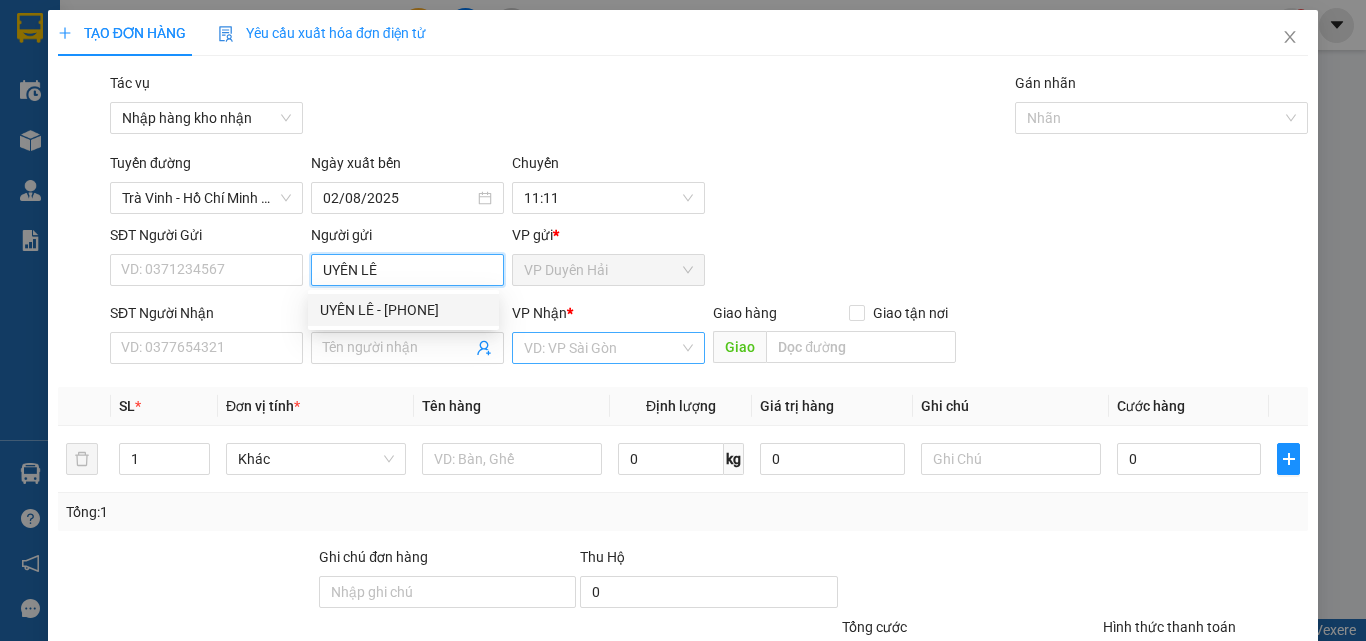 type on "UYÊN LÊ" 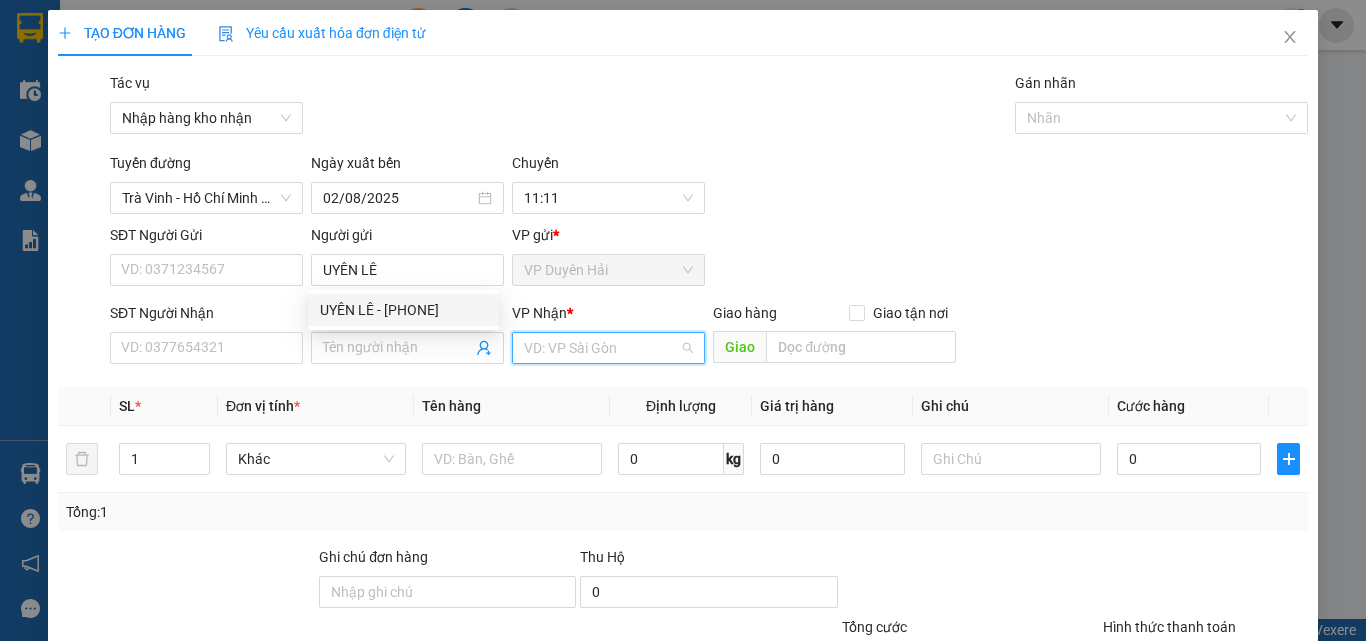 click at bounding box center (601, 348) 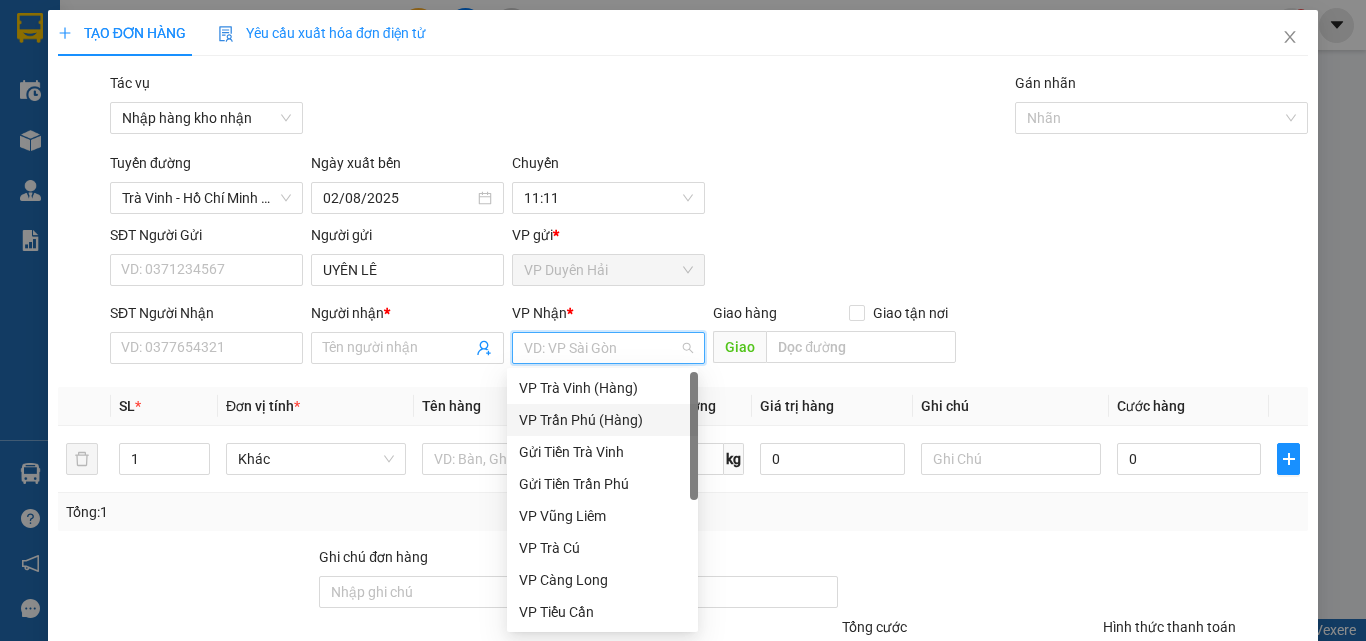 click on "VP Trần Phú (Hàng)" at bounding box center (602, 420) 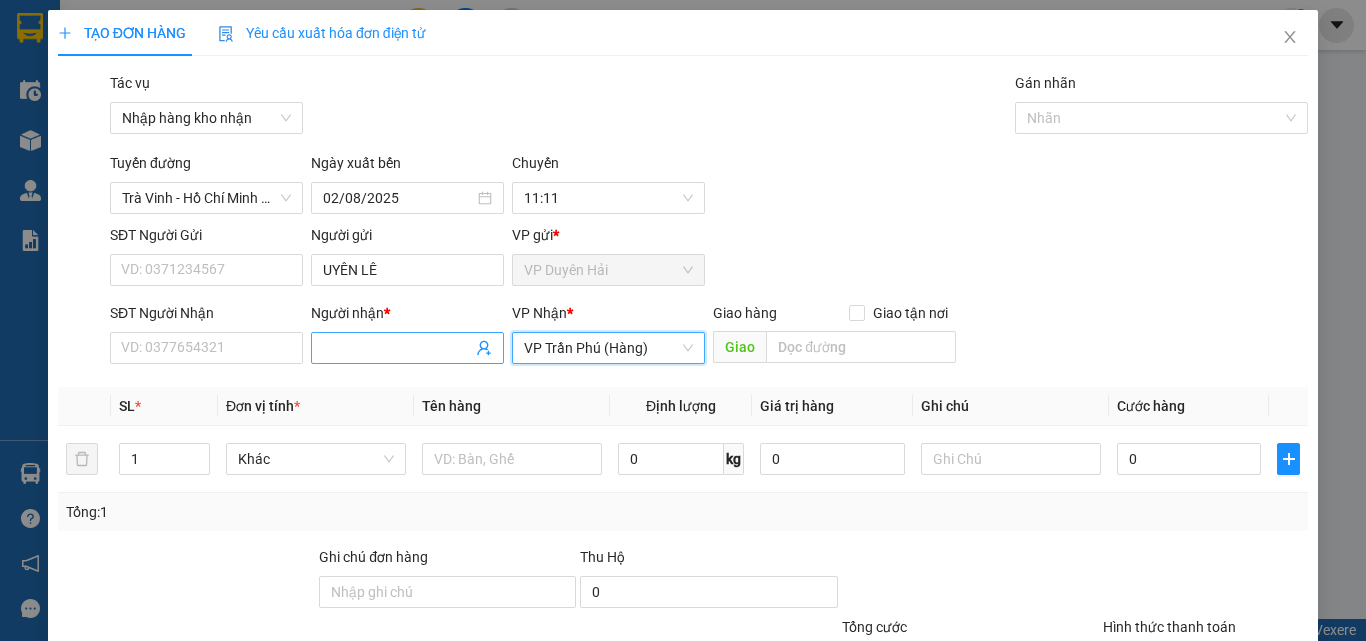 click at bounding box center [407, 348] 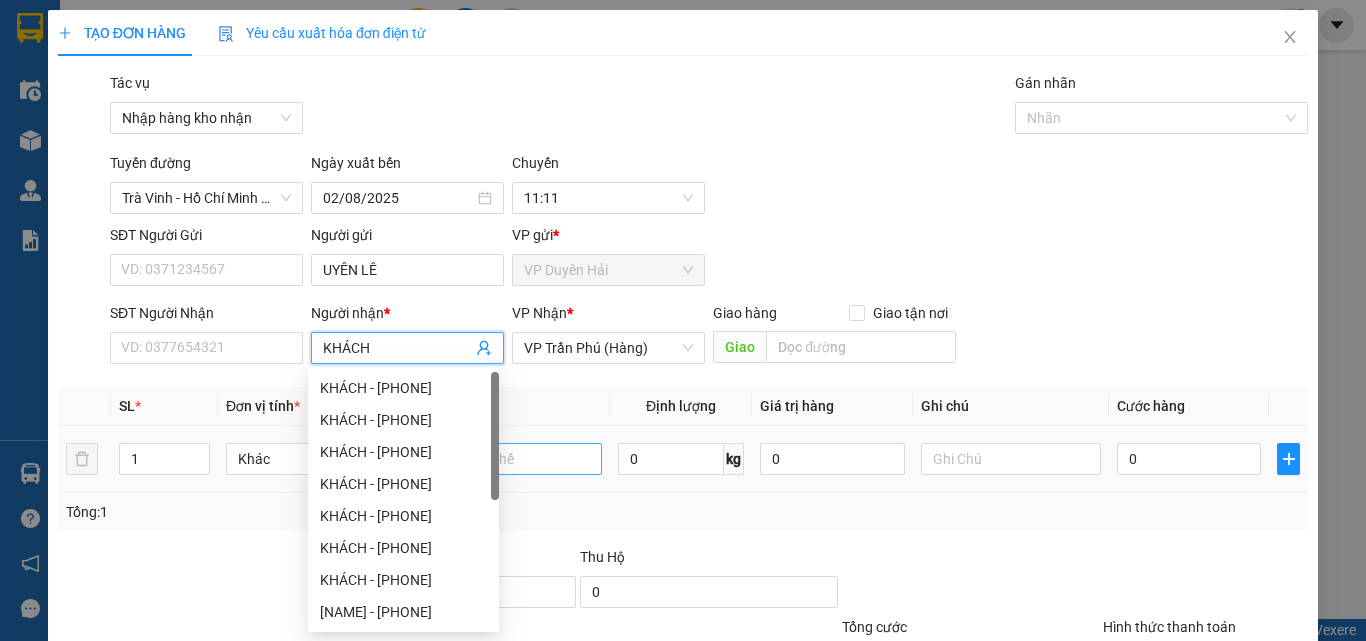 type on "KHÁCH" 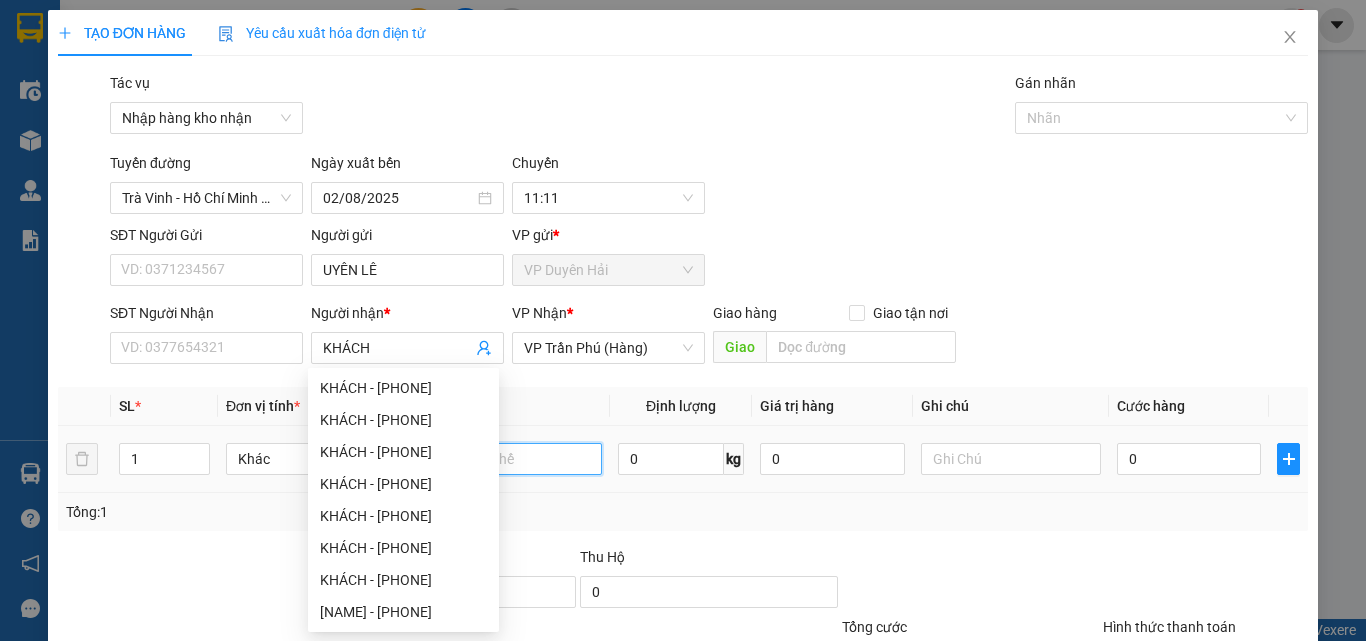 click at bounding box center (512, 459) 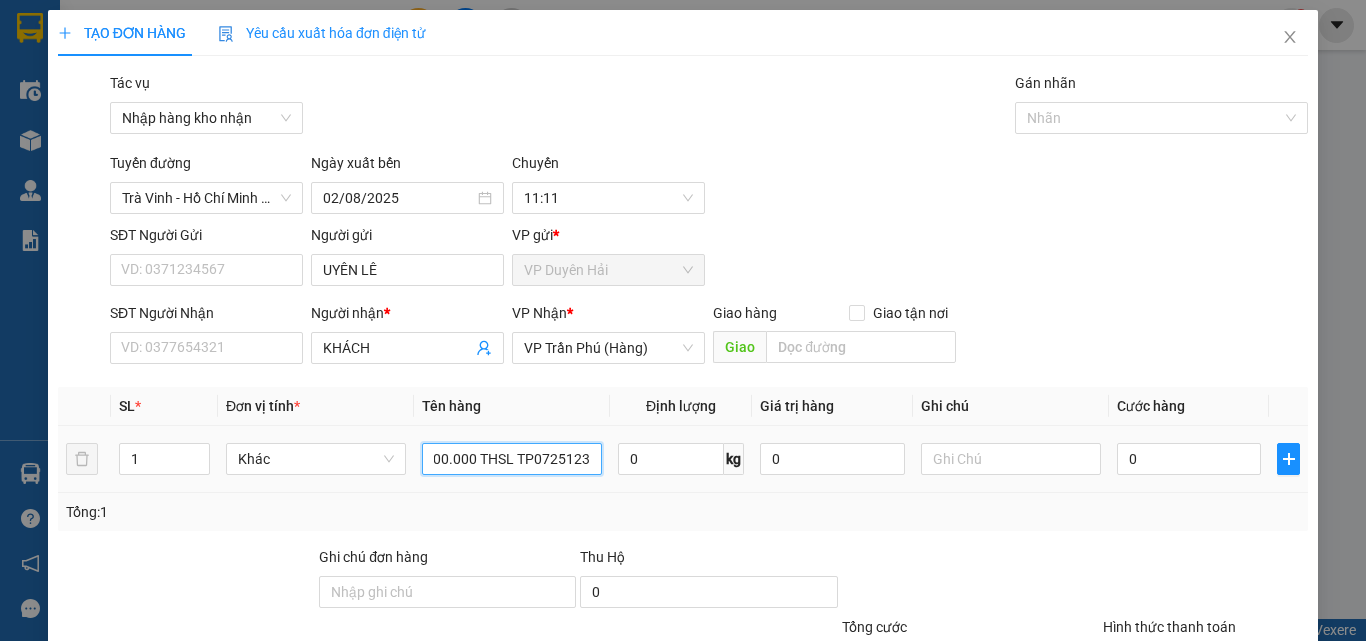 scroll, scrollTop: 0, scrollLeft: 16, axis: horizontal 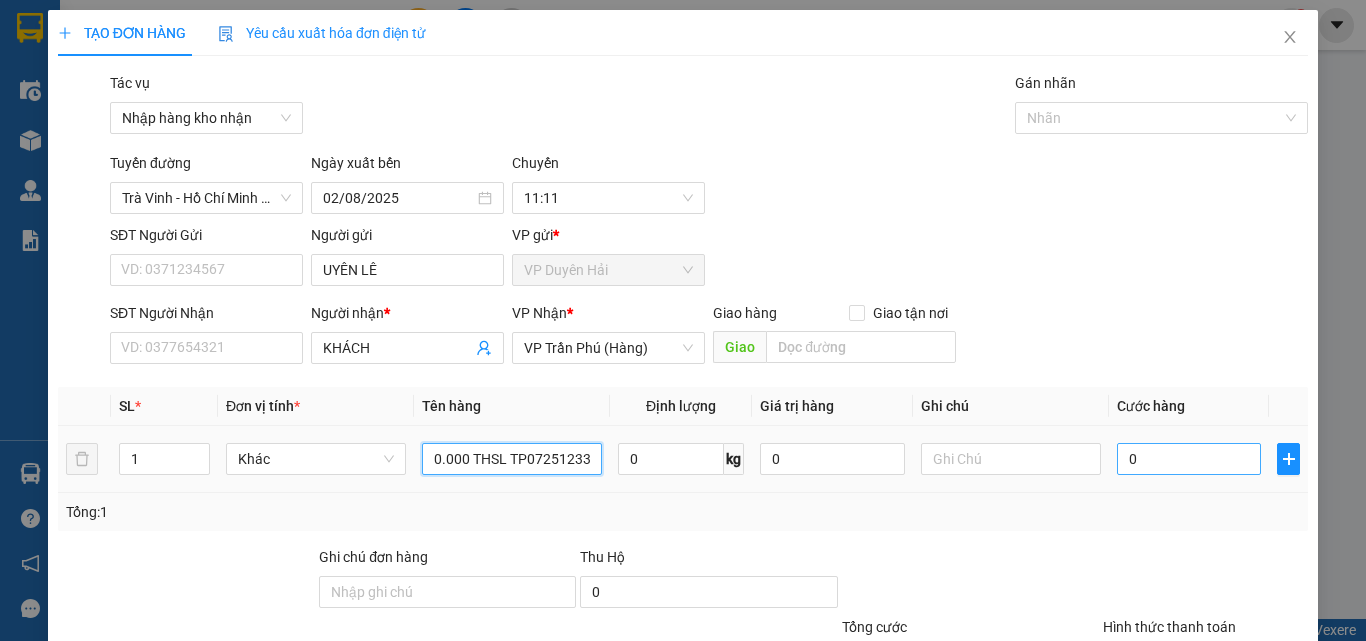 type on "500.000 THSL TP072512333" 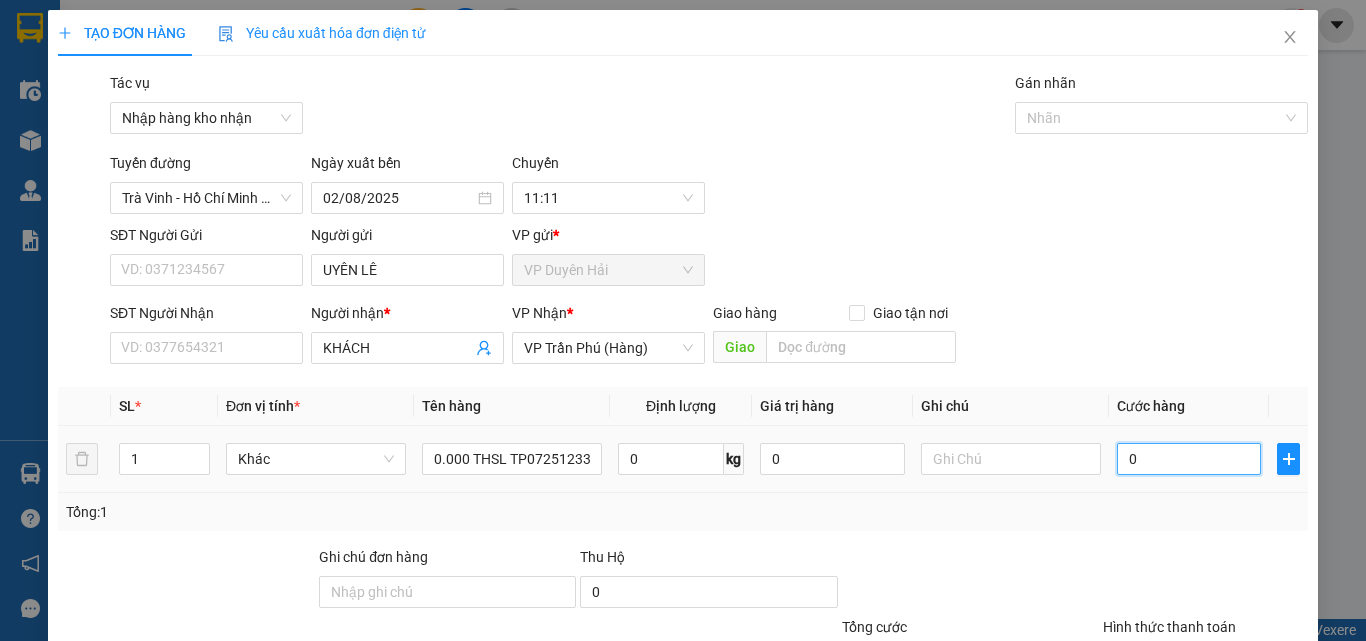 scroll, scrollTop: 0, scrollLeft: 0, axis: both 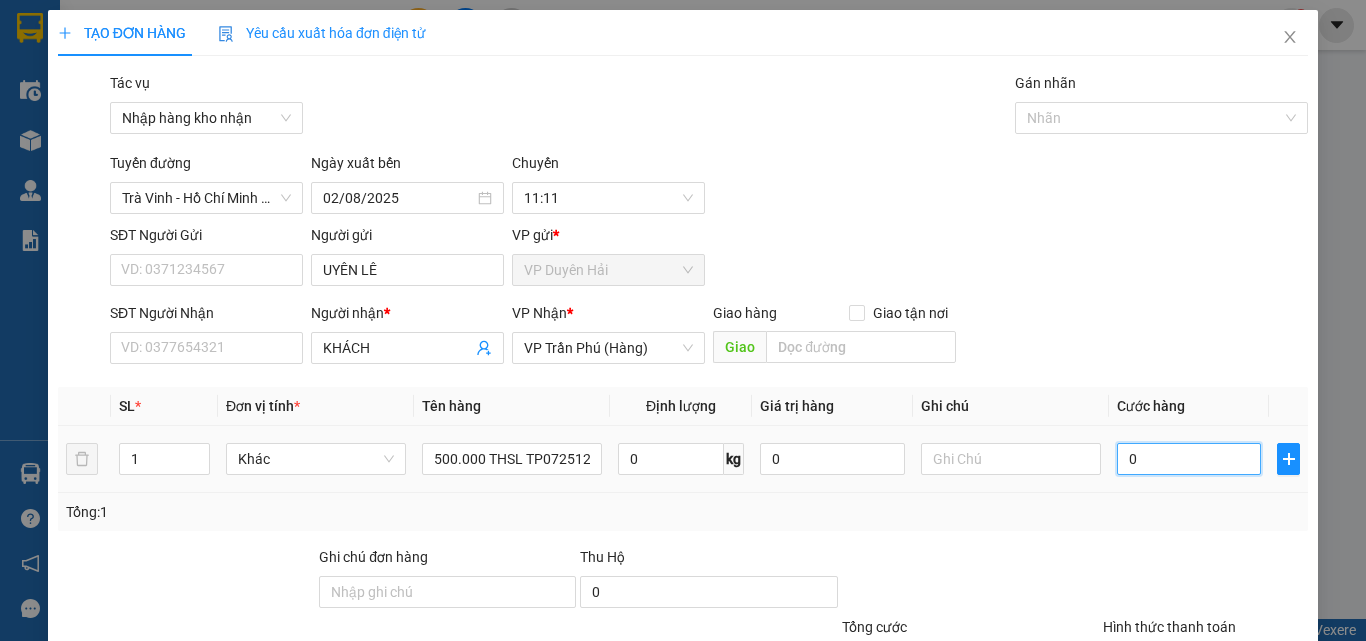 click on "0" at bounding box center [1189, 459] 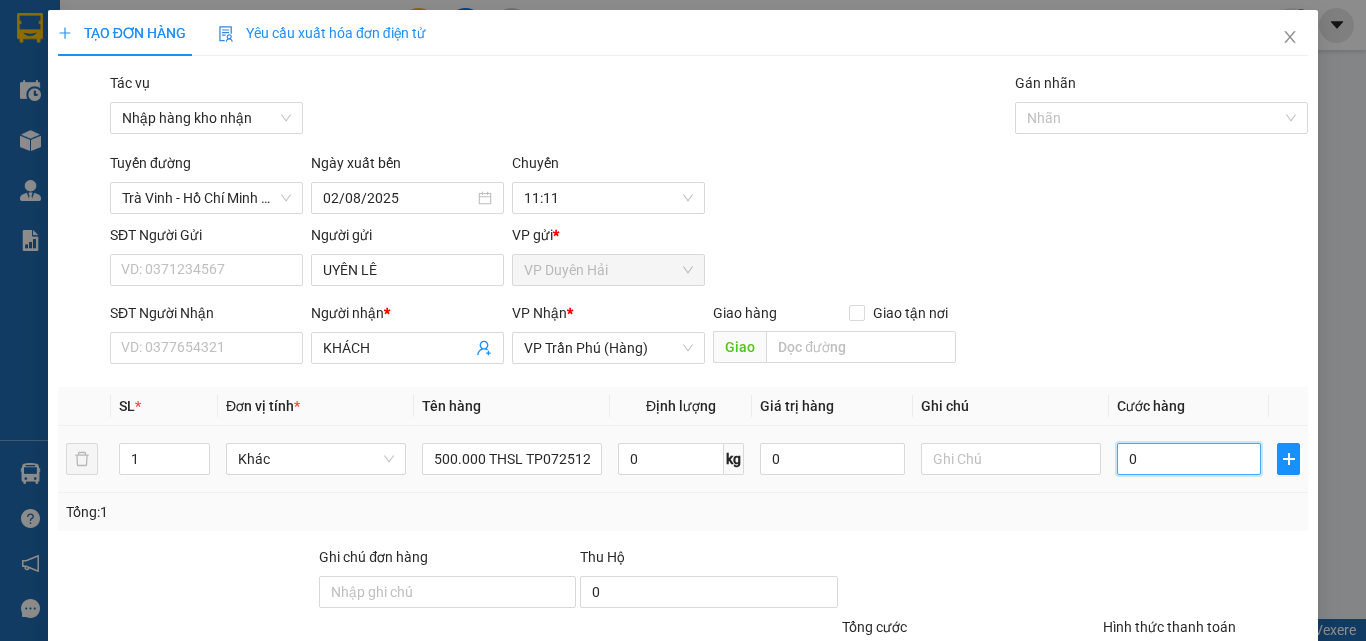 type on "1" 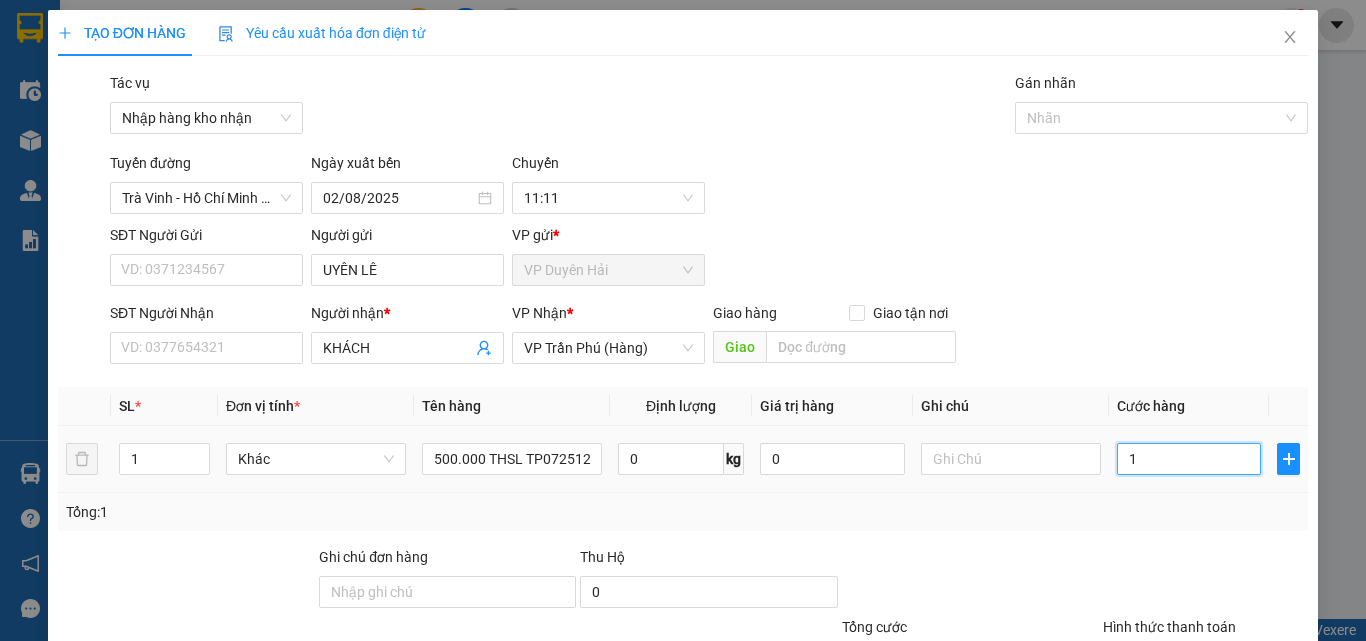 type on "1" 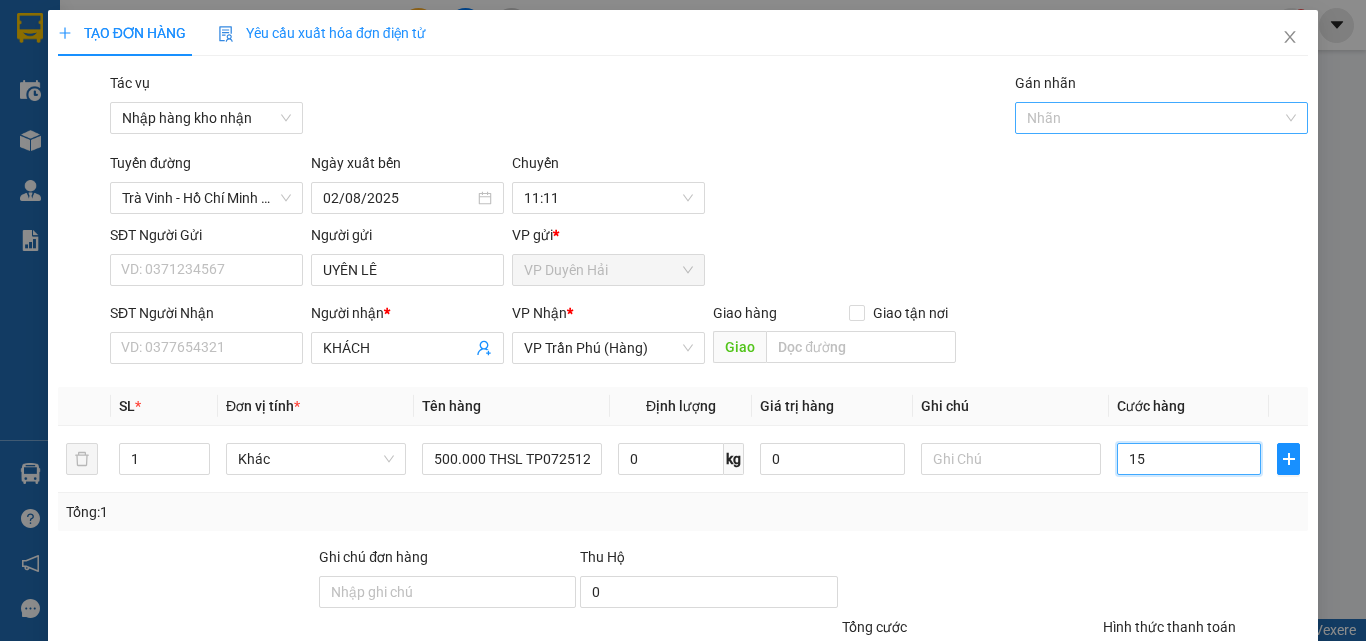 click at bounding box center (1152, 118) 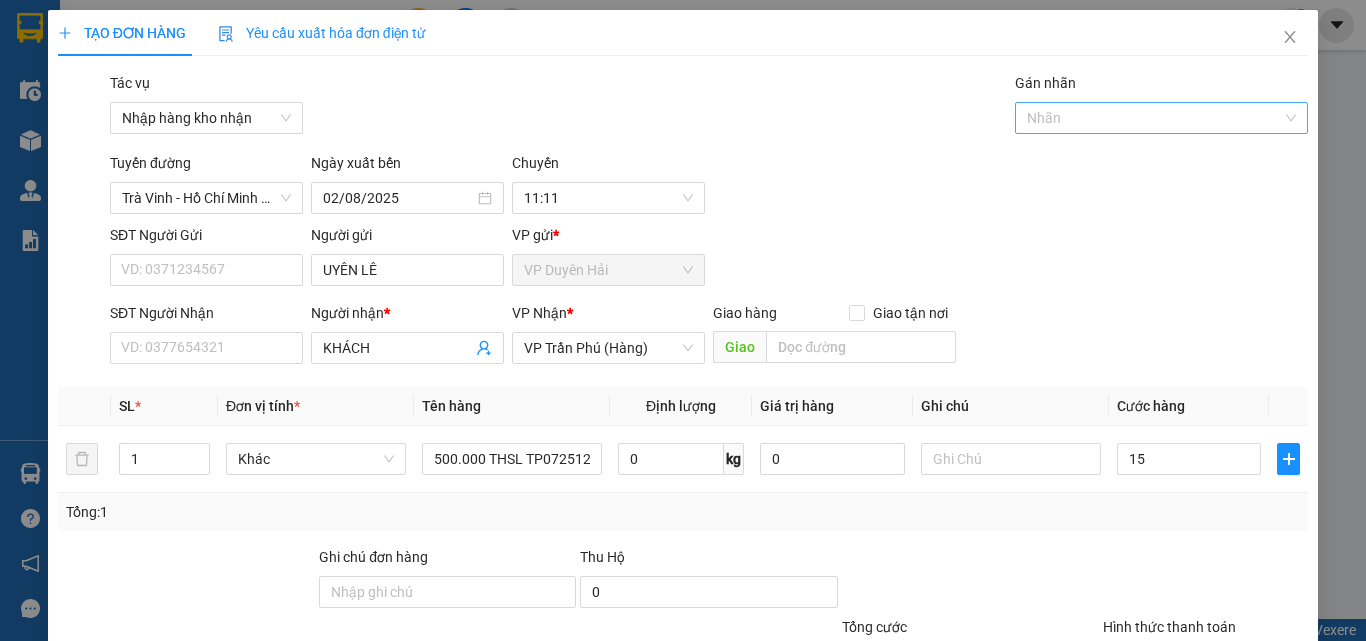type on "15.000" 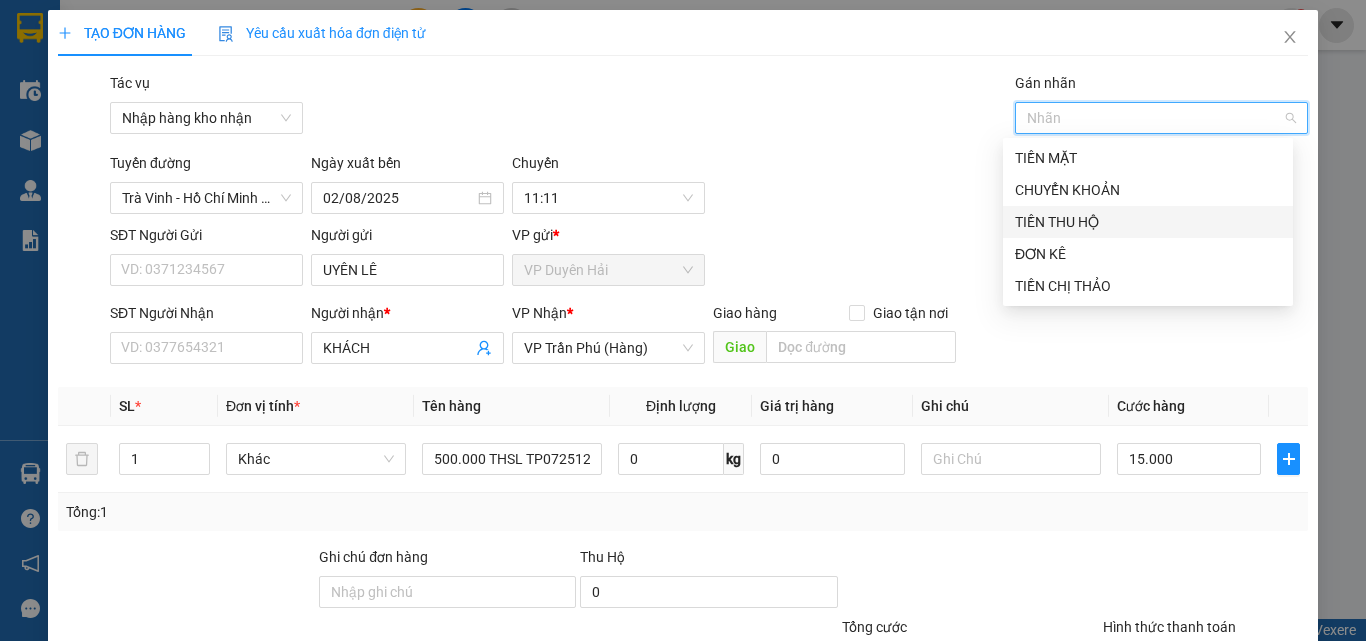 click on "TIỀN THU HỘ" at bounding box center [1148, 222] 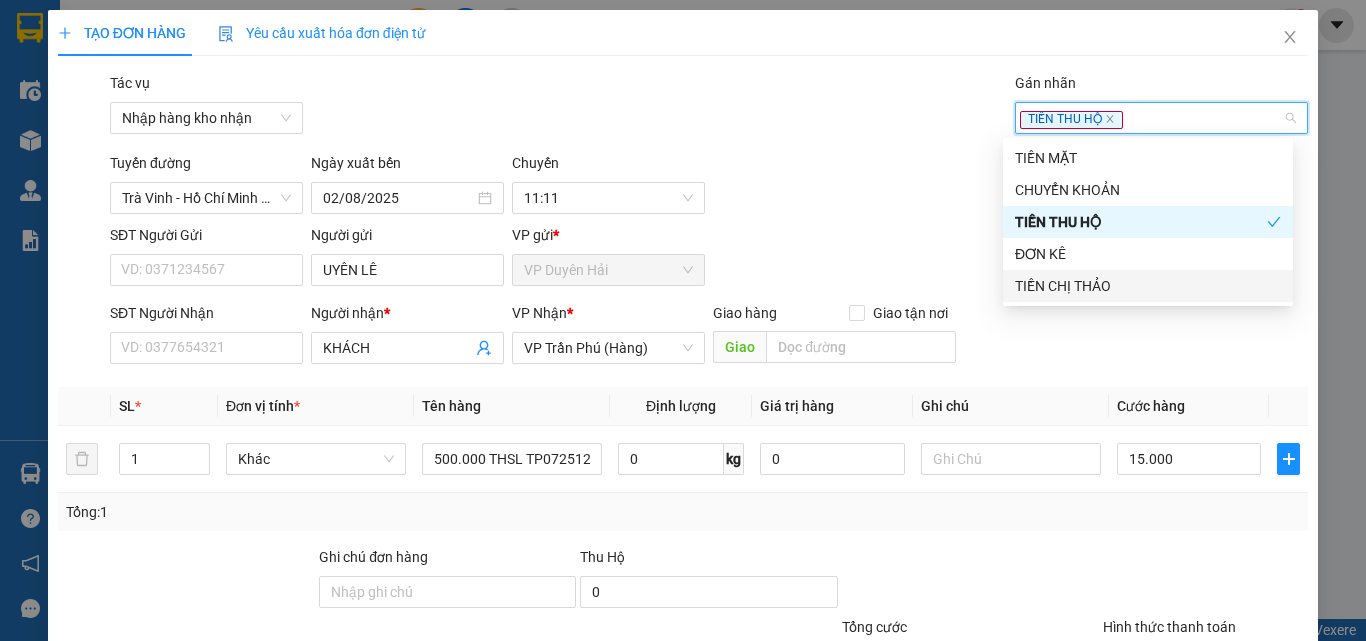 scroll, scrollTop: 100, scrollLeft: 0, axis: vertical 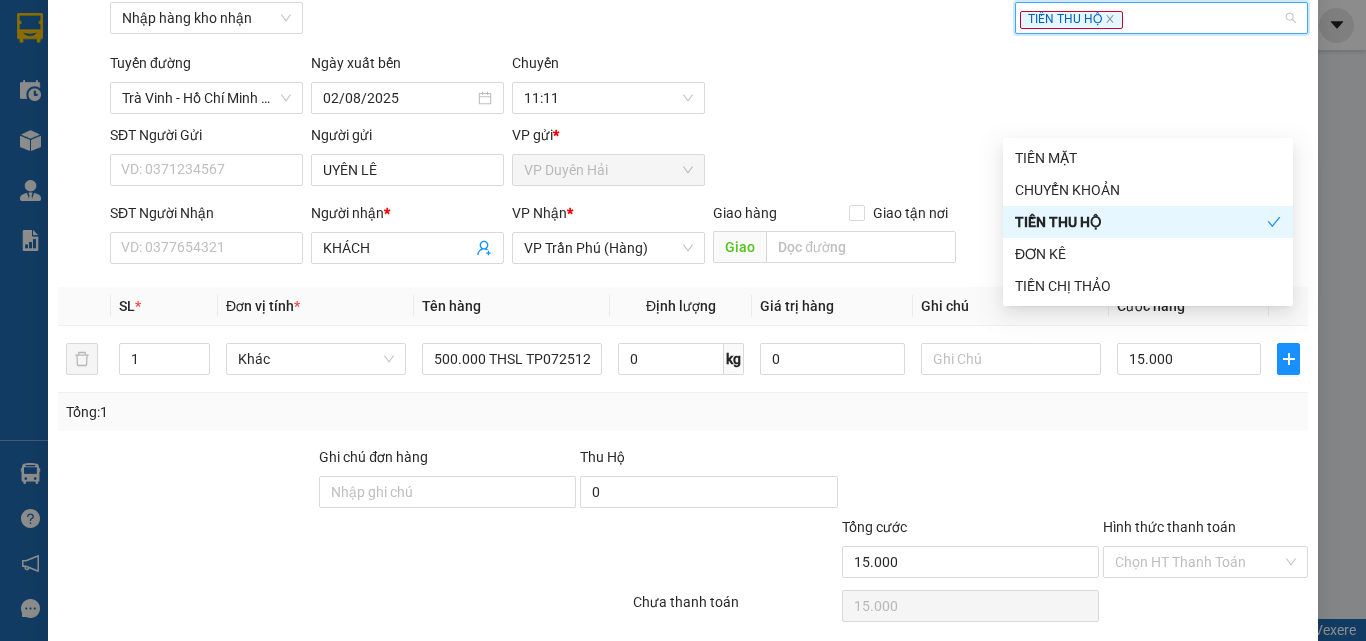 click on "TIỀN THU HỘ" at bounding box center [1141, 222] 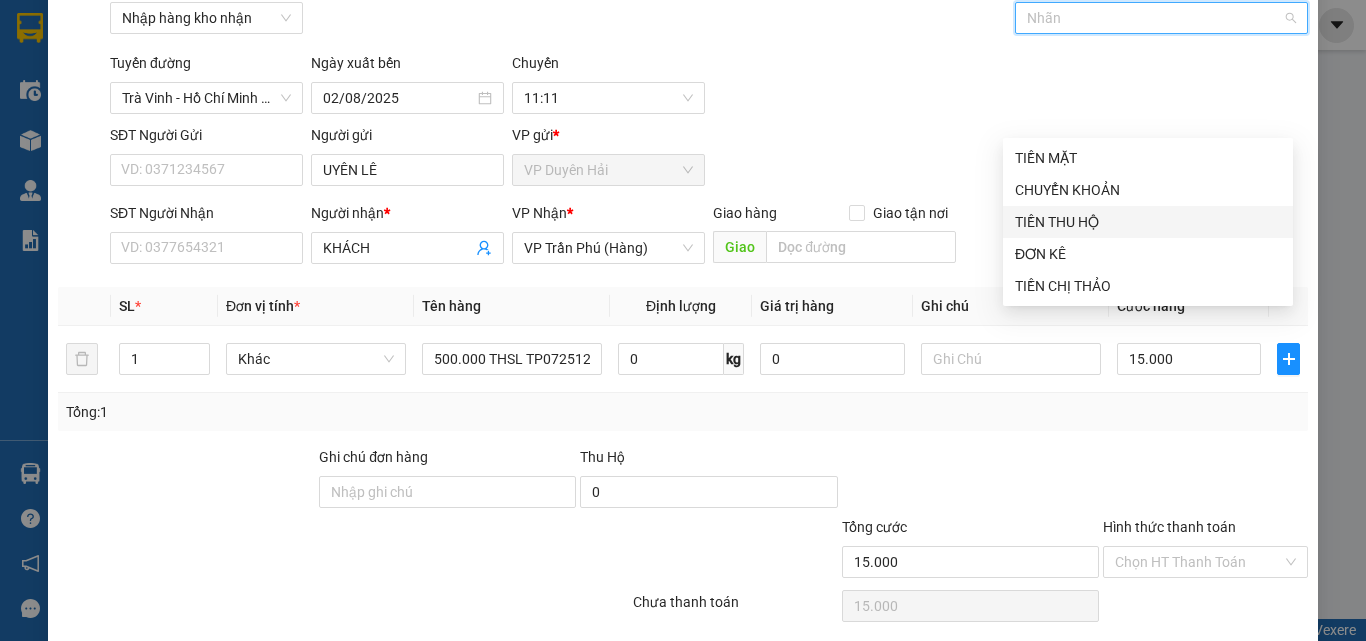 click on "TIỀN THU HỘ" at bounding box center [1148, 222] 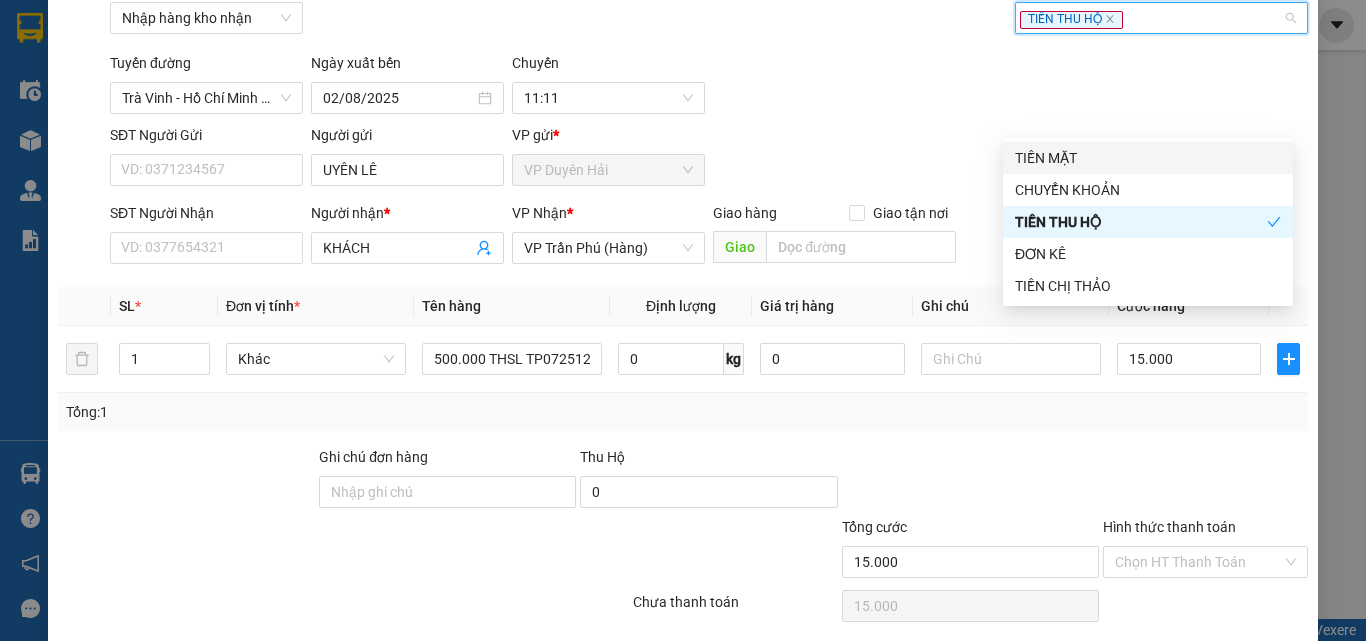 click on "SĐT Người Gửi VD: [PHONE] Người gửi UYÊN LÊ VP gửi  * VP Duyên Hải" at bounding box center [709, 159] 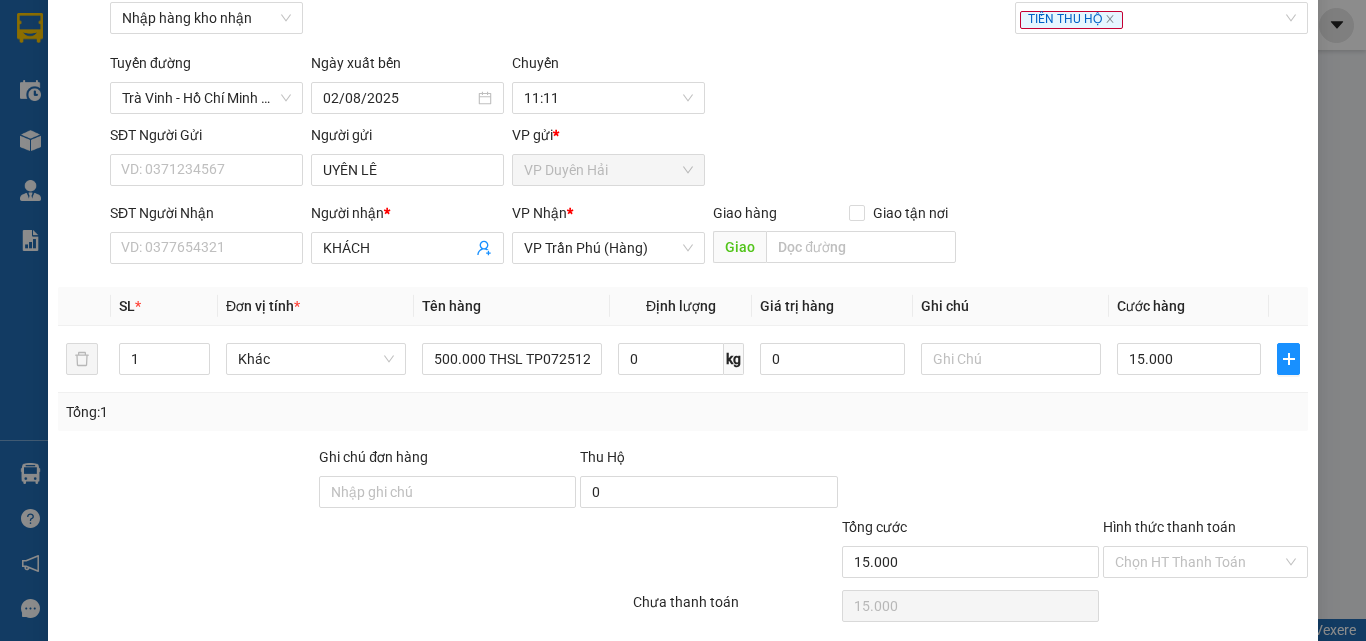 scroll, scrollTop: 171, scrollLeft: 0, axis: vertical 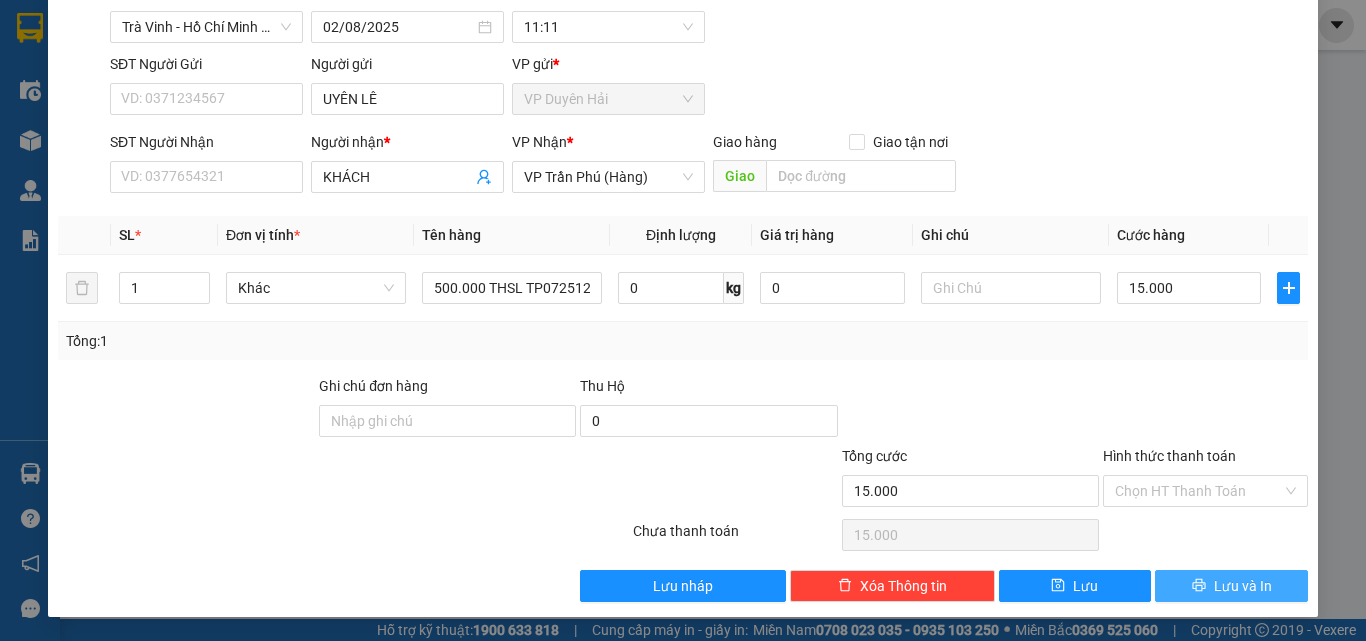click on "Lưu và In" at bounding box center (1243, 586) 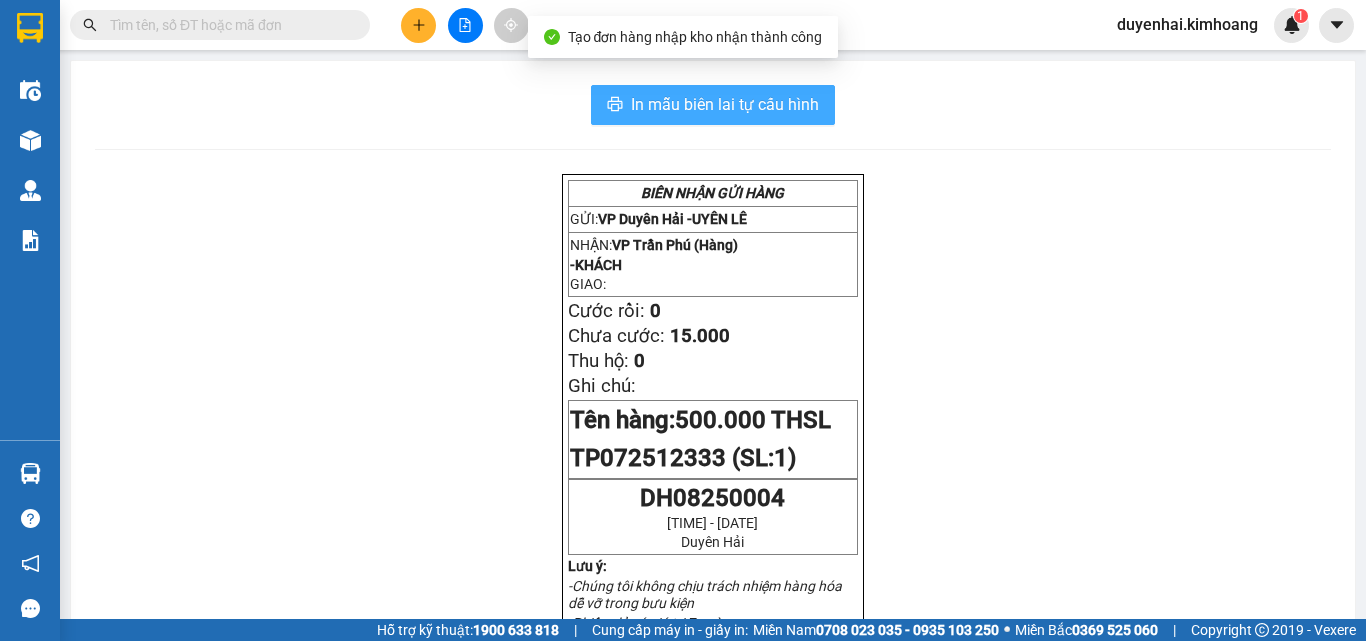 click on "In mẫu biên lai tự cấu hình" at bounding box center [725, 104] 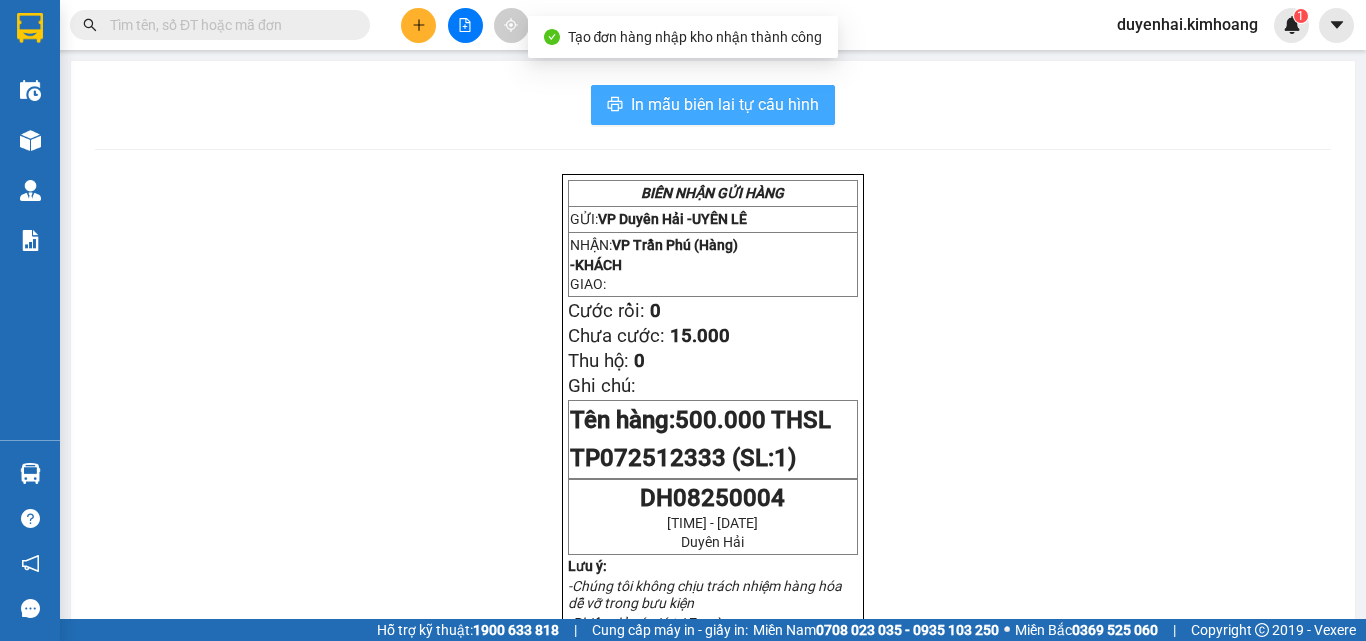 scroll, scrollTop: 0, scrollLeft: 0, axis: both 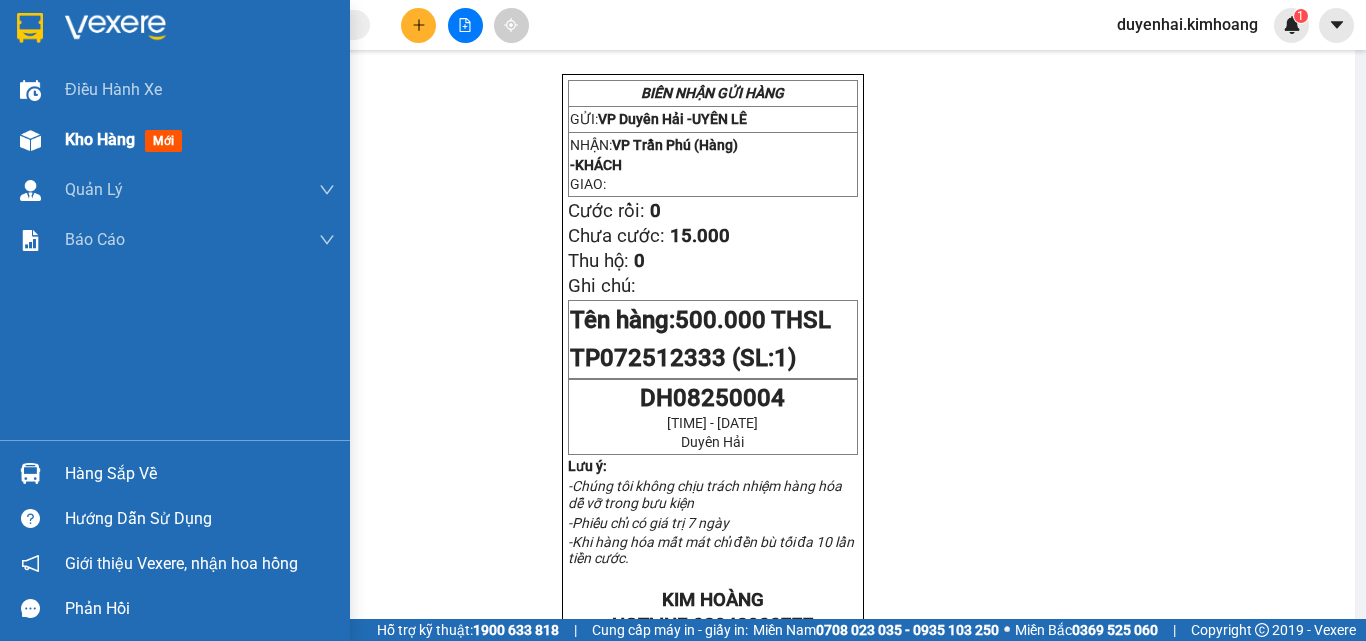 click on "Kho hàng" at bounding box center [100, 139] 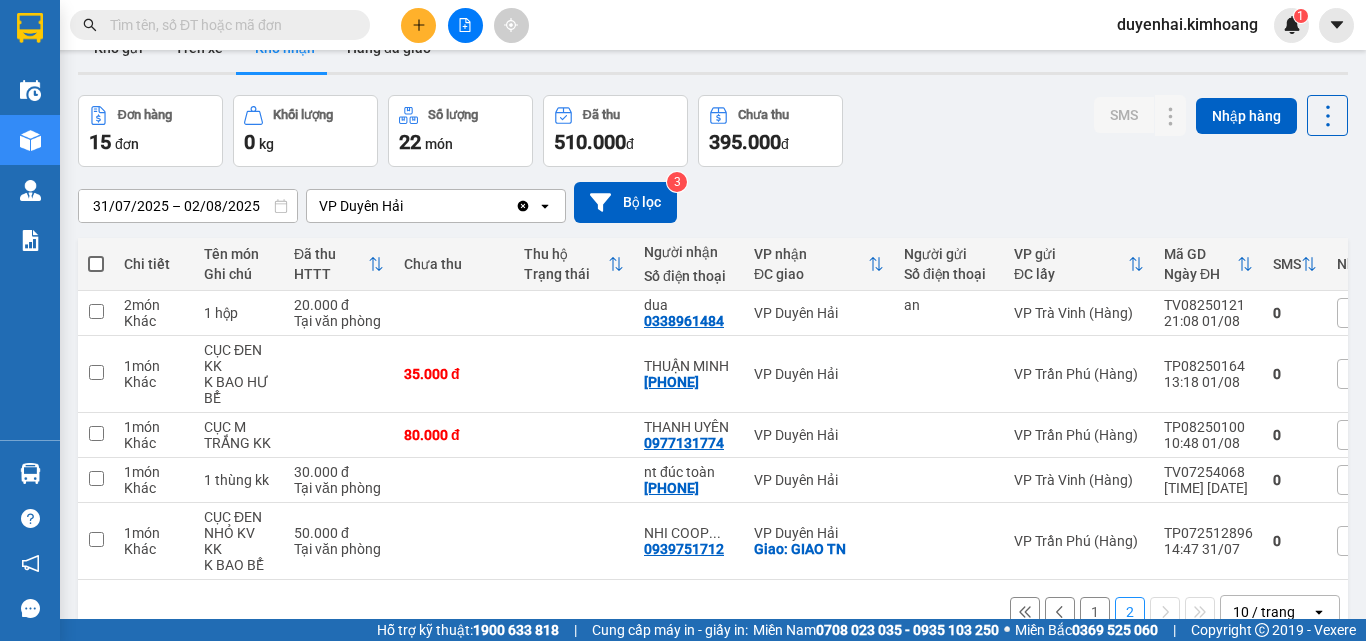 scroll, scrollTop: 0, scrollLeft: 0, axis: both 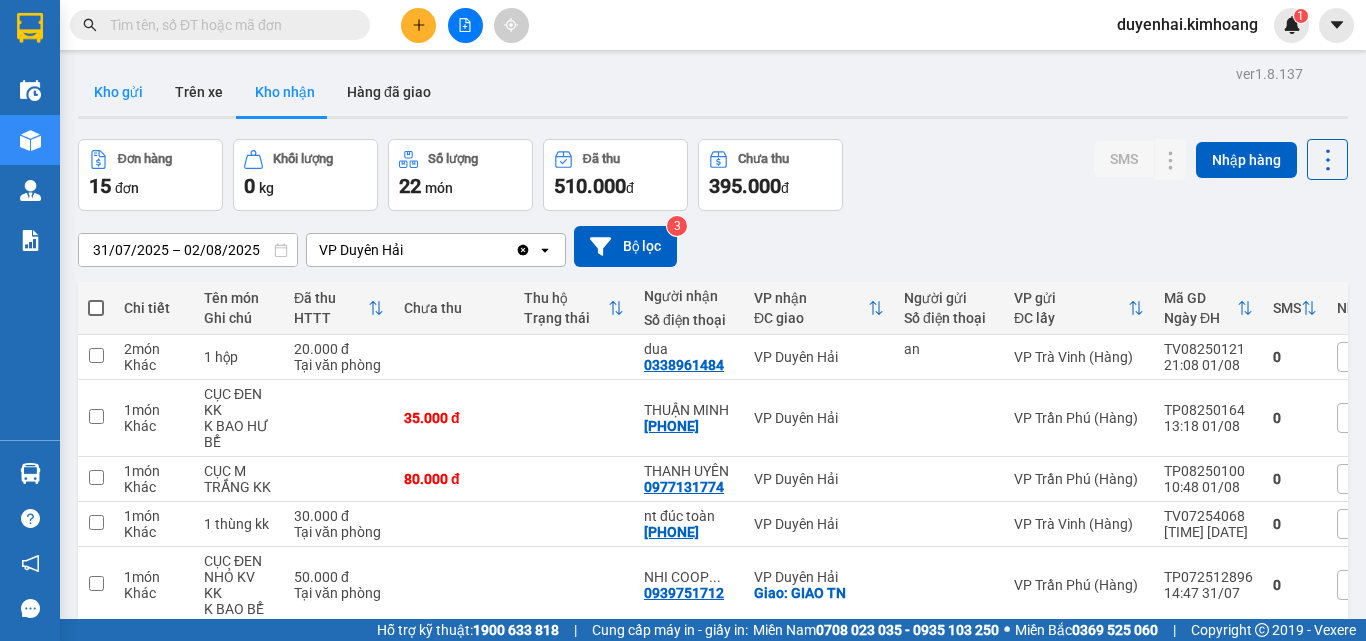 click on "Kho gửi" at bounding box center [118, 92] 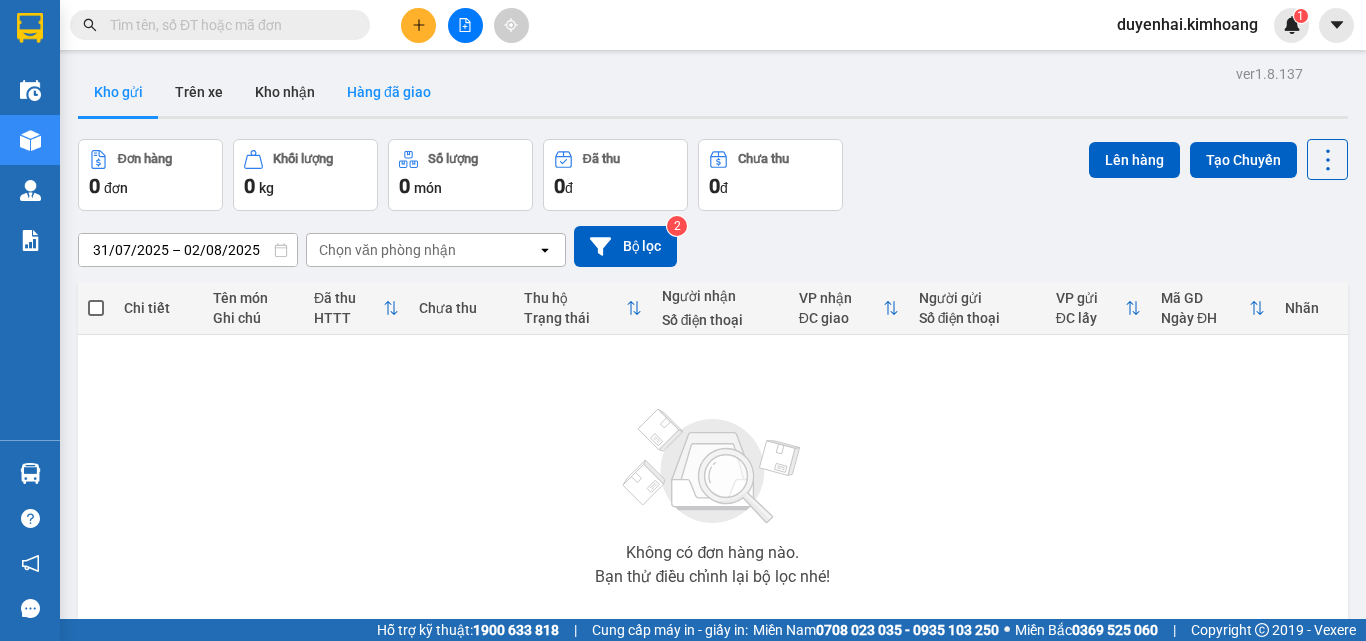 click on "Hàng đã giao" at bounding box center (389, 92) 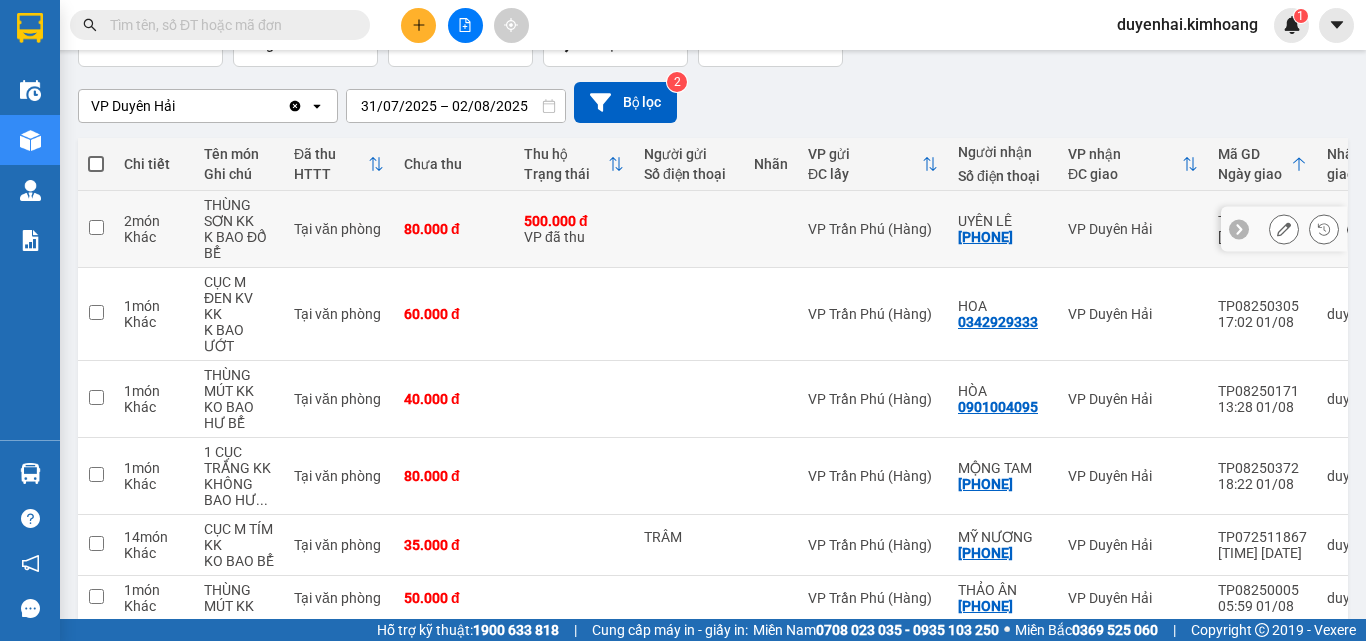 scroll, scrollTop: 0, scrollLeft: 0, axis: both 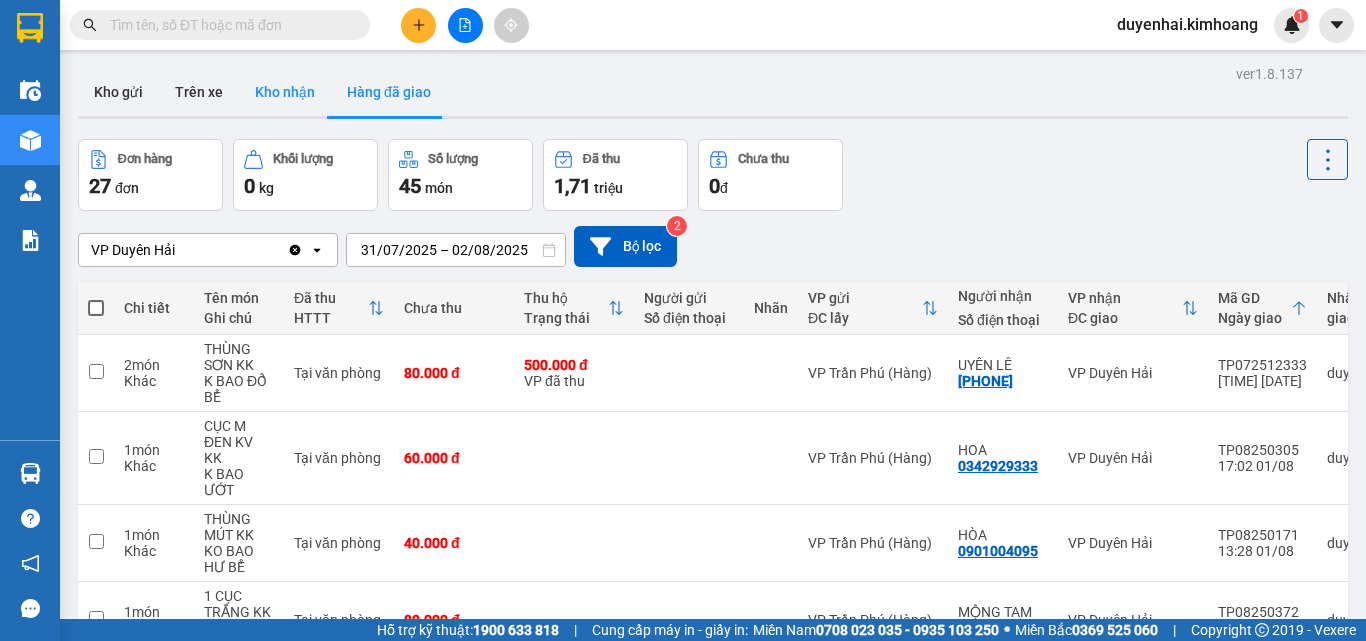 click on "Kho nhận" at bounding box center (285, 92) 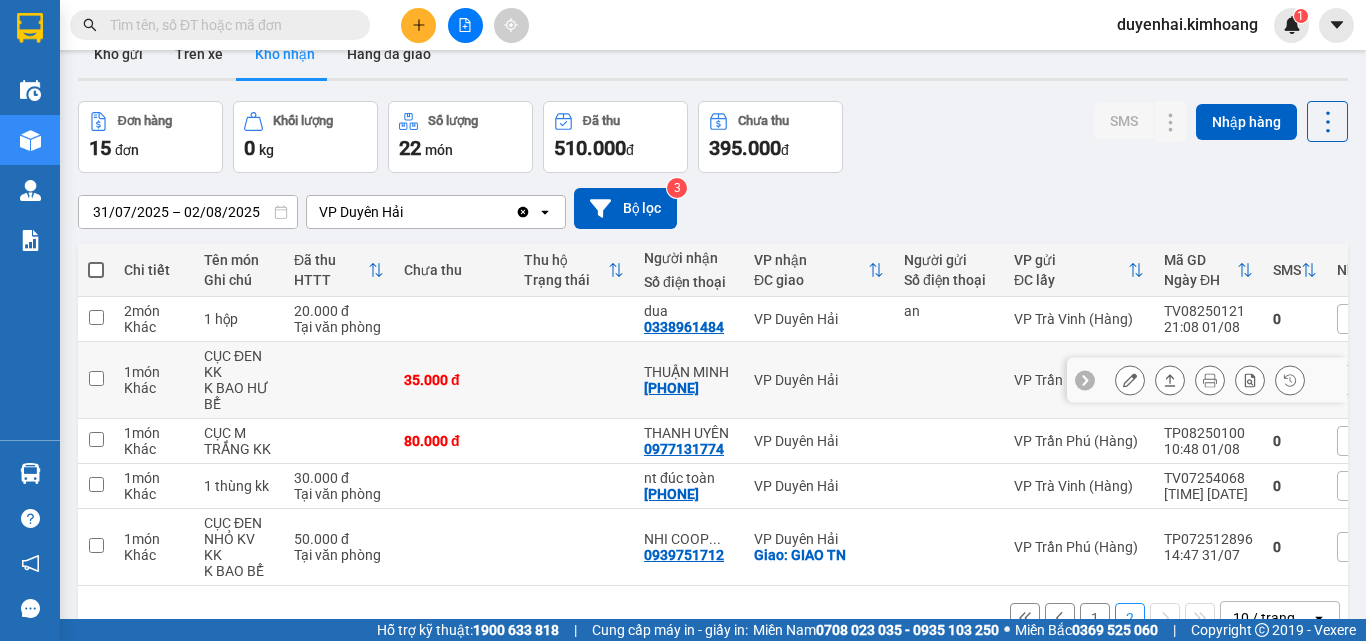 scroll, scrollTop: 95, scrollLeft: 0, axis: vertical 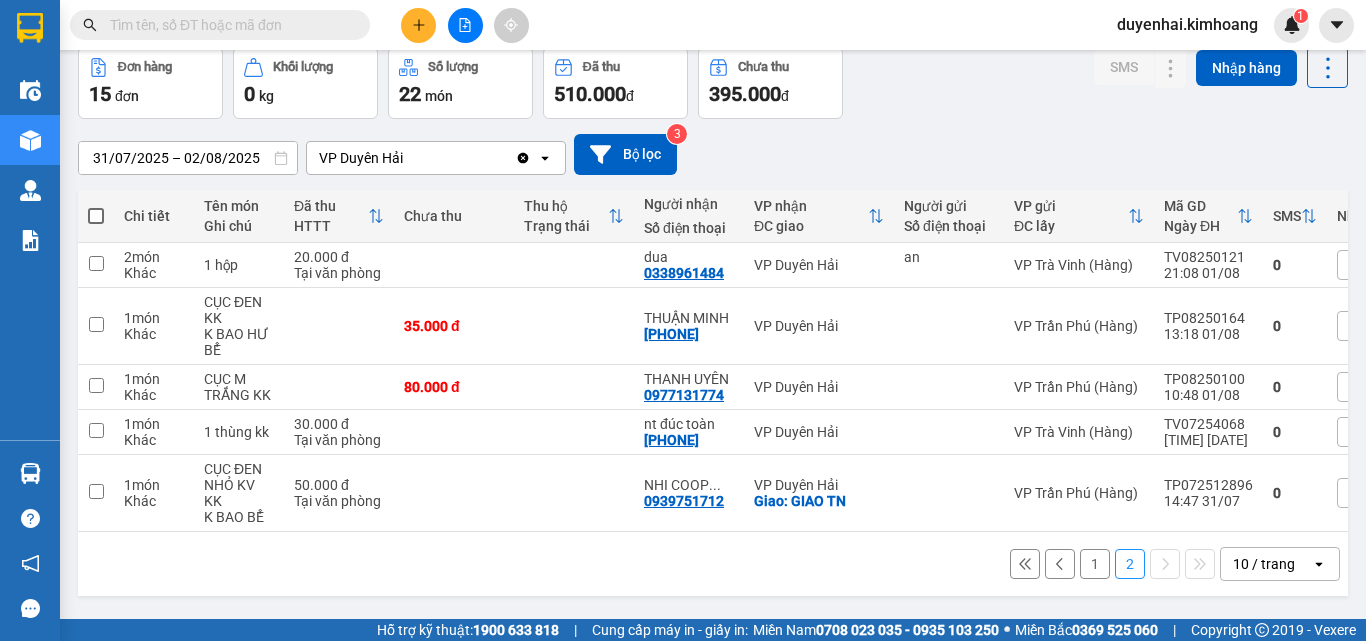 click on "1" at bounding box center (1095, 564) 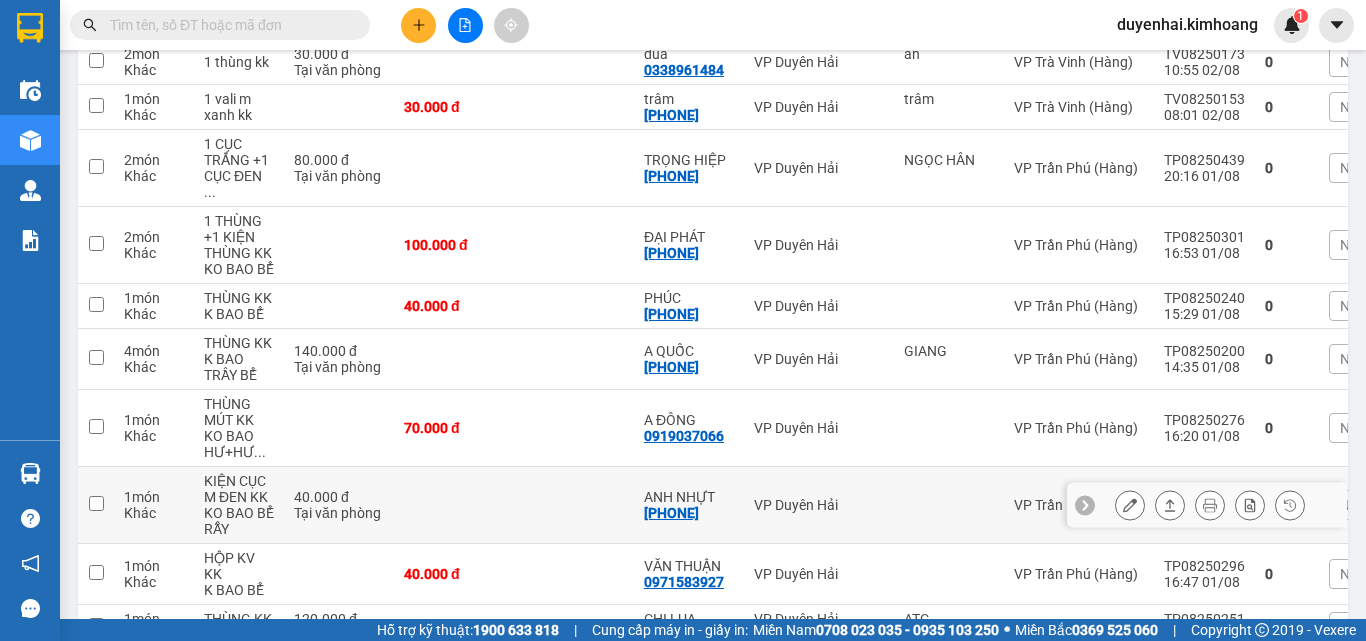scroll, scrollTop: 384, scrollLeft: 0, axis: vertical 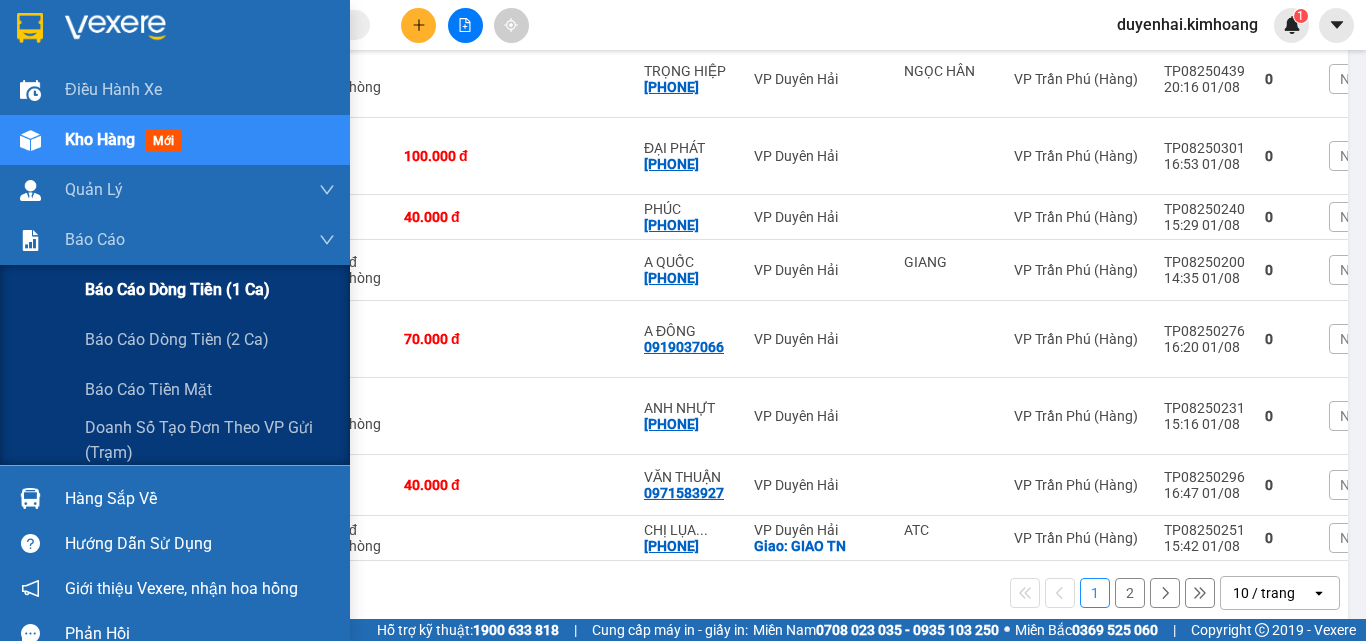 click on "Báo cáo dòng tiền (1 ca)" at bounding box center (177, 289) 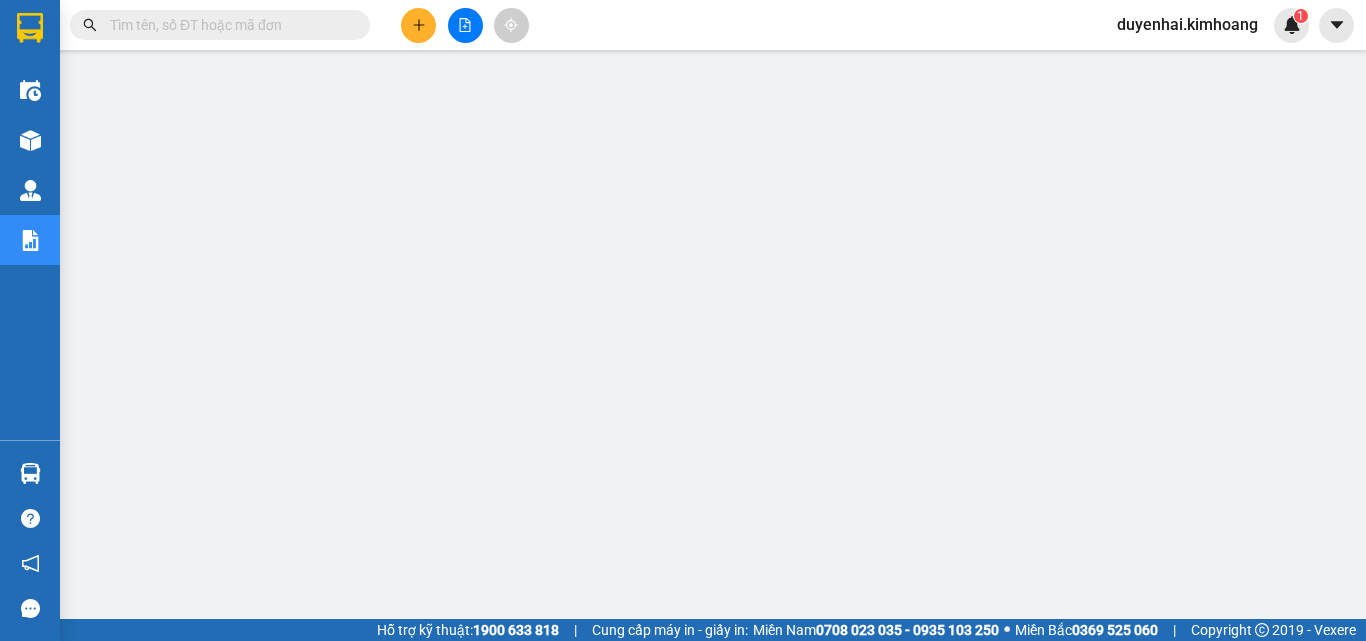 scroll, scrollTop: 0, scrollLeft: 0, axis: both 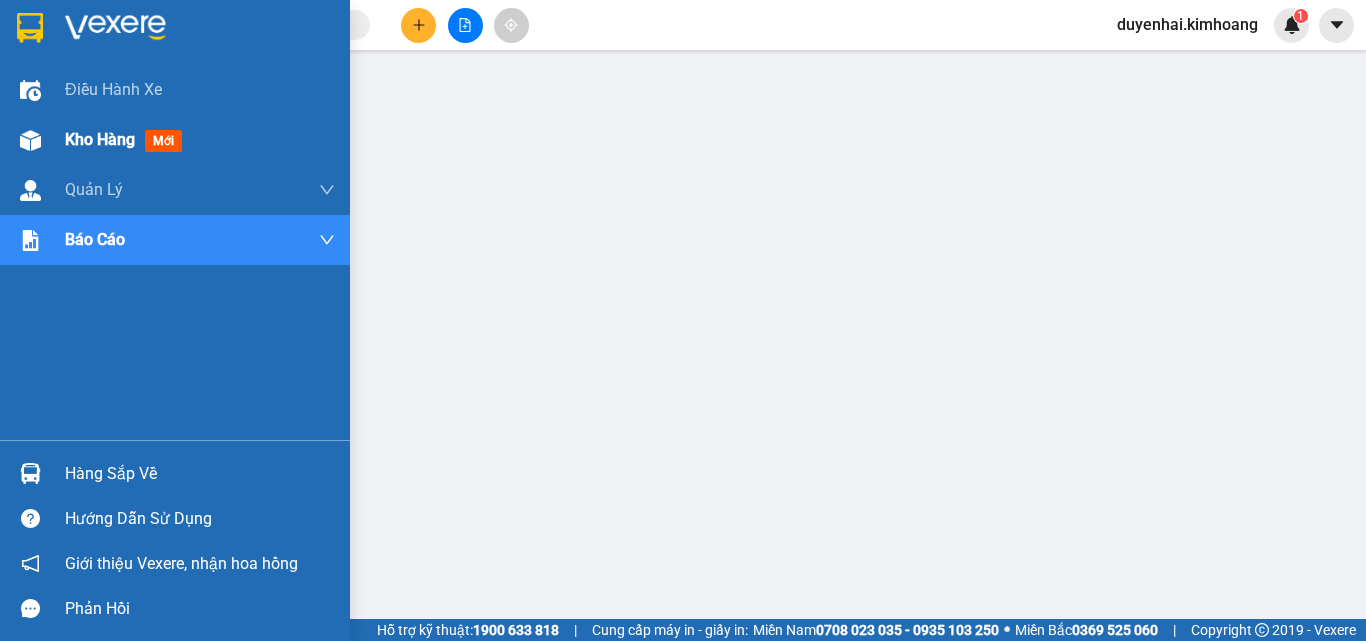 click on "Kho hàng mới" at bounding box center [200, 140] 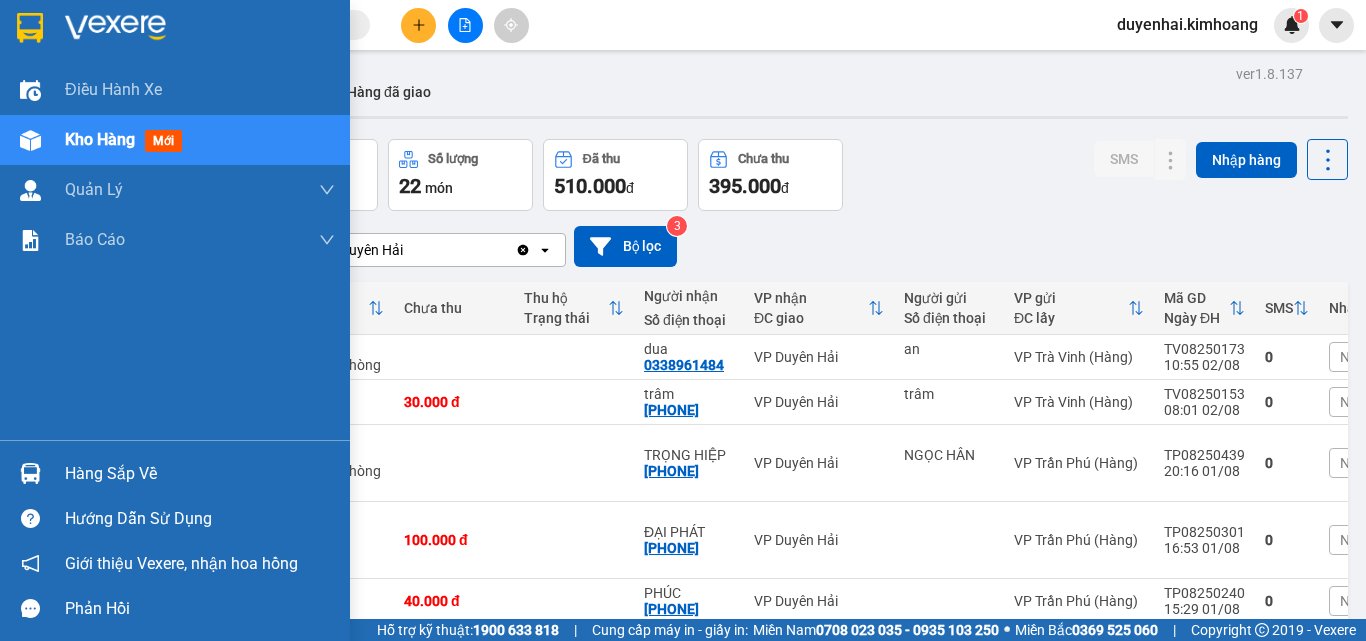 click on "Hàng sắp về" at bounding box center [200, 474] 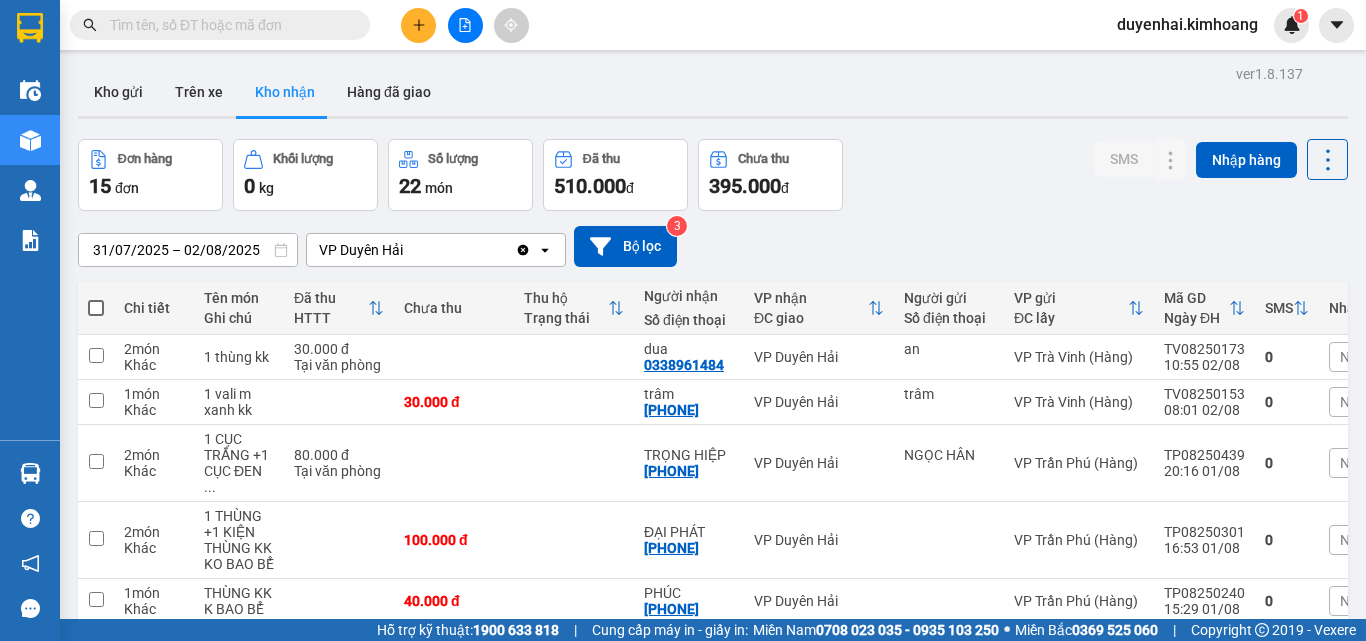 click on "Kết quả tìm kiếm ( 0 )  Bộ lọc  No Data duyenhai.kimhoang 1     Điều hành xe     Kho hàng mới     Quản Lý Quản lý chuyến Quản lý khách hàng mới     Báo cáo Báo cáo dòng tiền (1 ca) Báo cáo dòng tiền (2 ca) Báo cáo tiền mặt Doanh số tạo đơn theo VP gửi (trạm) Hàng sắp về Hướng dẫn sử dụng Giới thiệu Vexere, nhận hoa hồng Phản hồi Phần mềm hỗ trợ bạn tốt chứ? ver  1.8.137 Kho gửi Trên xe Kho nhận Hàng đã giao Đơn hàng 15 đơn Khối lượng 0 kg Số lượng 22 món Đã thu 510.000  đ Chưa thu 395.000  đ SMS Nhập hàng 31/07/2025 – 02/08/2025 Press the down arrow key to interact with the calendar and select a date. Press the escape button to close the calendar. Selected date range is from 31/07/2025 to 02/08/2025. VP Duyên Hải Clear value open Bộ lọc 3 Chi tiết Tên món Ghi chú Đã thu HTTT Chưa thu Thu hộ Trạng thái Người nhận Số điện thoại VP nhận ĐC giao" at bounding box center (683, 320) 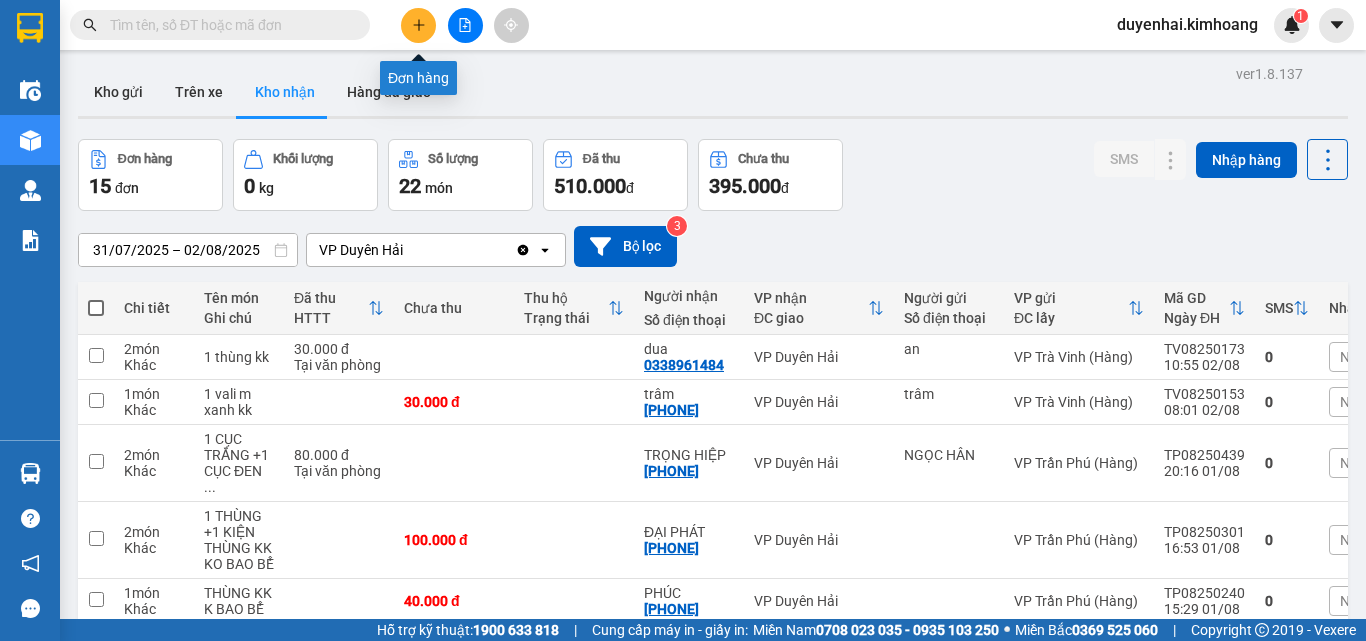 click 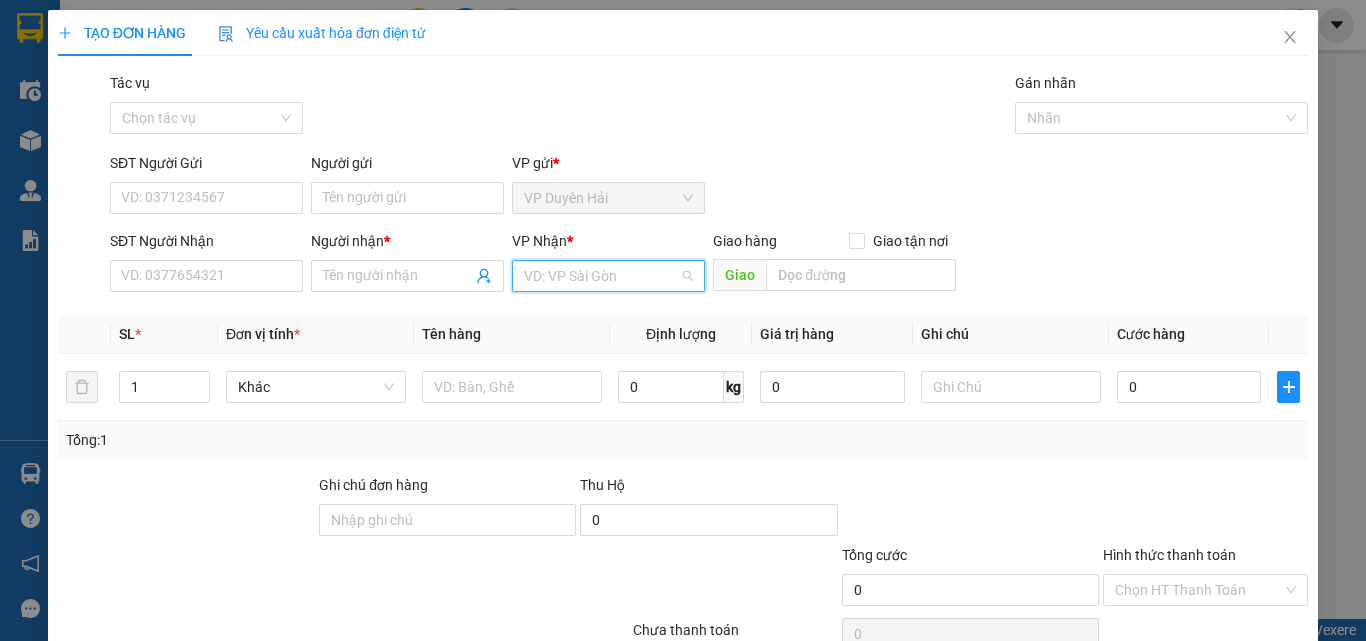 click at bounding box center (601, 276) 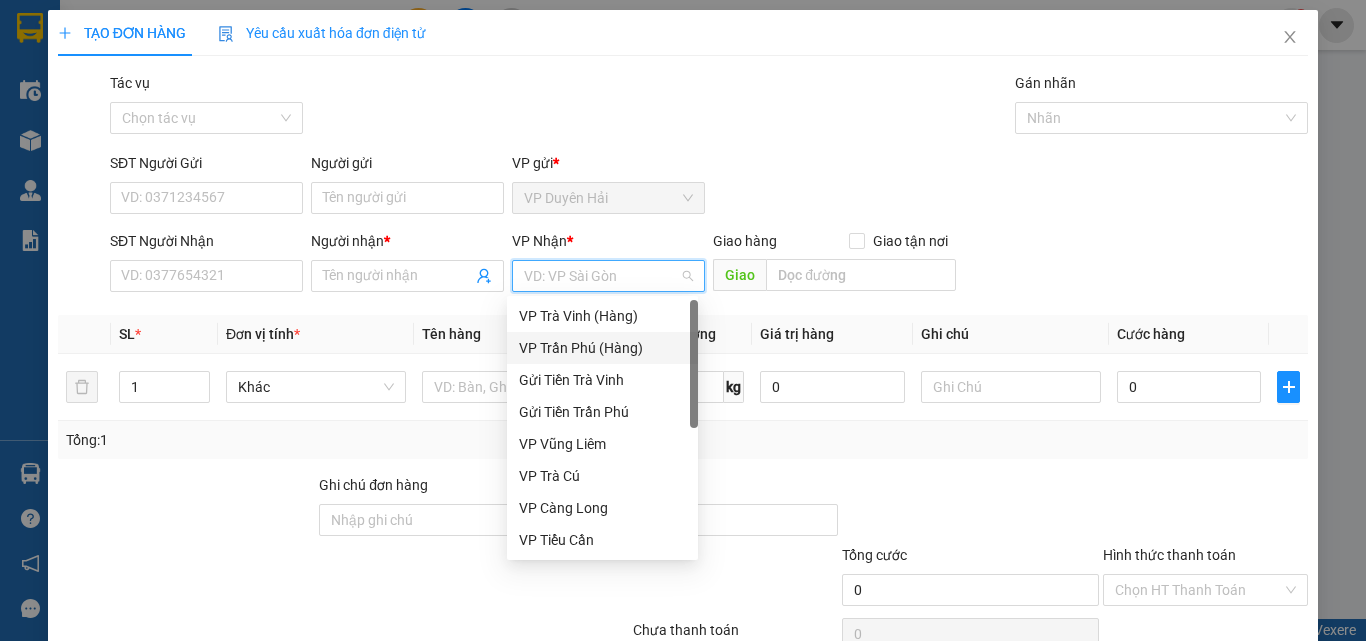 click on "VP Trần Phú (Hàng)" at bounding box center [602, 348] 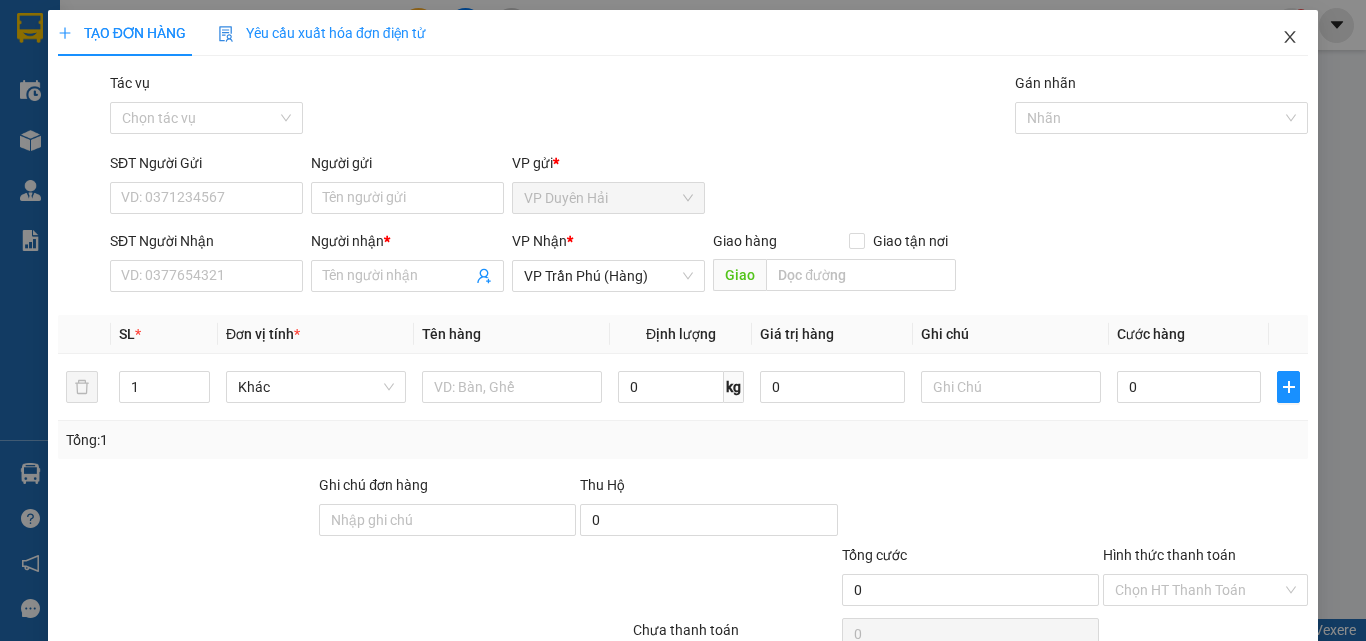 click 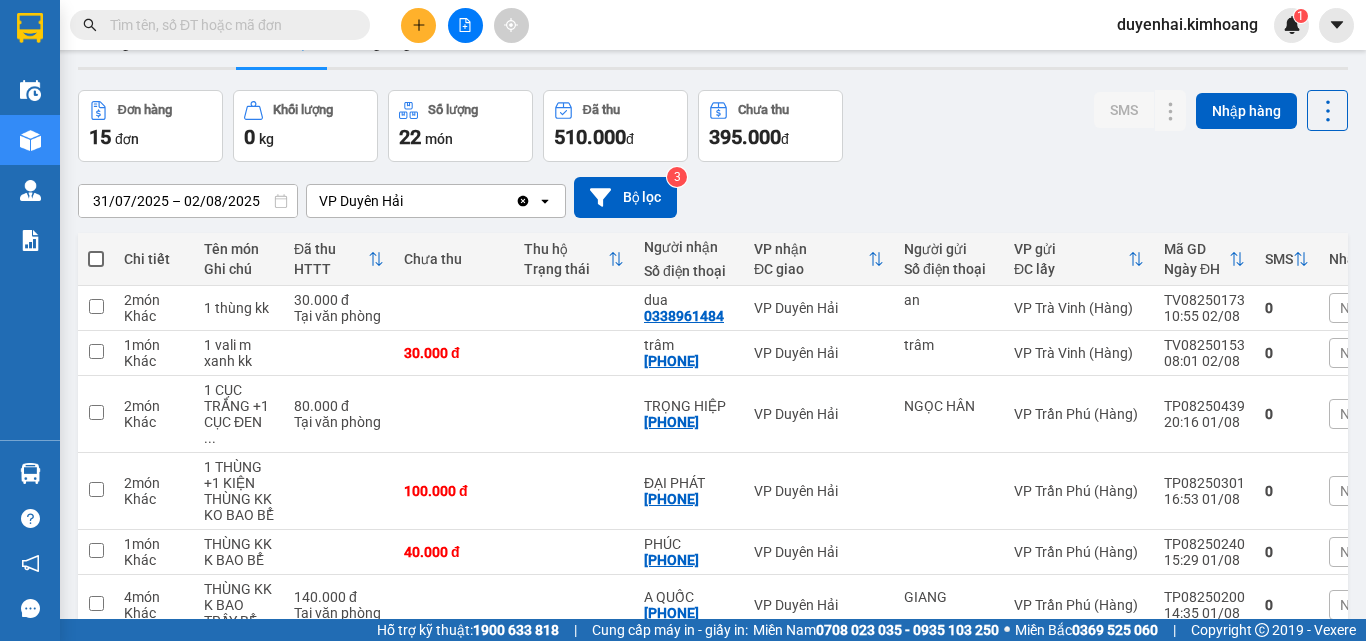 scroll, scrollTop: 0, scrollLeft: 0, axis: both 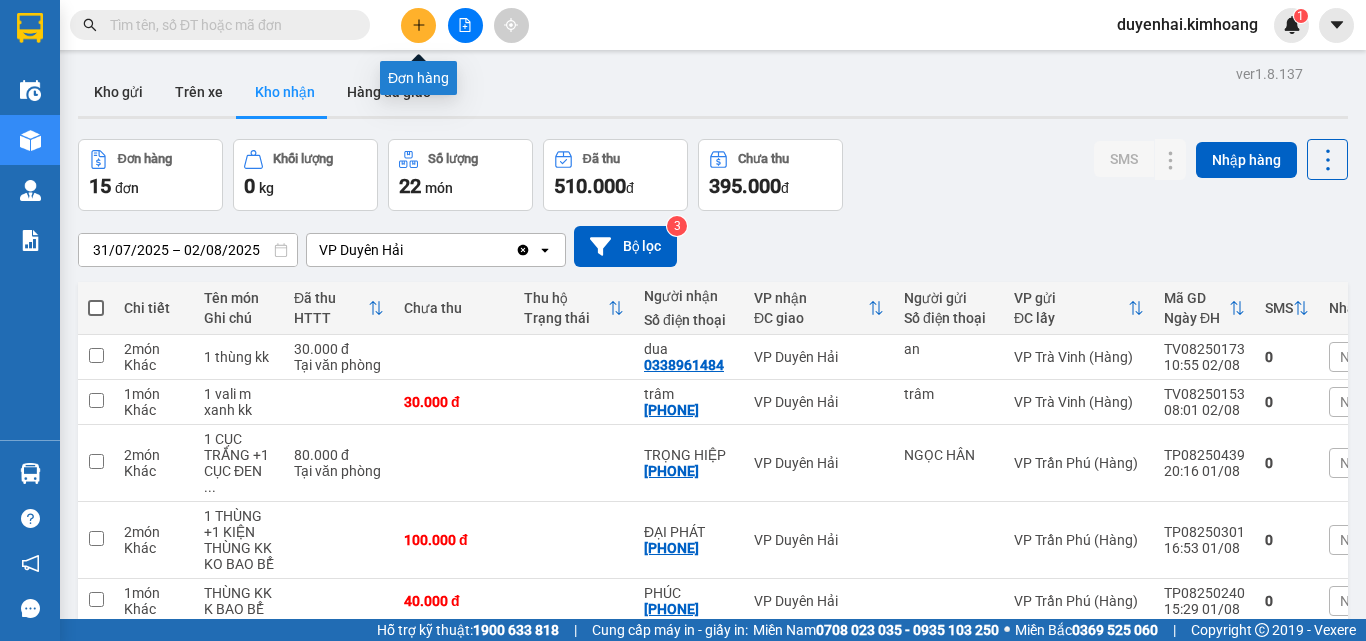 click 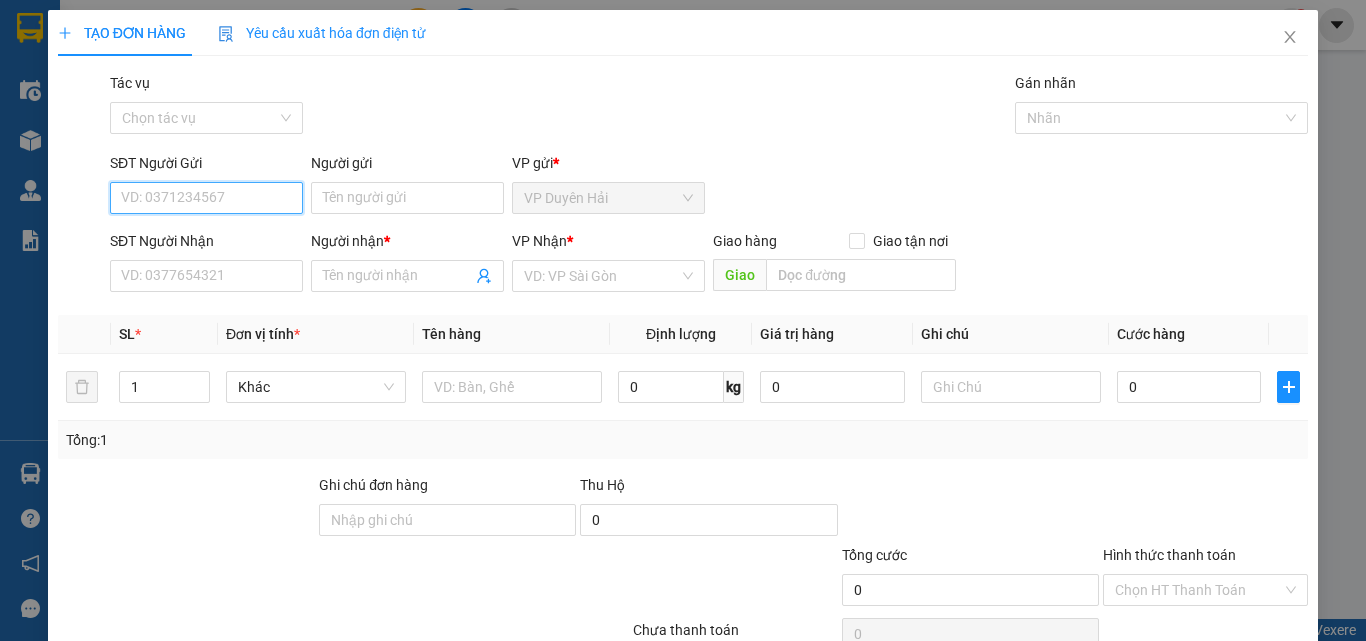 click on "SĐT Người Gửi" at bounding box center [206, 198] 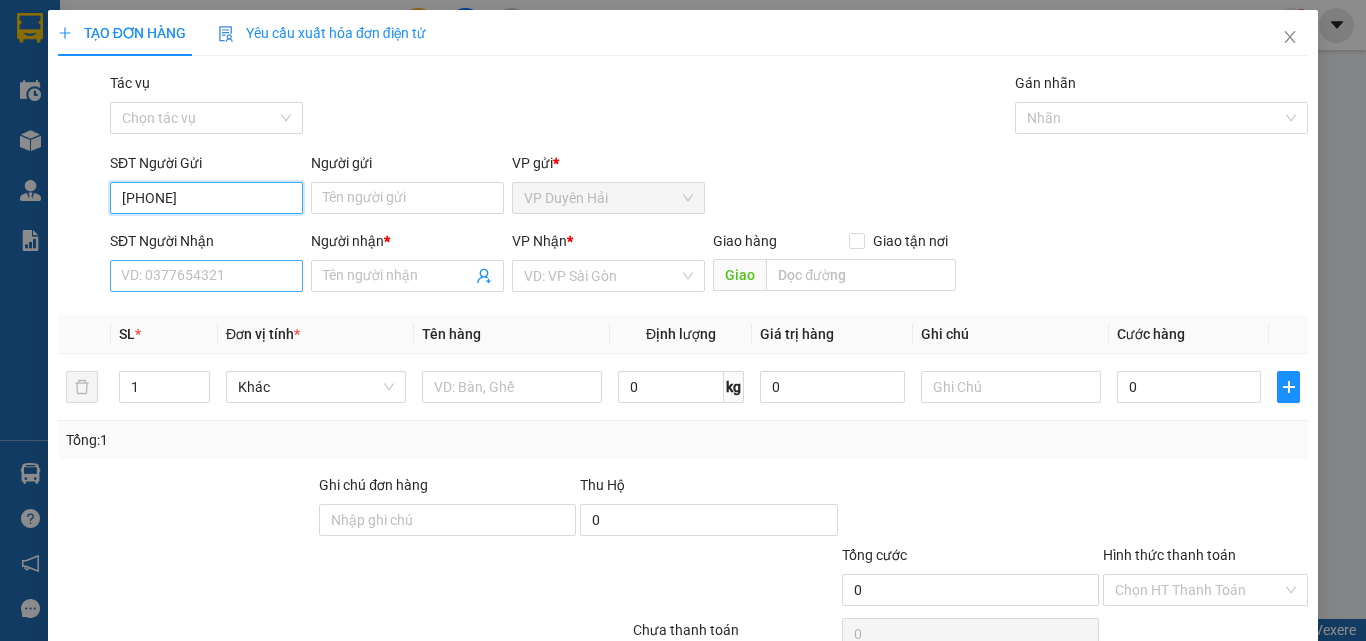 type on "[PHONE]" 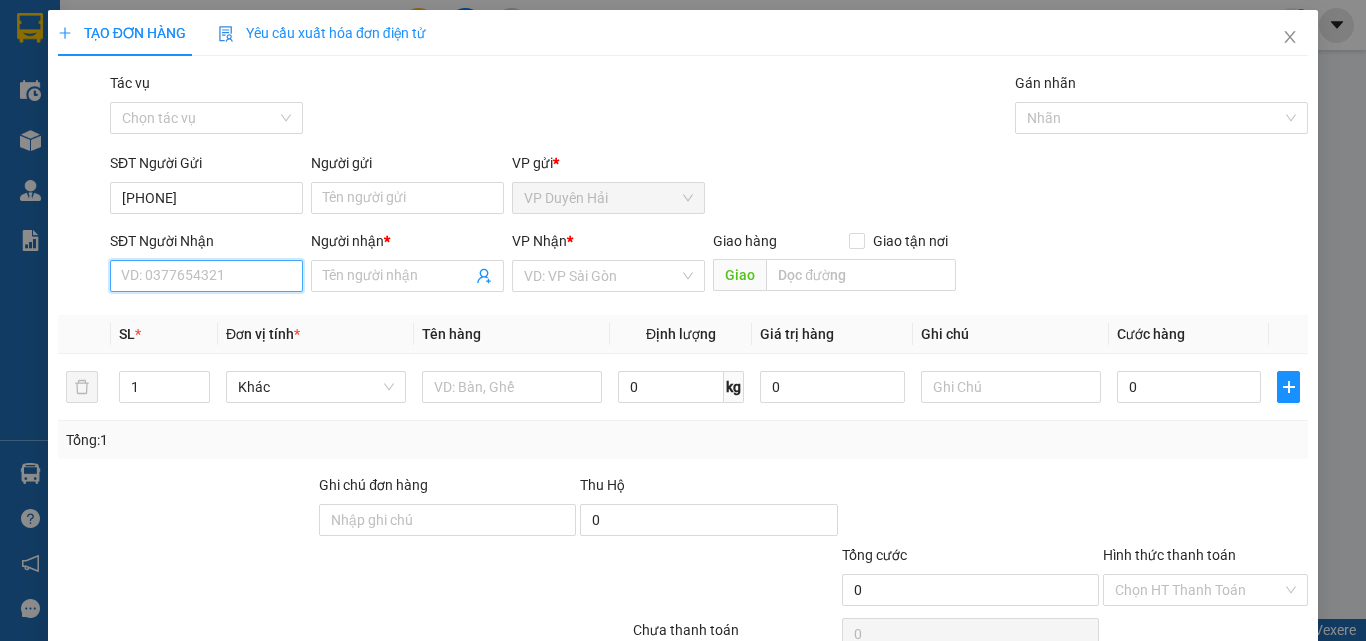 click on "SĐT Người Nhận" at bounding box center (206, 276) 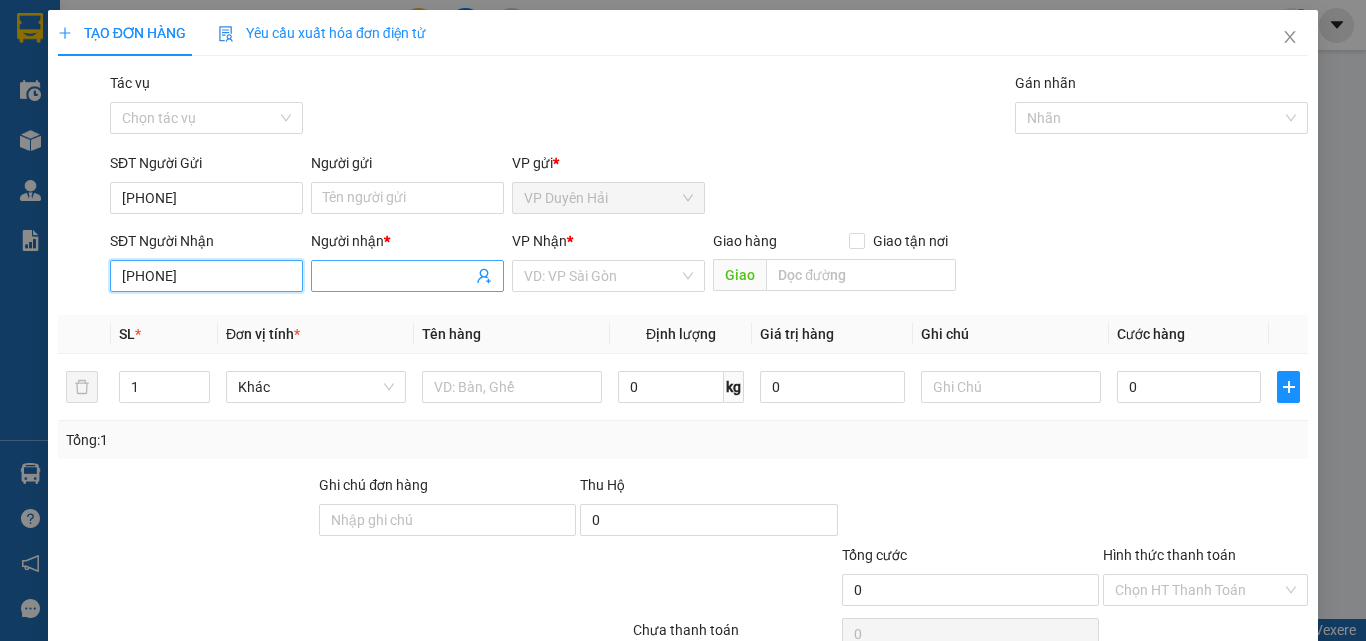 type on "[PHONE]" 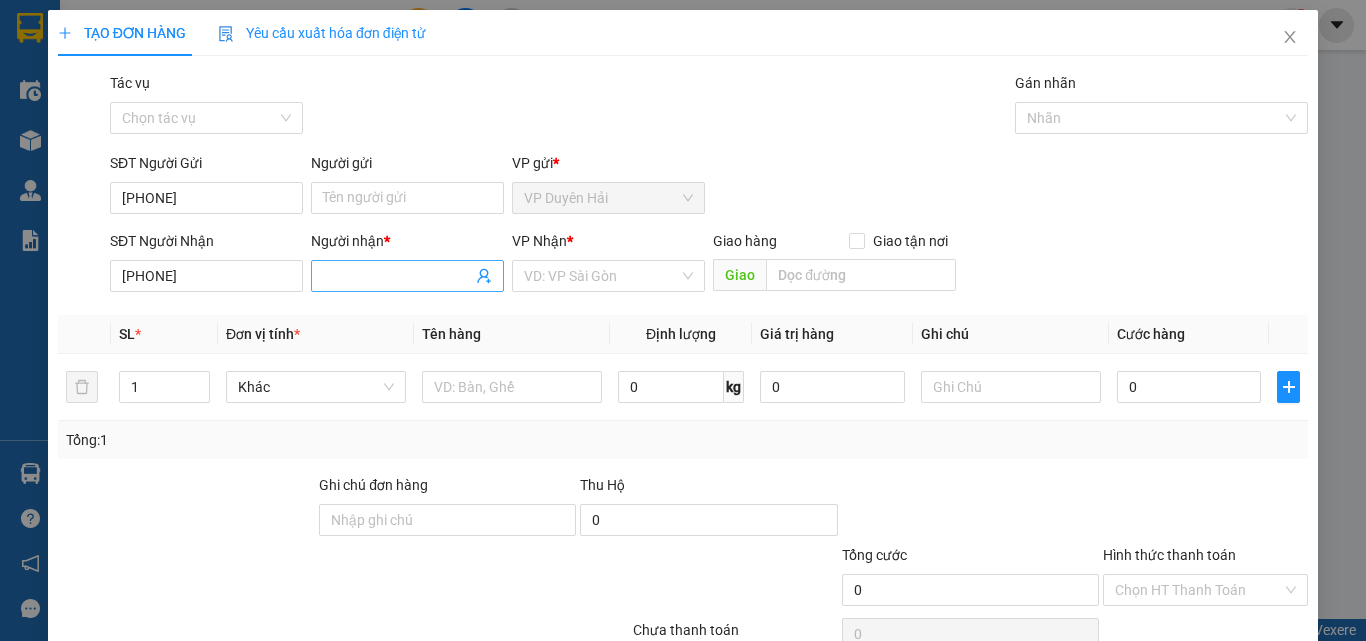 click on "Người nhận  *" at bounding box center [397, 276] 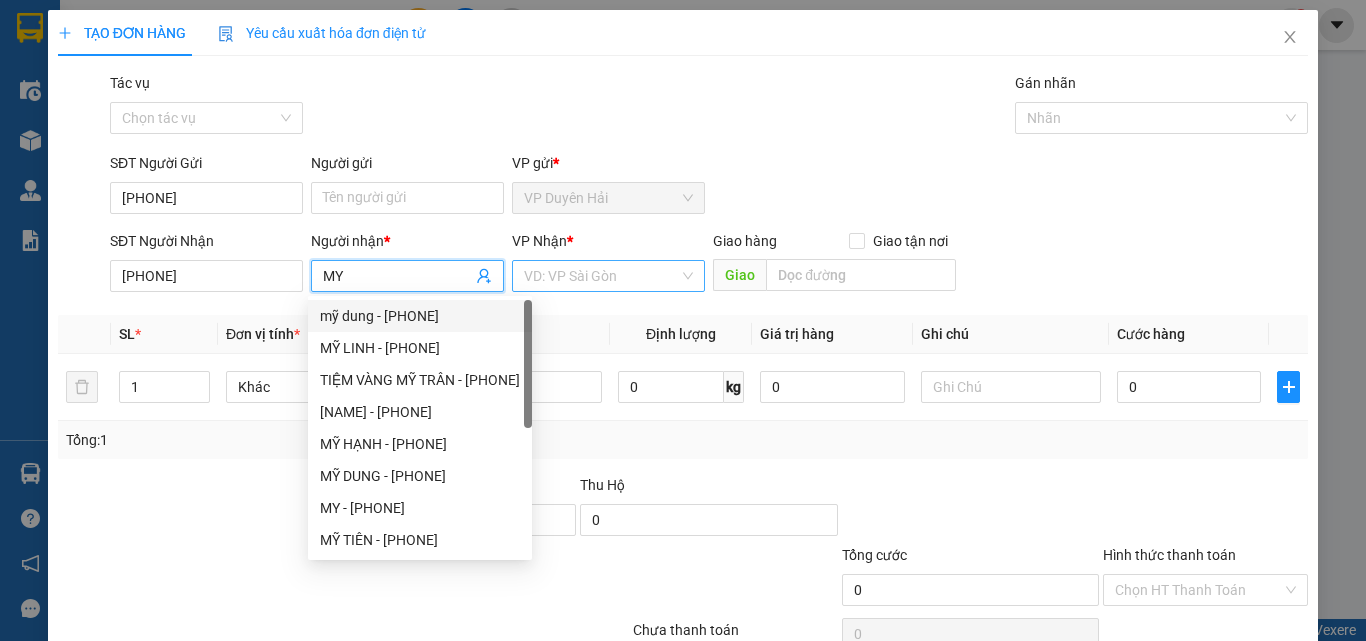 type on "MY" 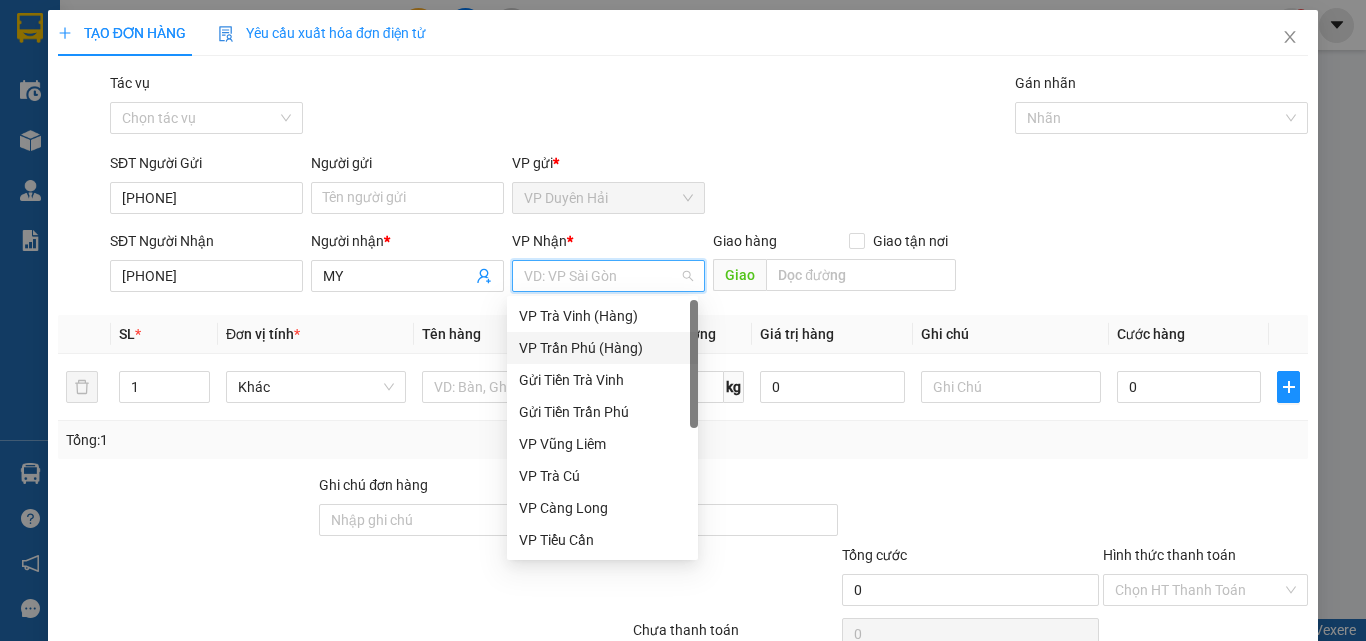 click on "VP Trần Phú (Hàng)" at bounding box center [602, 348] 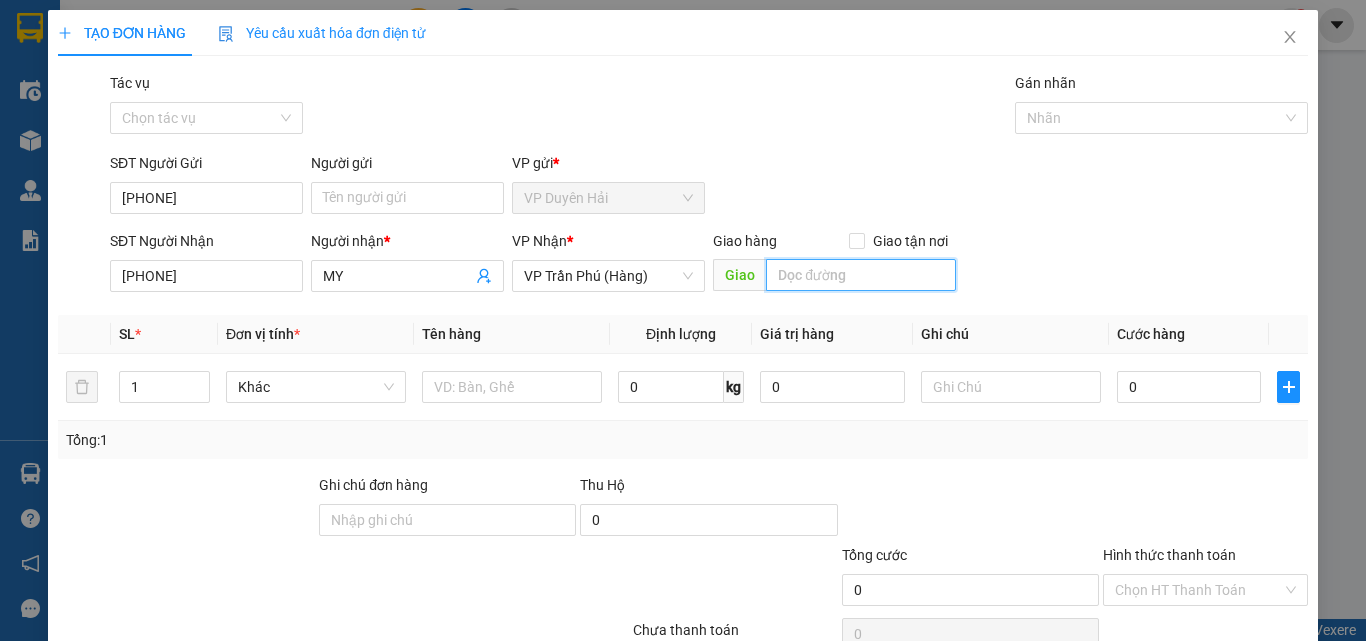 click at bounding box center (861, 275) 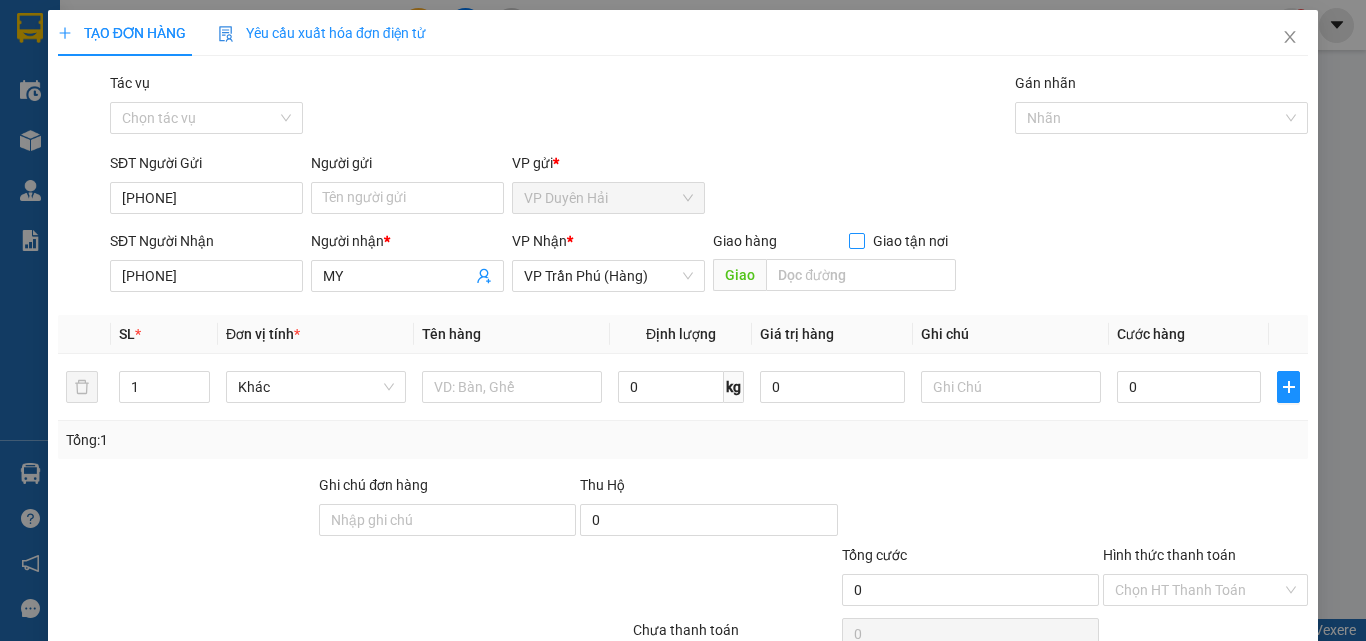 click on "Giao tận nơi" at bounding box center (856, 240) 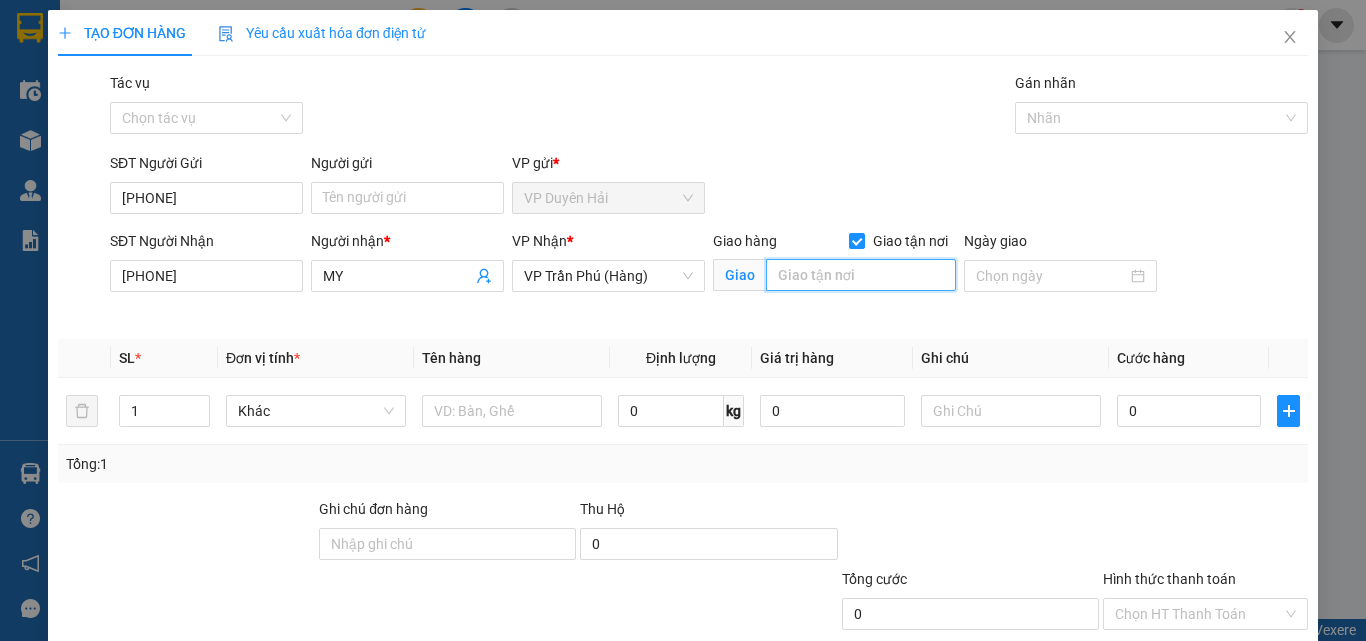 click at bounding box center (861, 275) 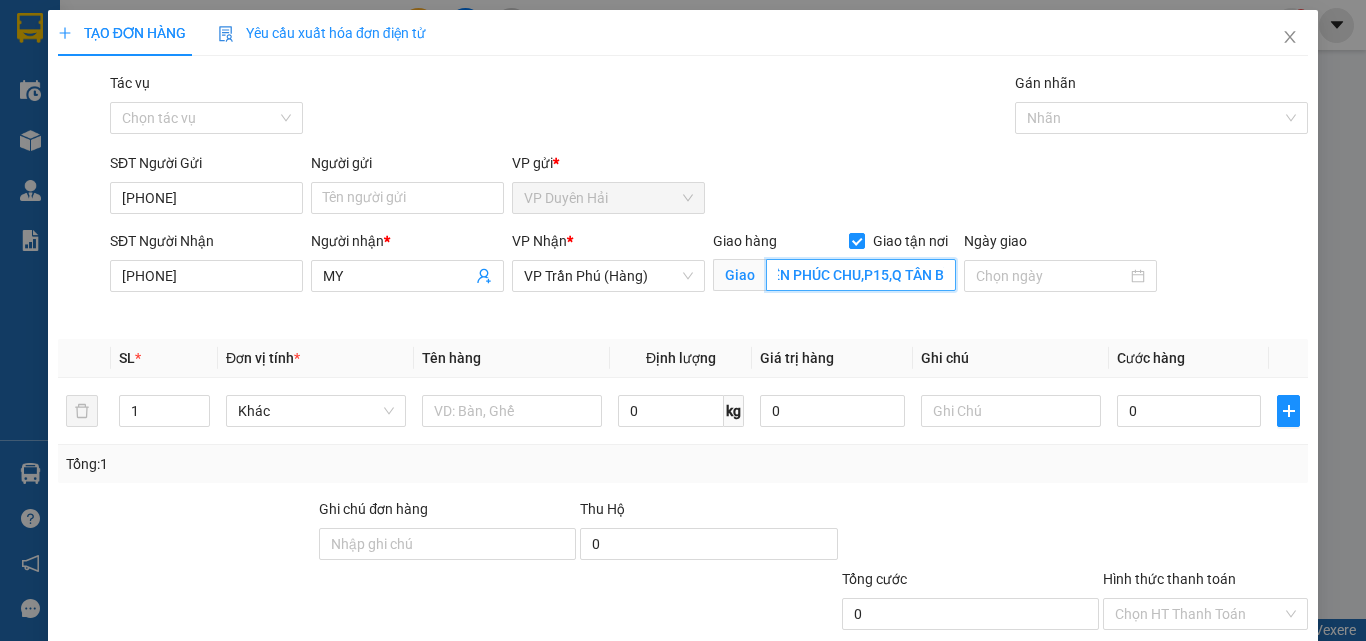 scroll, scrollTop: 0, scrollLeft: 115, axis: horizontal 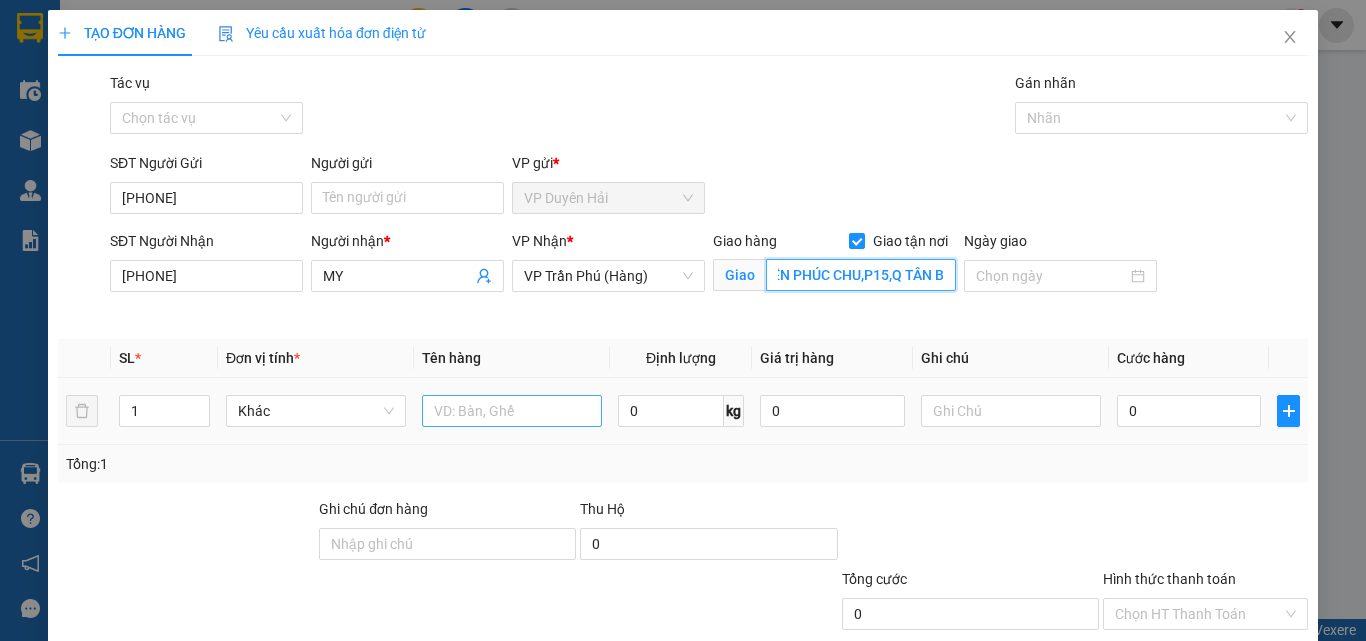 type on "[ADDRESS] NGUYỄN PHÚC CHU,P15,Q TÂN BÌNH" 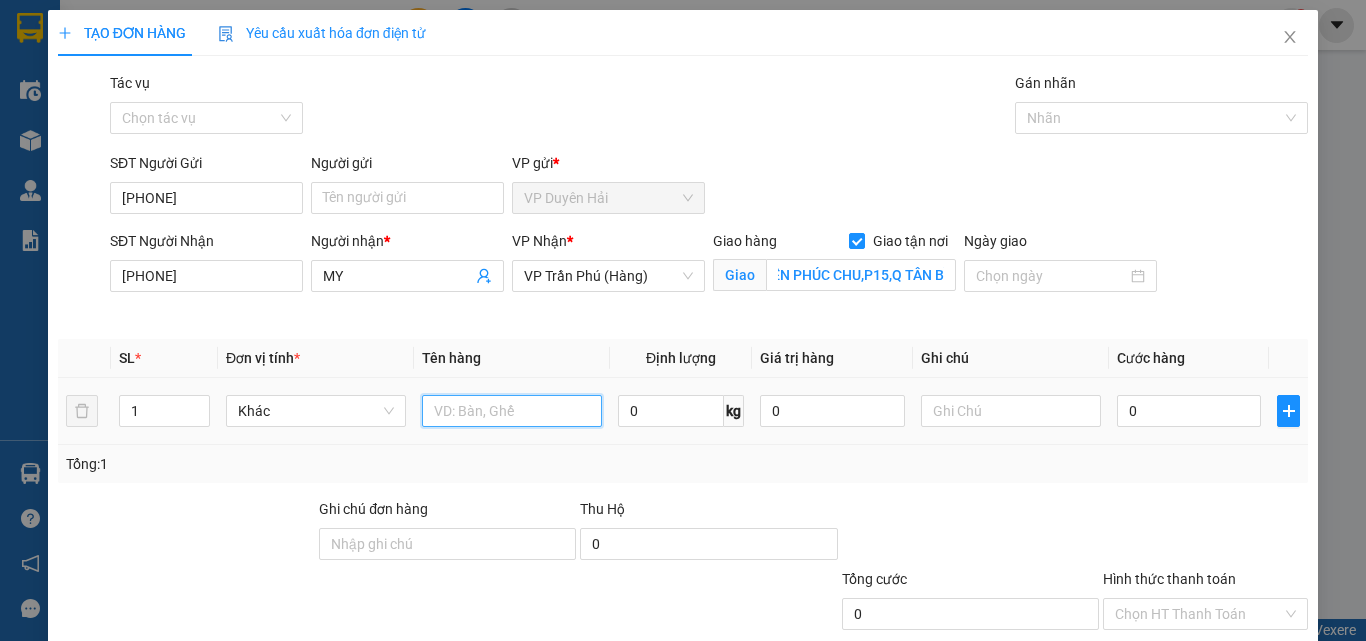 scroll, scrollTop: 0, scrollLeft: 0, axis: both 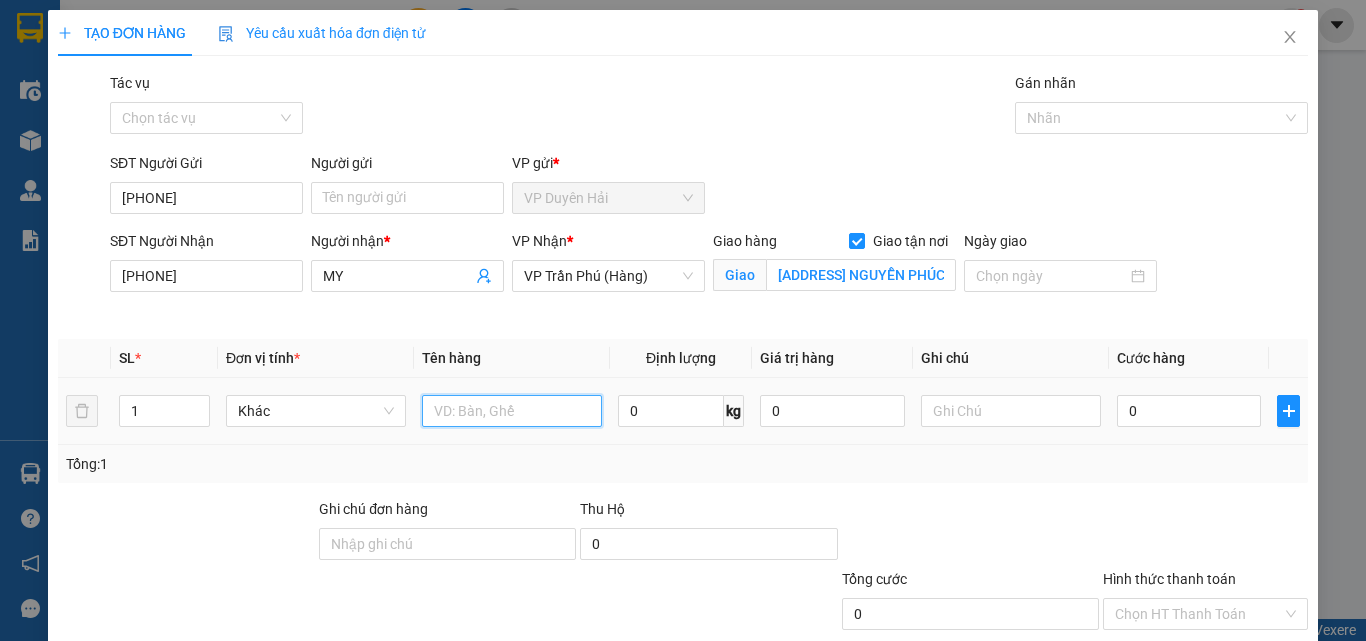 click at bounding box center [512, 411] 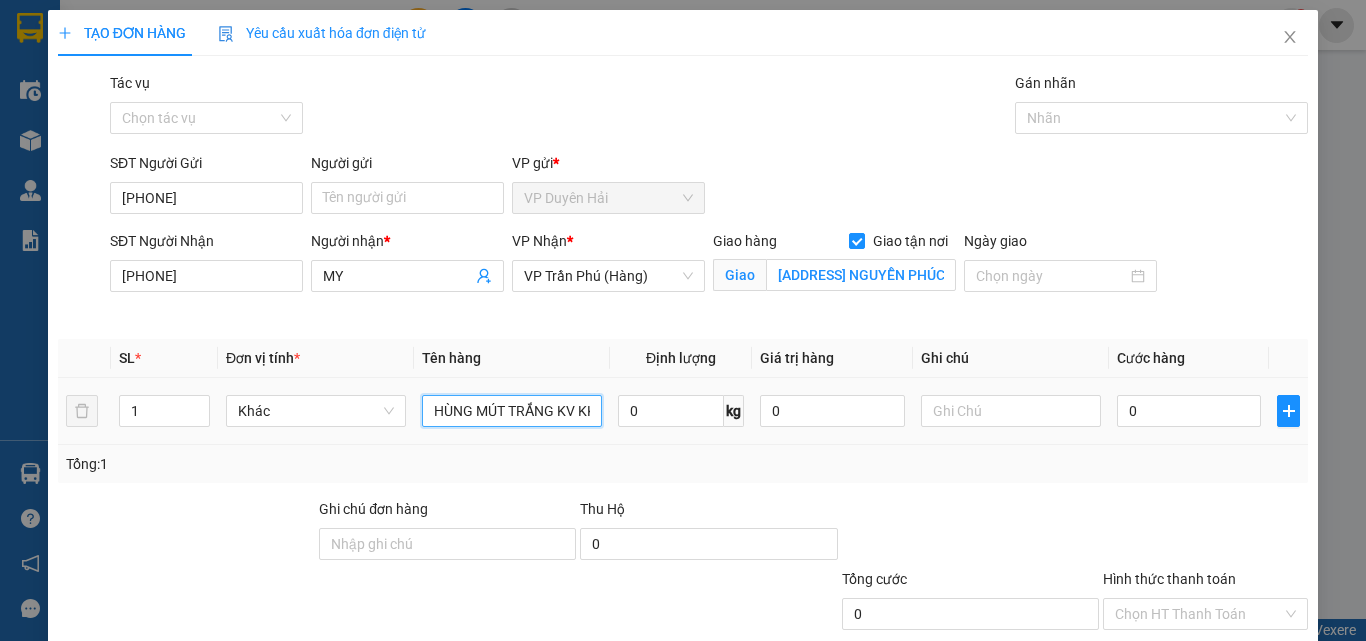 scroll, scrollTop: 0, scrollLeft: 27, axis: horizontal 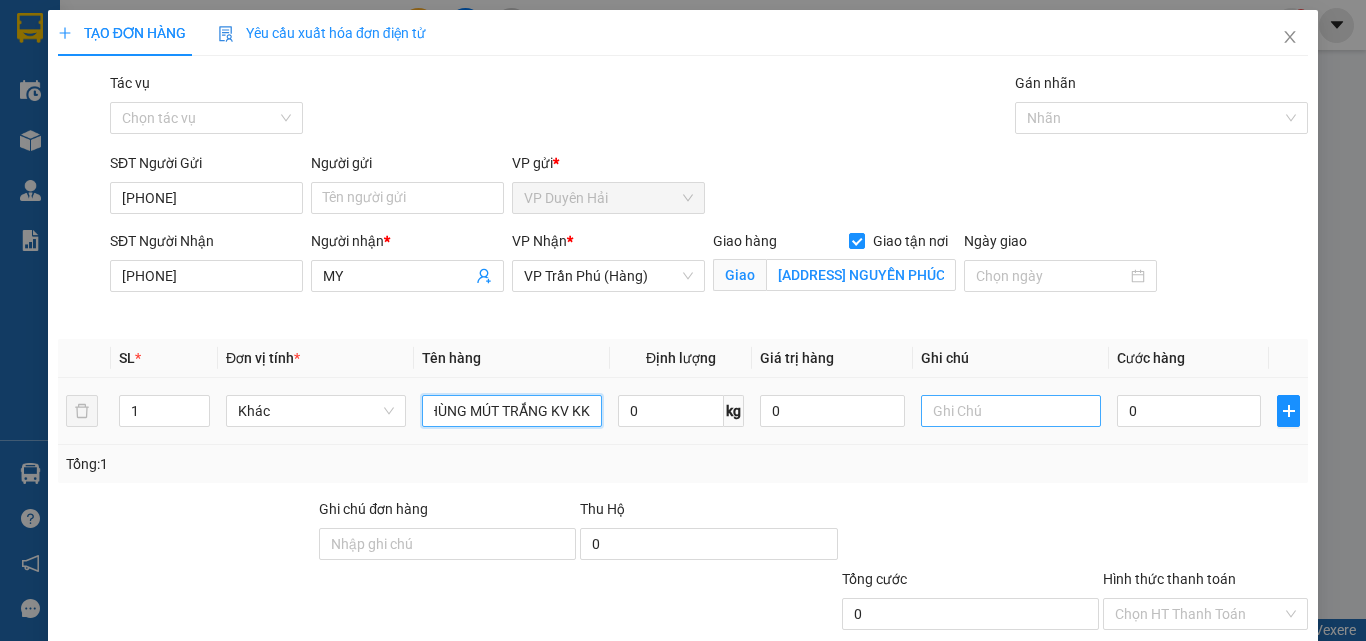 type on "2 THÙNG MÚT TRẮNG KV KK" 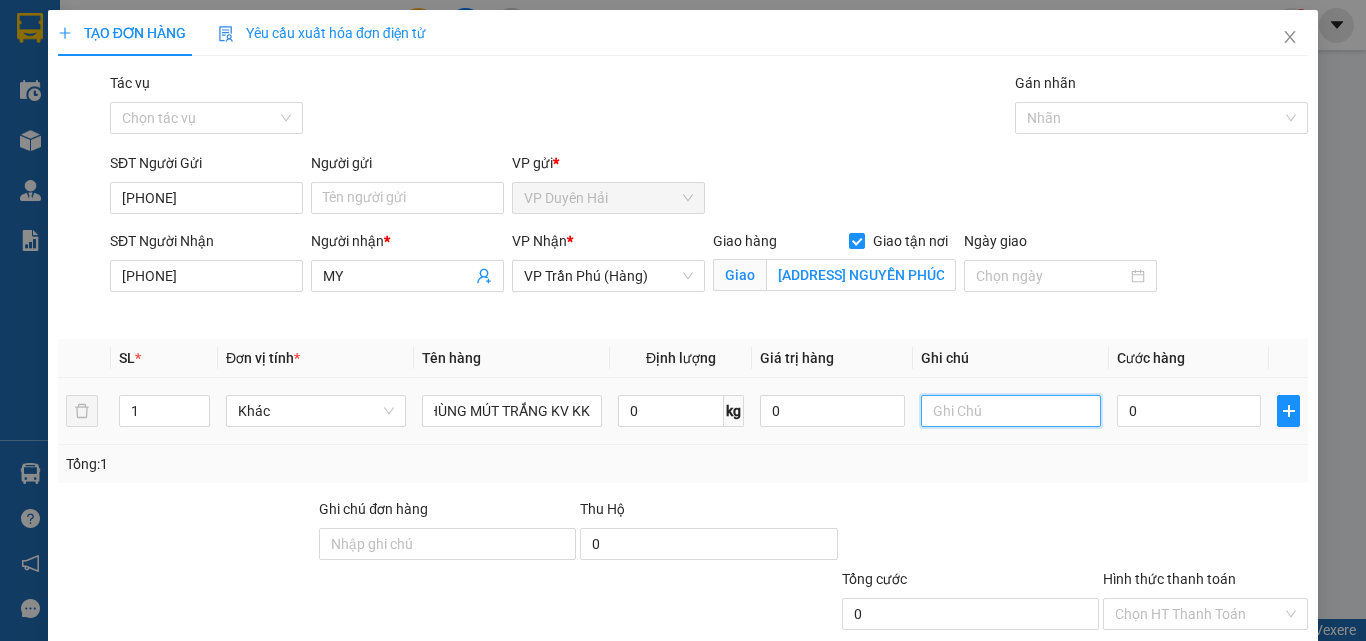 scroll, scrollTop: 0, scrollLeft: 0, axis: both 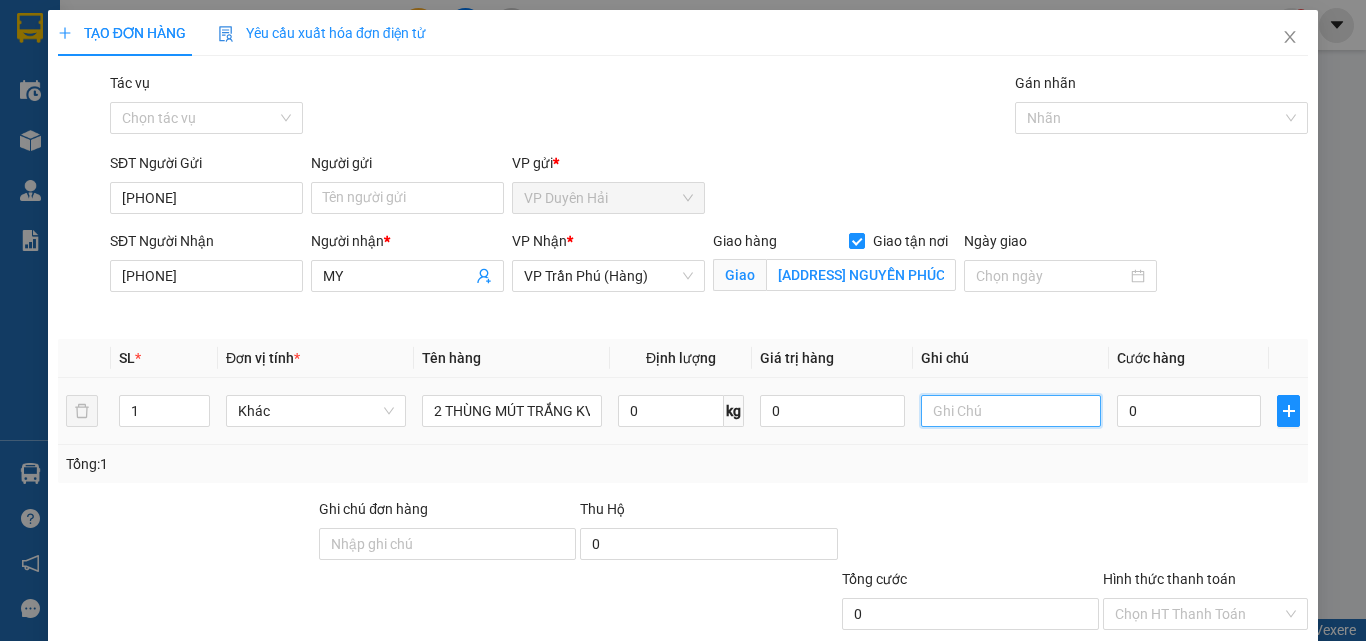click at bounding box center [1011, 411] 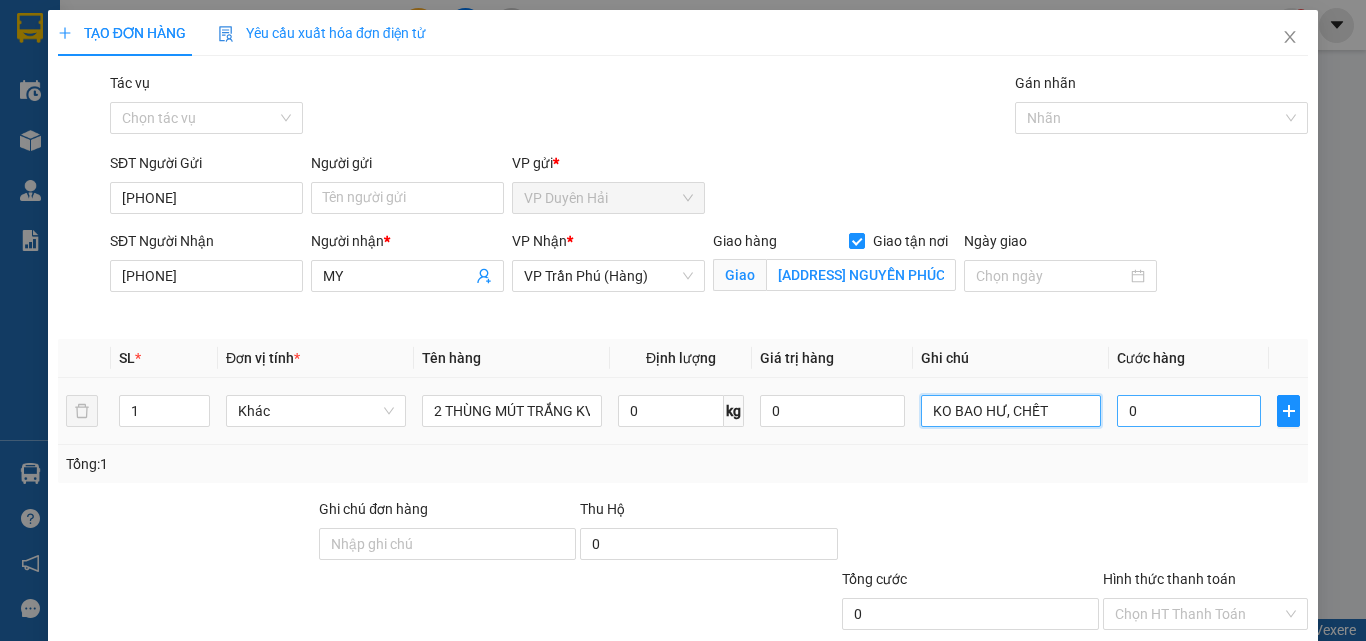 type on "KO BAO HƯ, CHẾT" 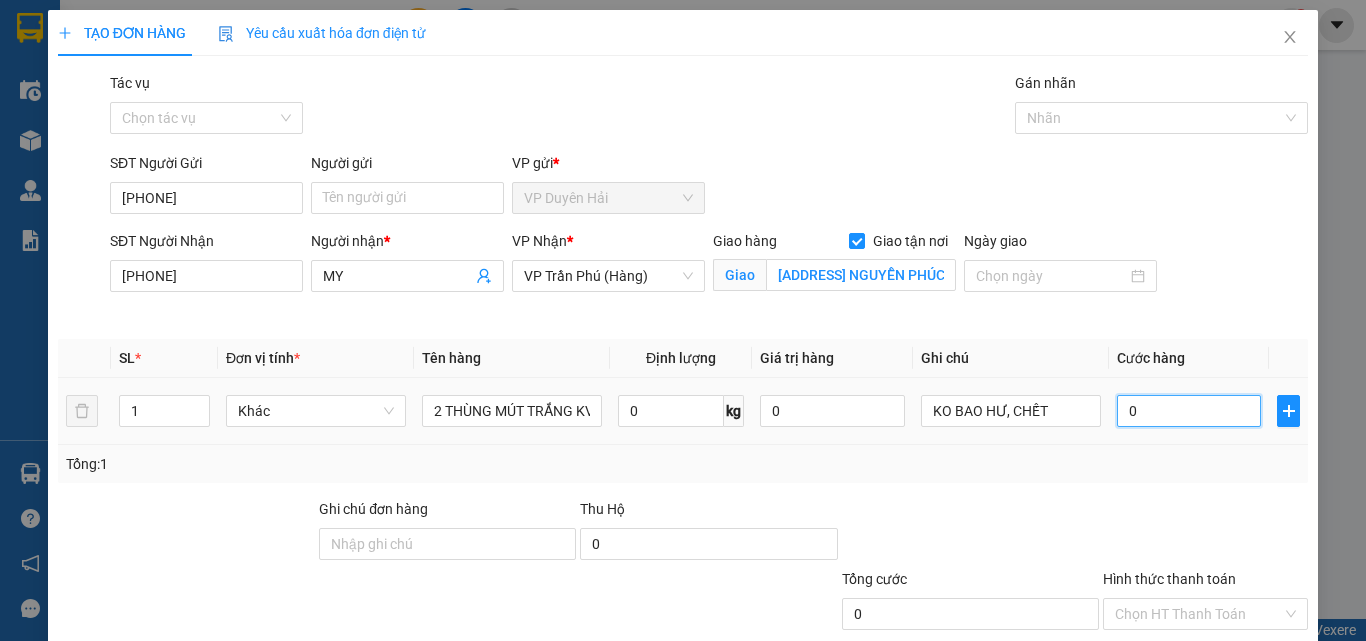 click on "0" at bounding box center [1189, 411] 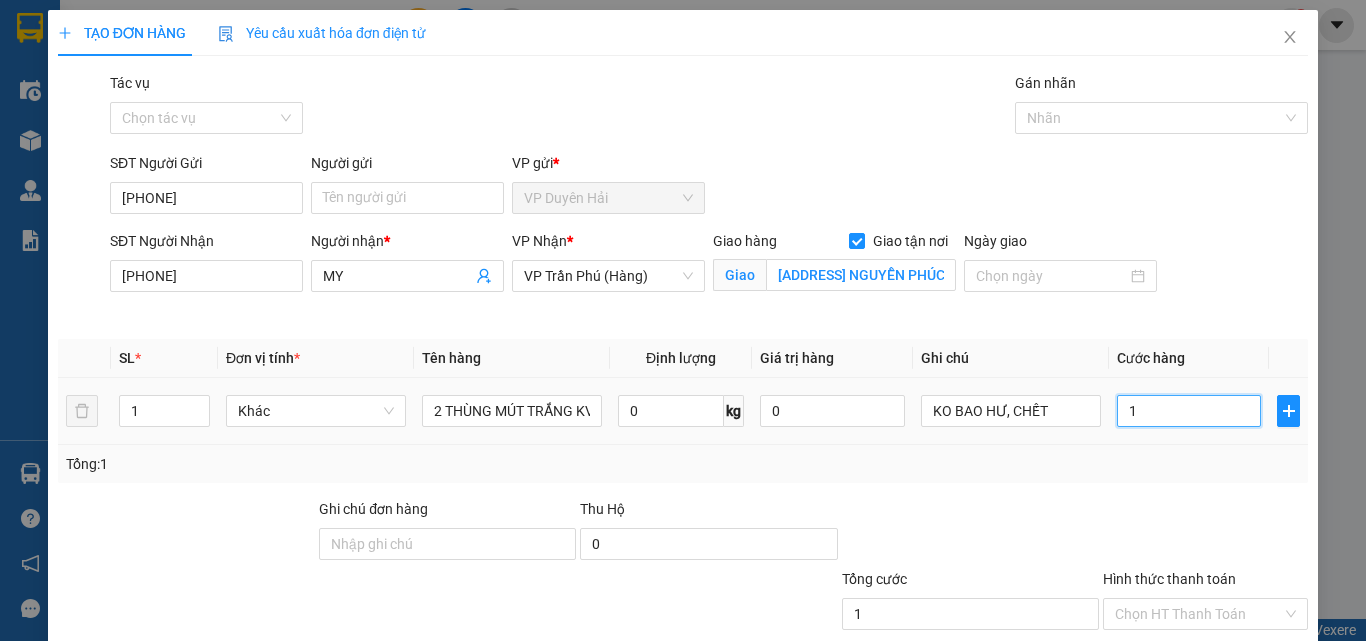 type on "18" 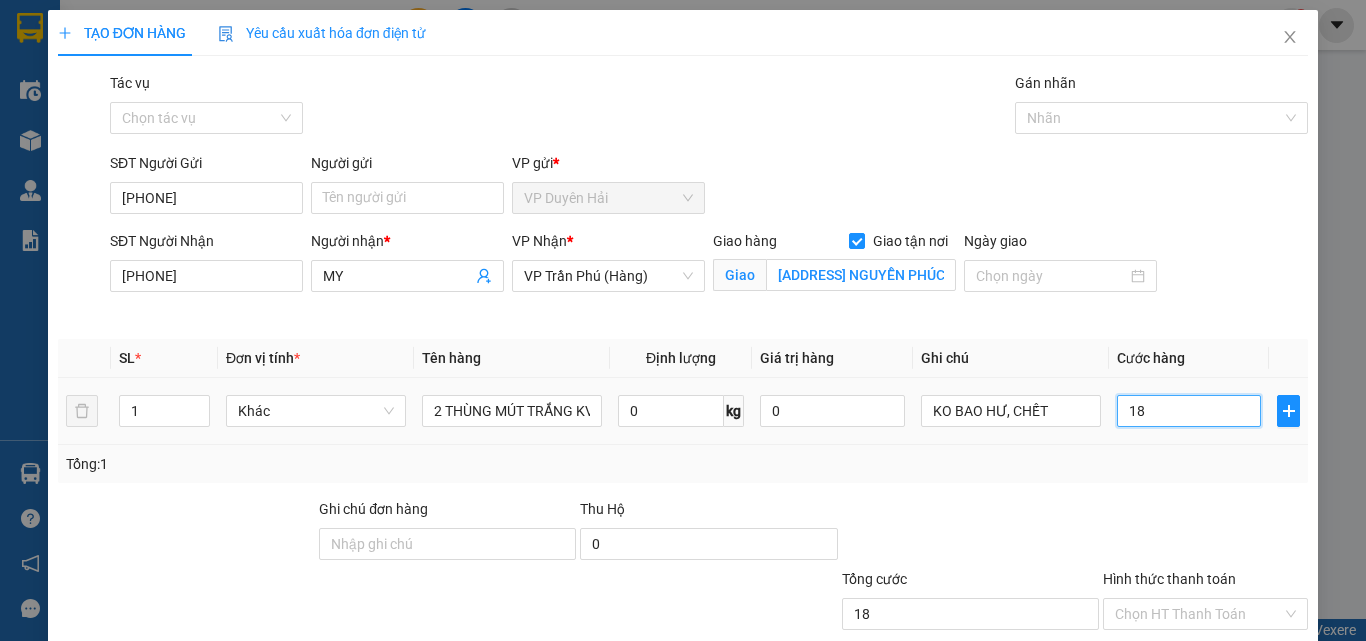 type on "180" 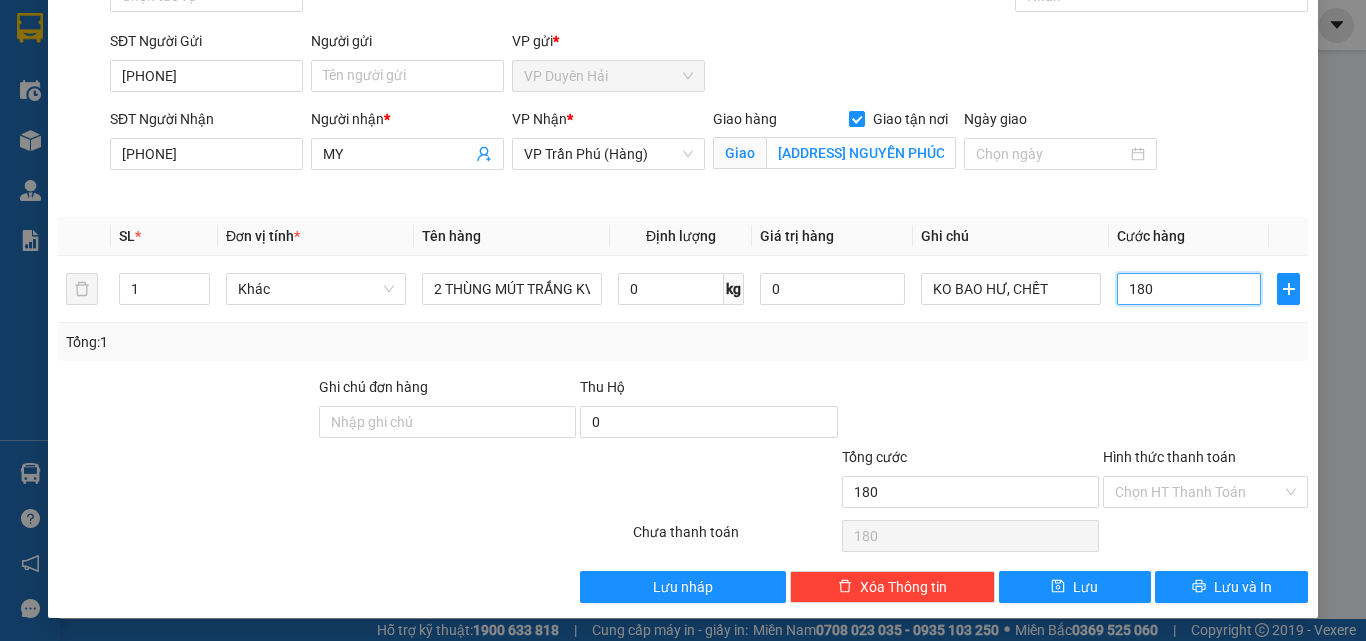 scroll, scrollTop: 123, scrollLeft: 0, axis: vertical 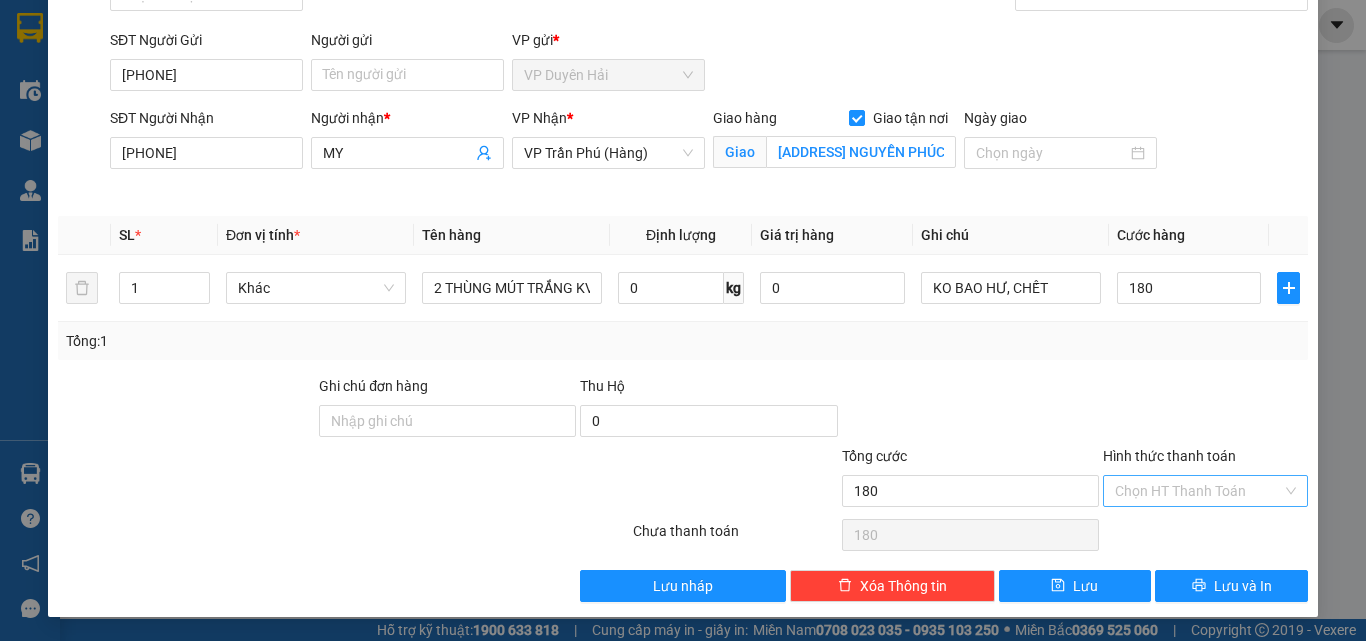 type on "180.000" 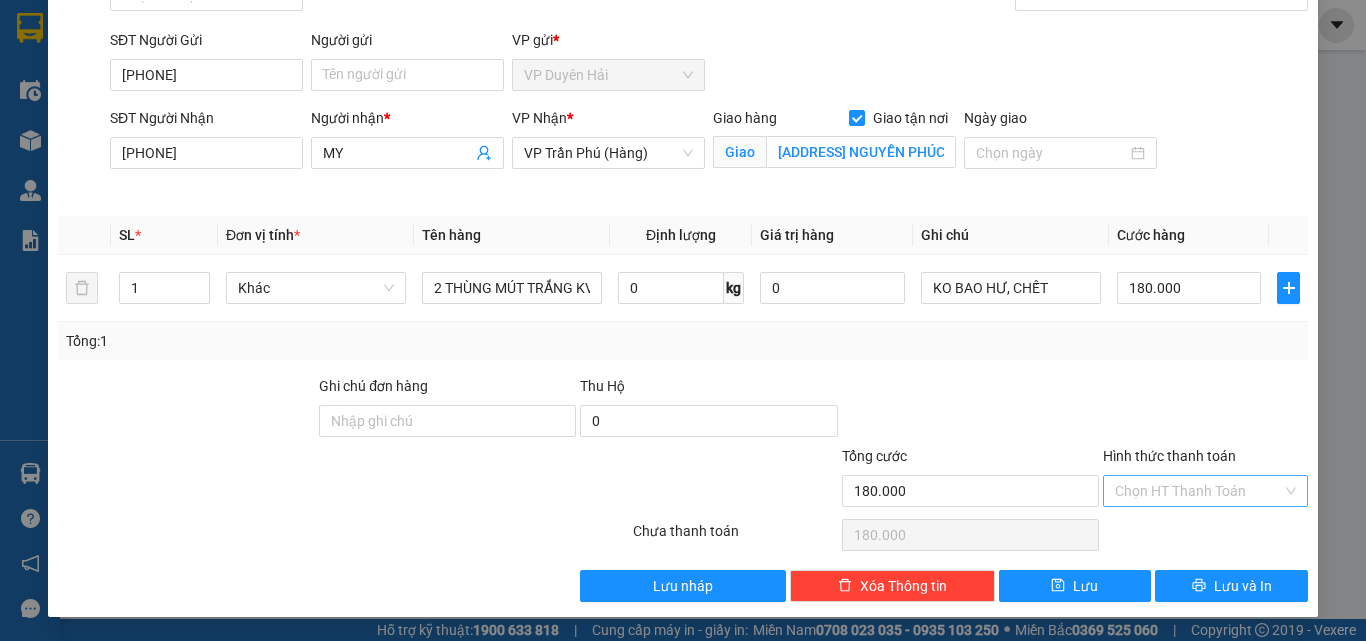 click on "Hình thức thanh toán" at bounding box center [1198, 491] 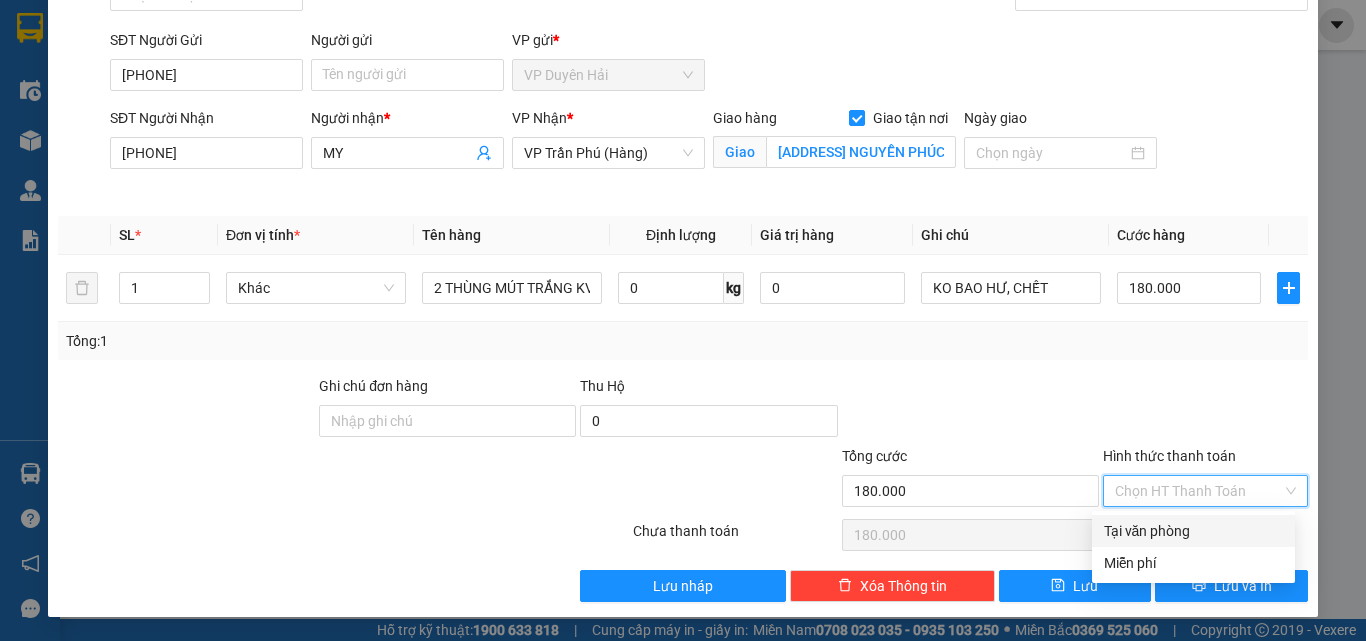 click on "Tại văn phòng" at bounding box center [1193, 531] 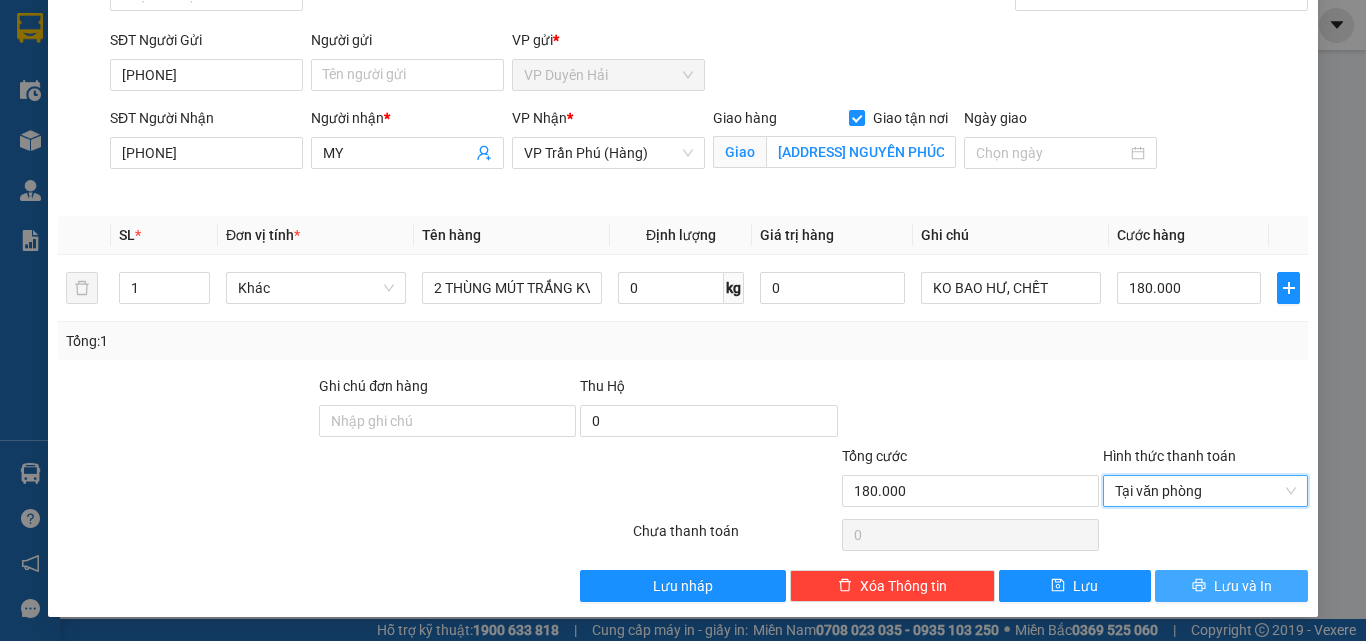 click on "Lưu và In" at bounding box center (1243, 586) 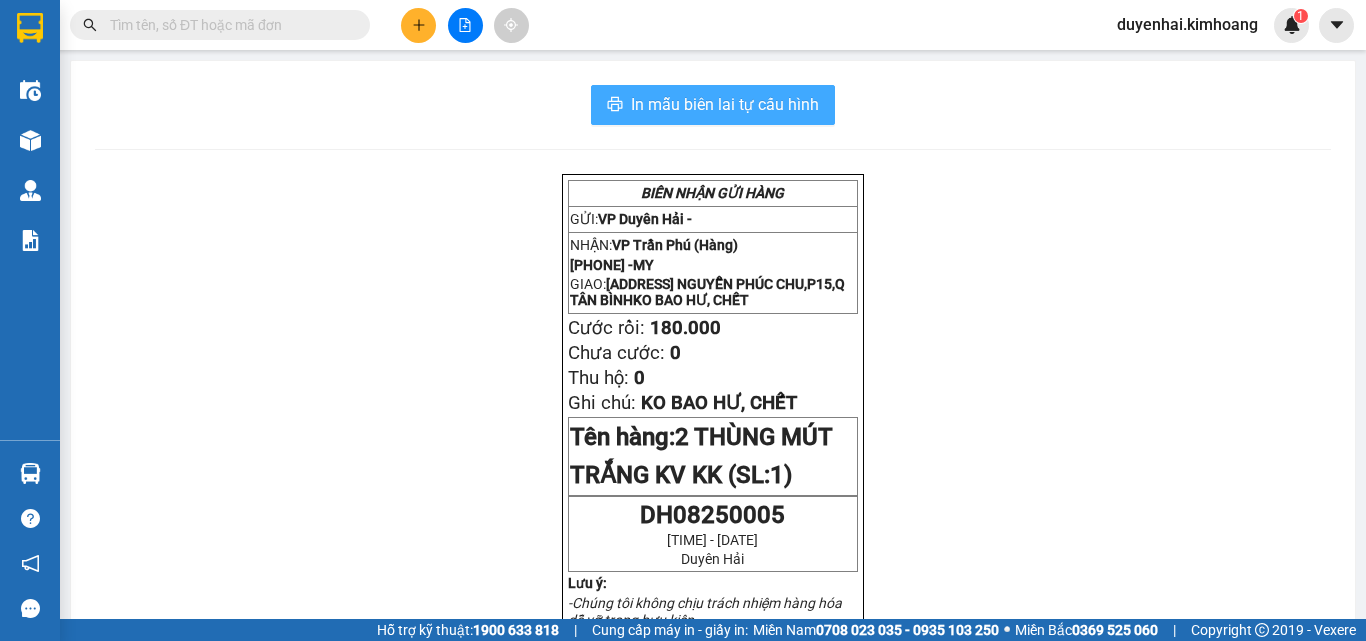 click on "In mẫu biên lai tự cấu hình" at bounding box center (725, 104) 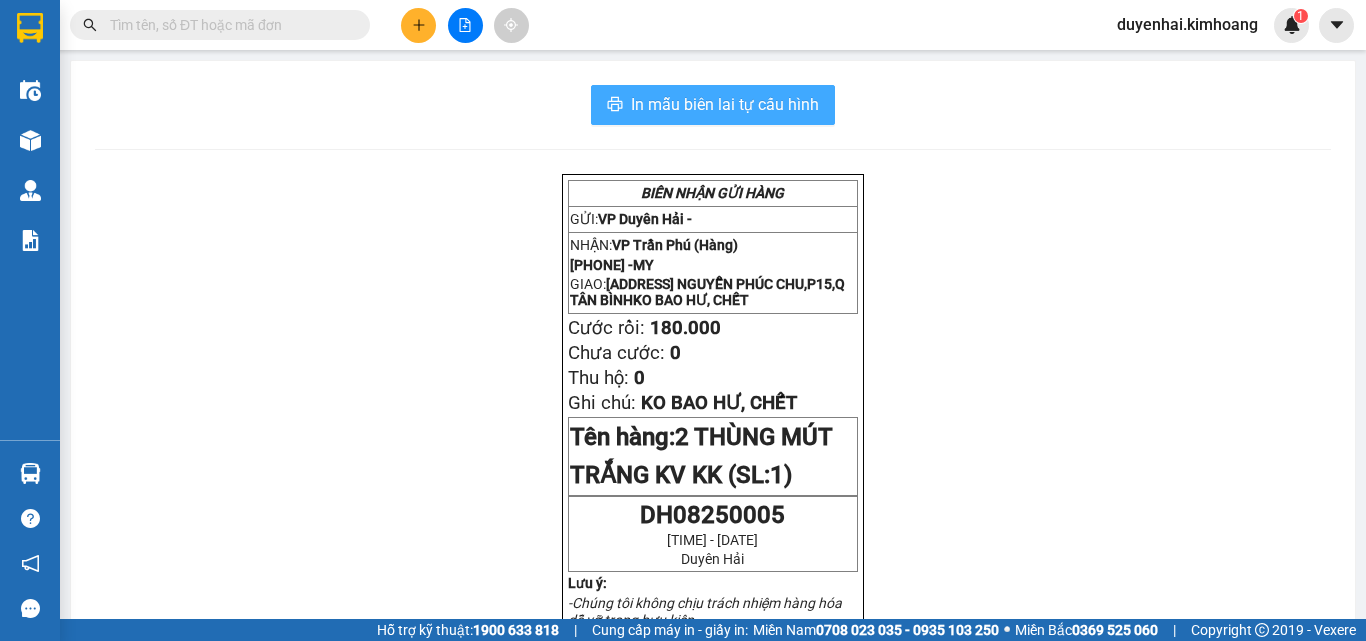 scroll, scrollTop: 0, scrollLeft: 0, axis: both 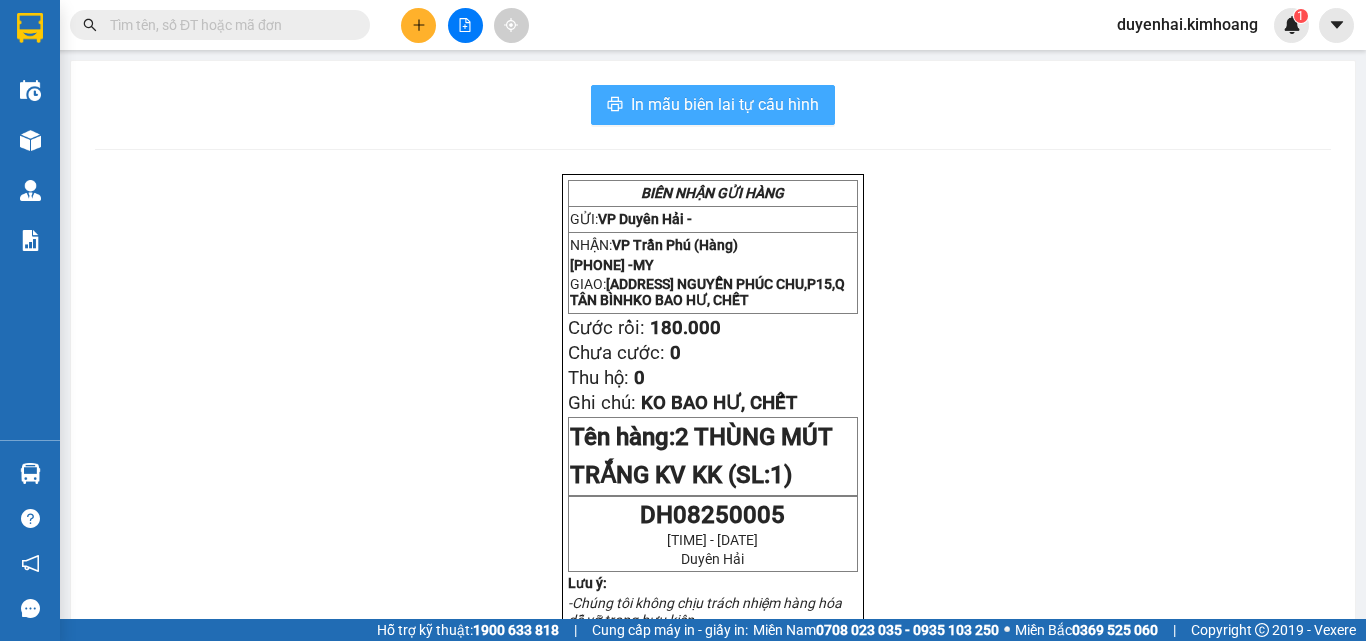 click on "In mẫu biên lai tự cấu hình" at bounding box center [725, 104] 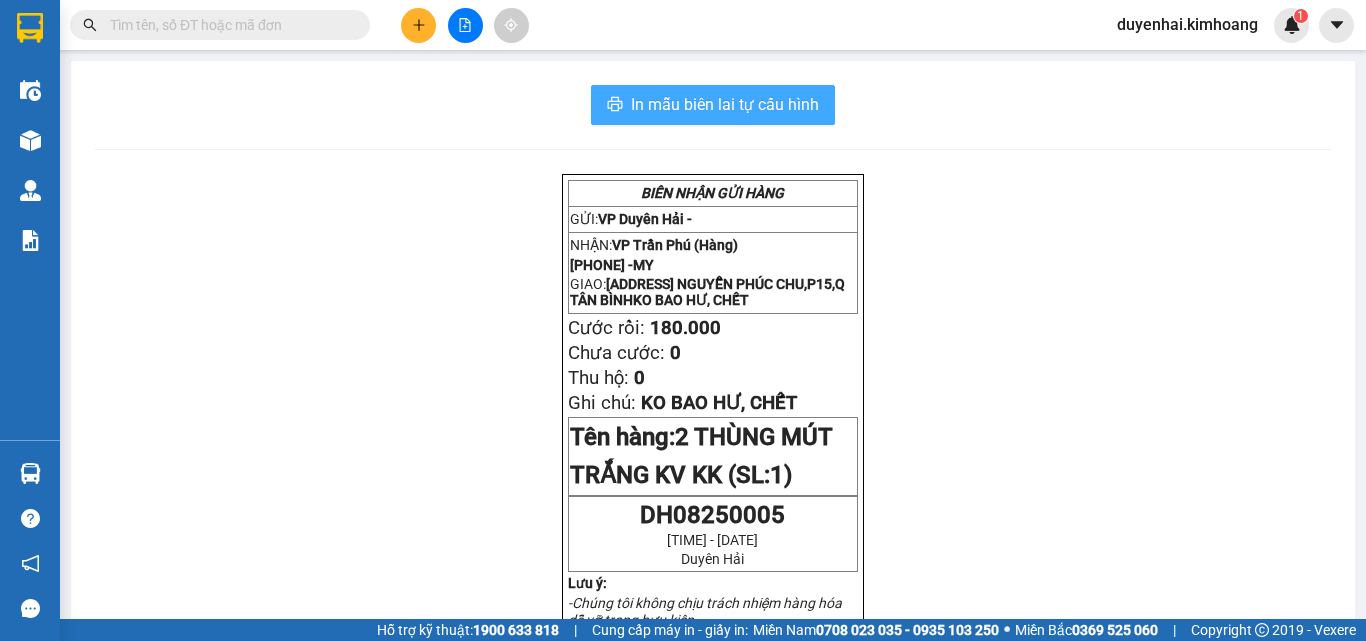 scroll, scrollTop: 0, scrollLeft: 0, axis: both 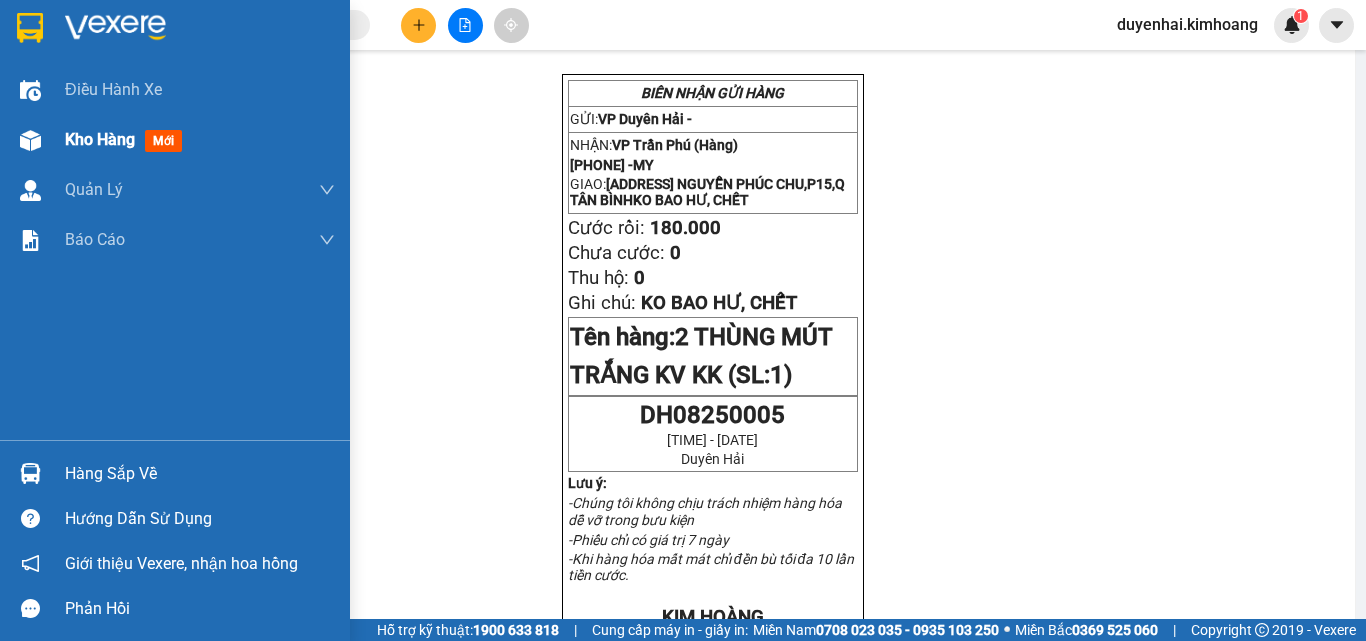 click on "Kho hàng" at bounding box center [100, 139] 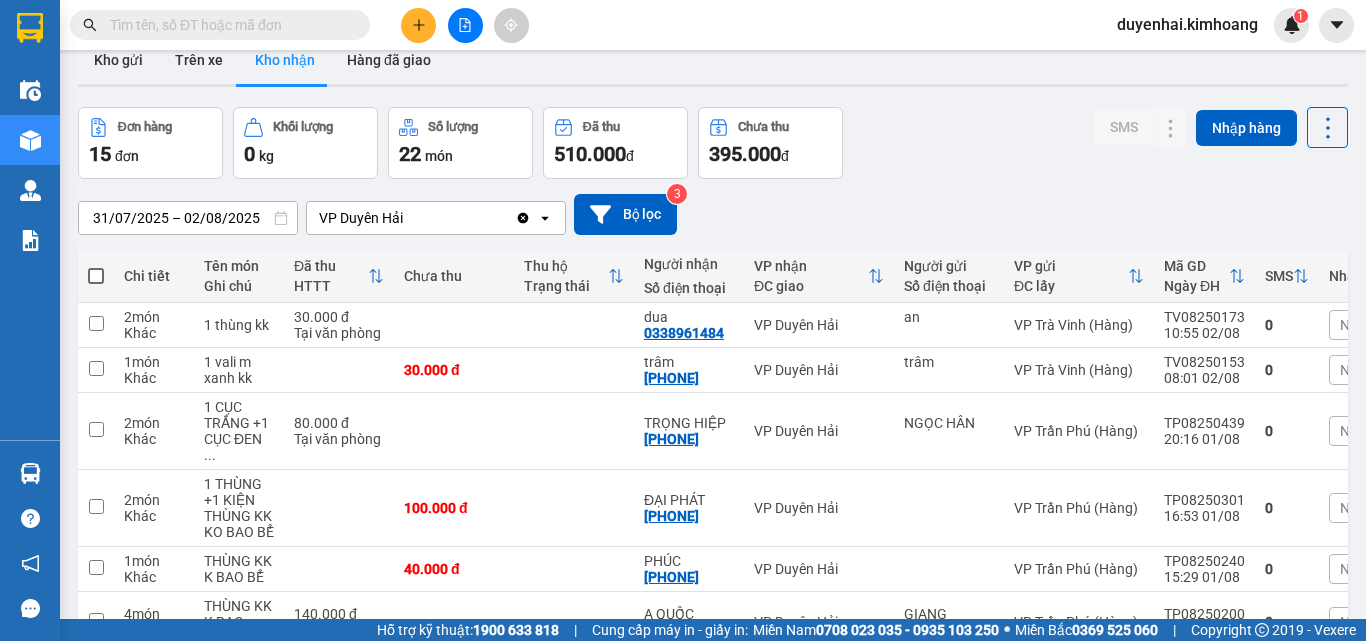 scroll, scrollTop: 0, scrollLeft: 0, axis: both 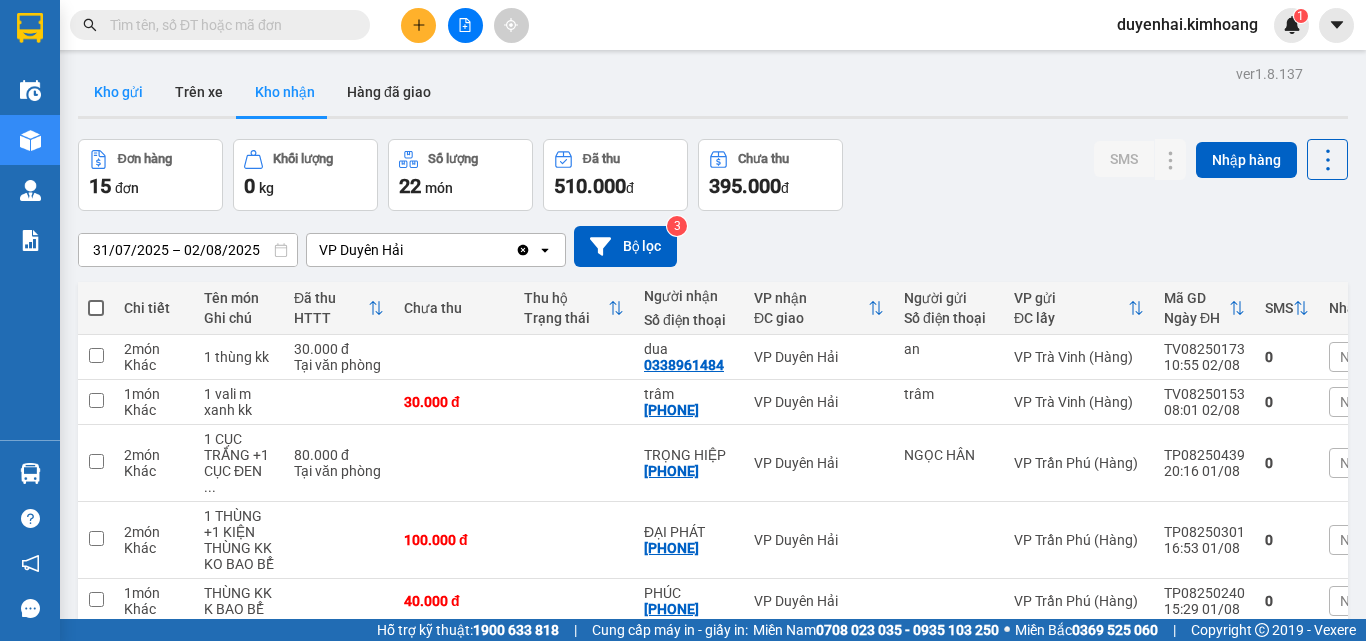 click on "Kho gửi" at bounding box center [118, 92] 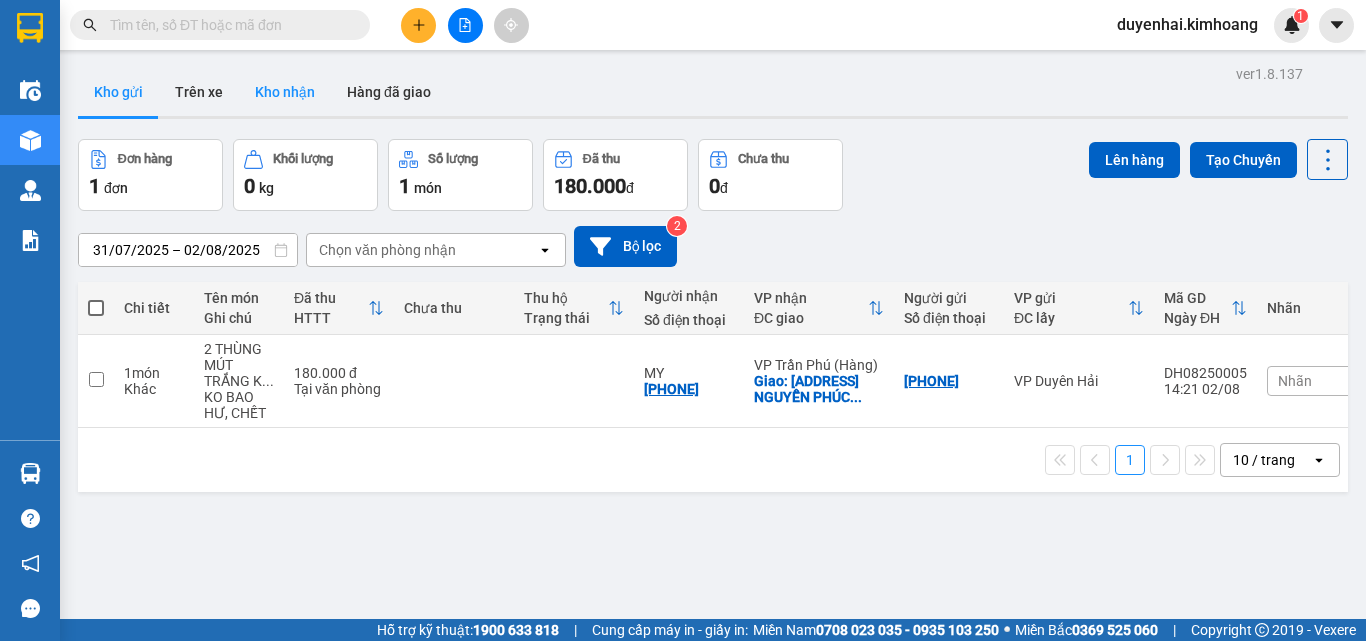 click on "Kho nhận" at bounding box center (285, 92) 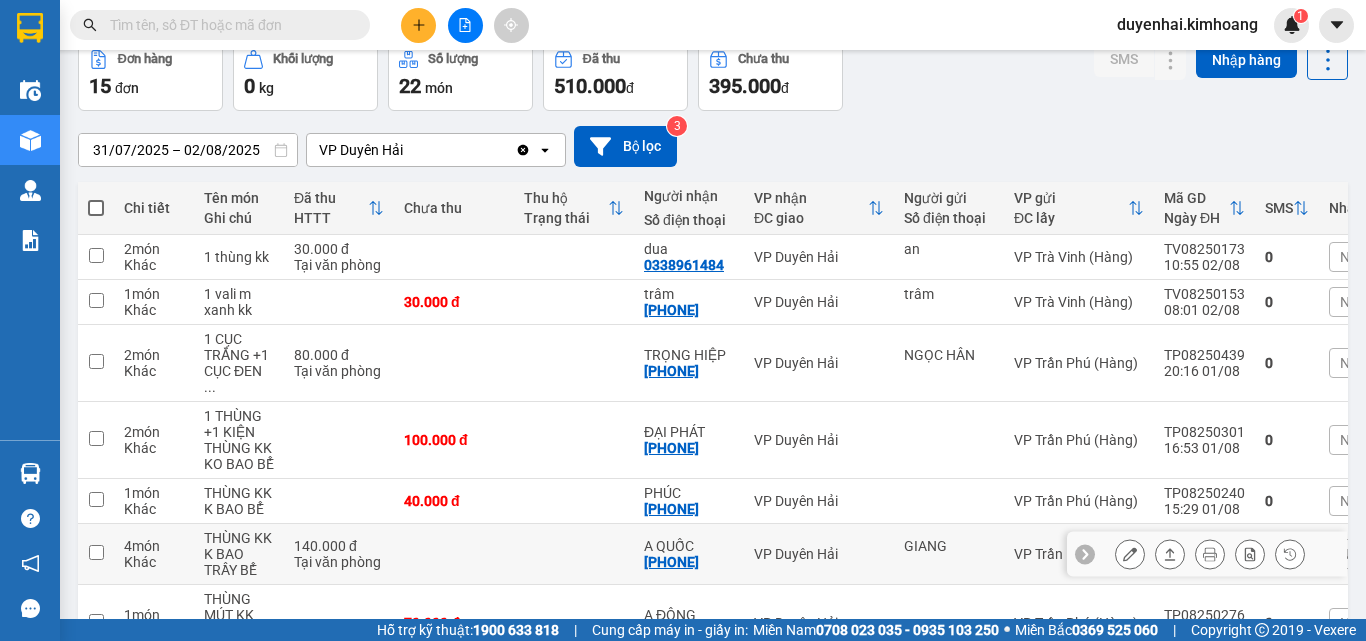 scroll, scrollTop: 200, scrollLeft: 0, axis: vertical 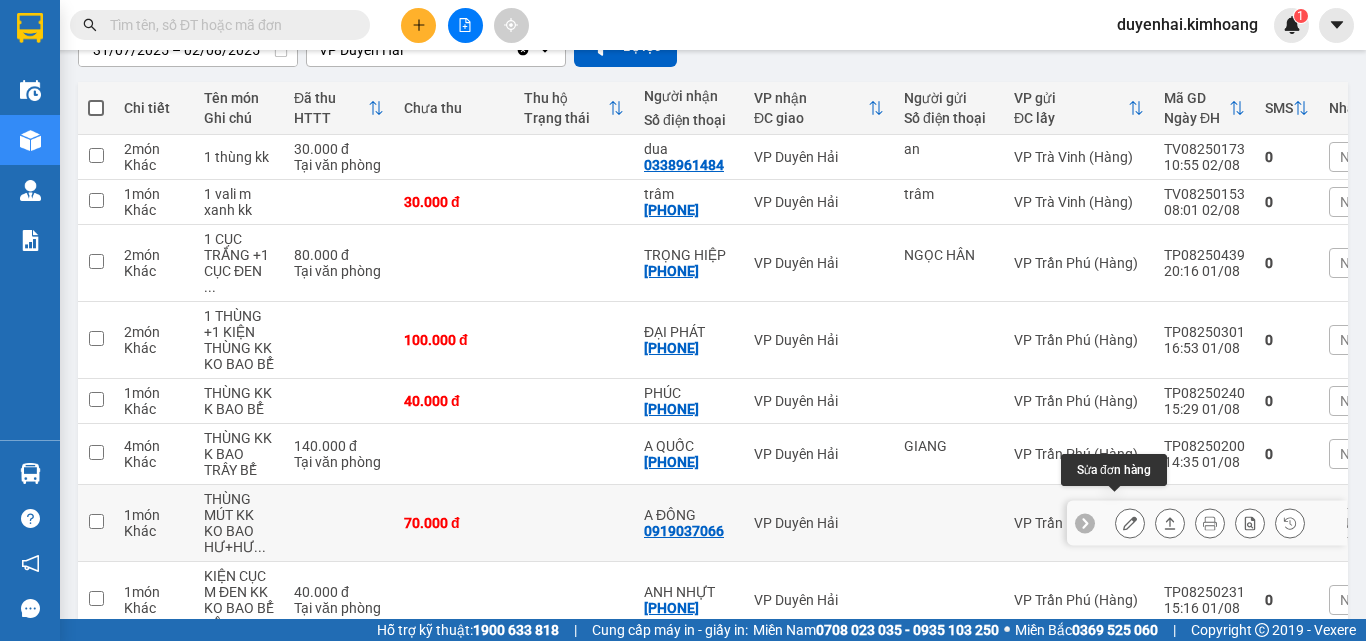 click 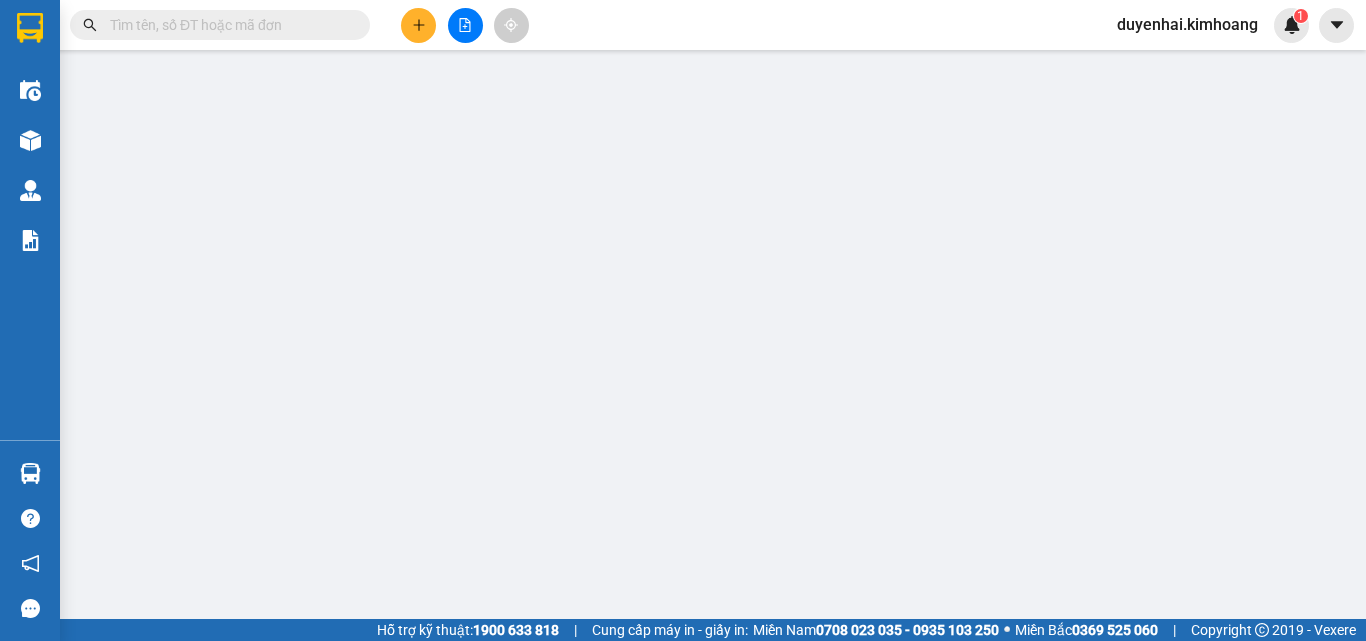 type on "0919037066" 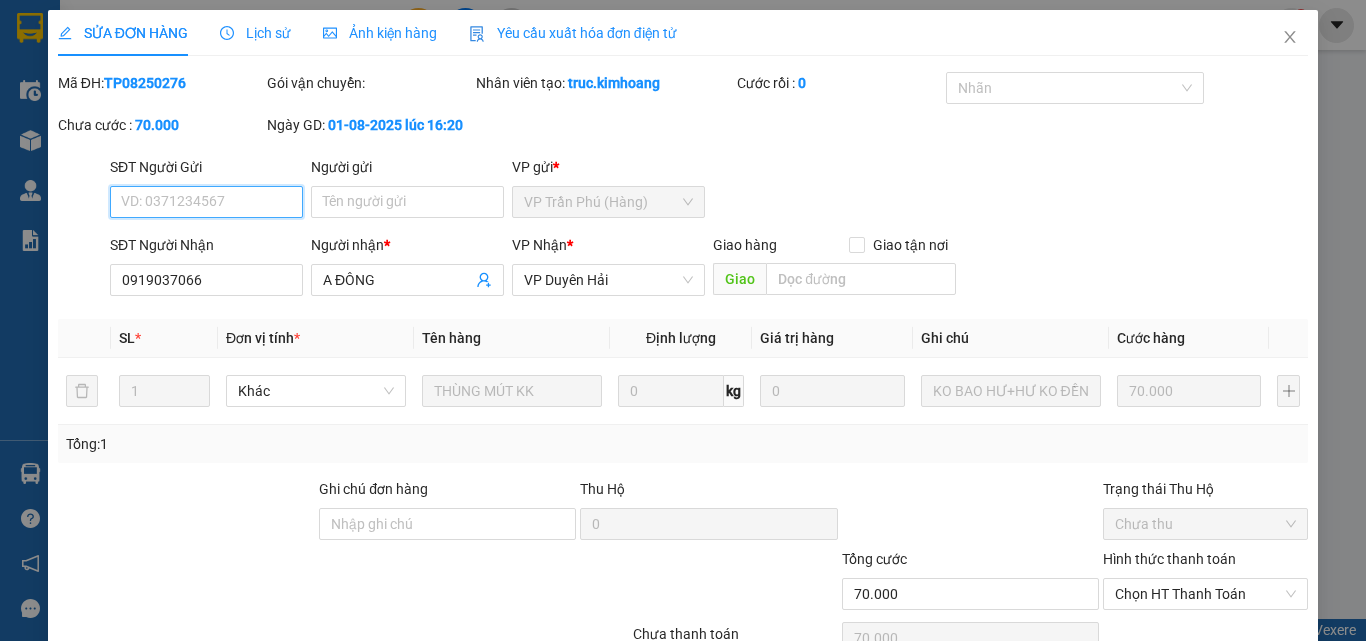 scroll, scrollTop: 0, scrollLeft: 0, axis: both 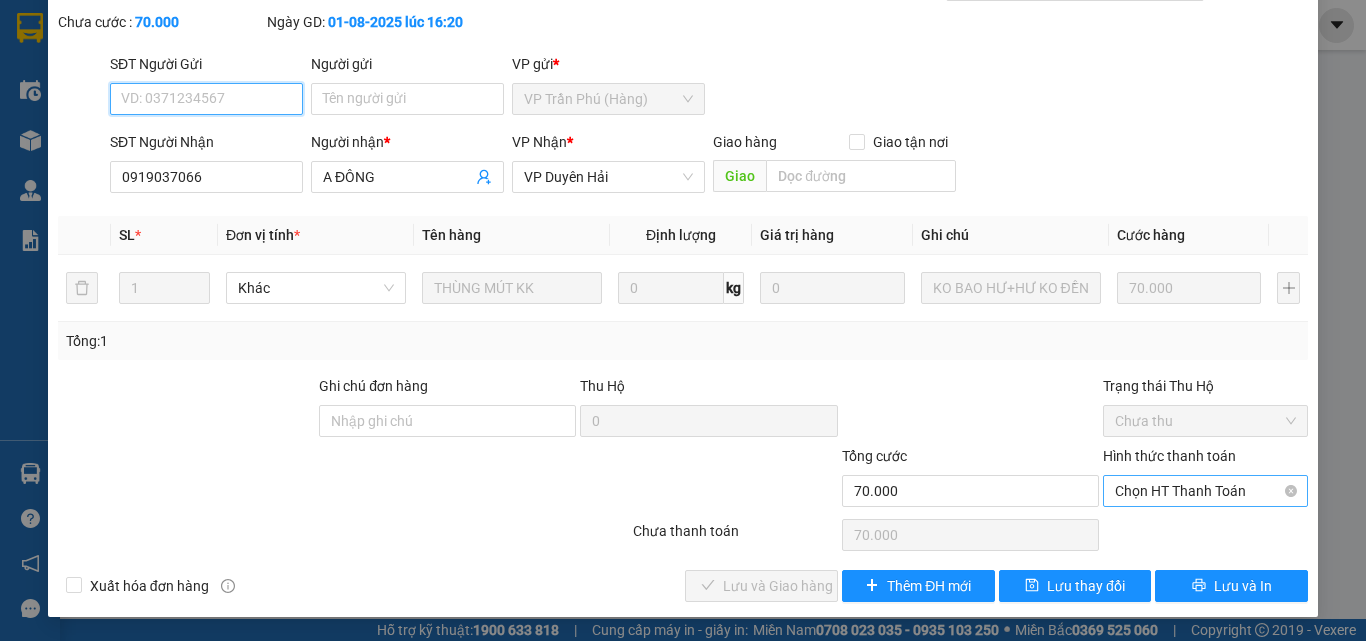 click on "Chọn HT Thanh Toán" at bounding box center [1205, 491] 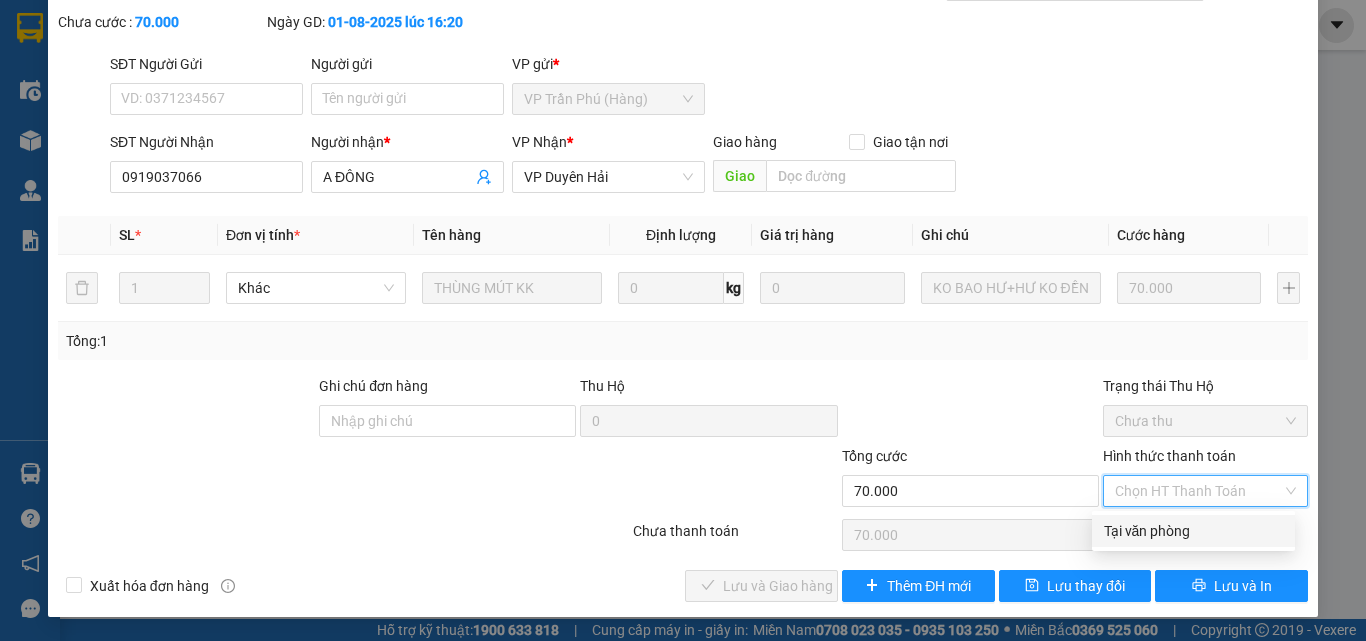 drag, startPoint x: 1134, startPoint y: 528, endPoint x: 1016, endPoint y: 575, distance: 127.01575 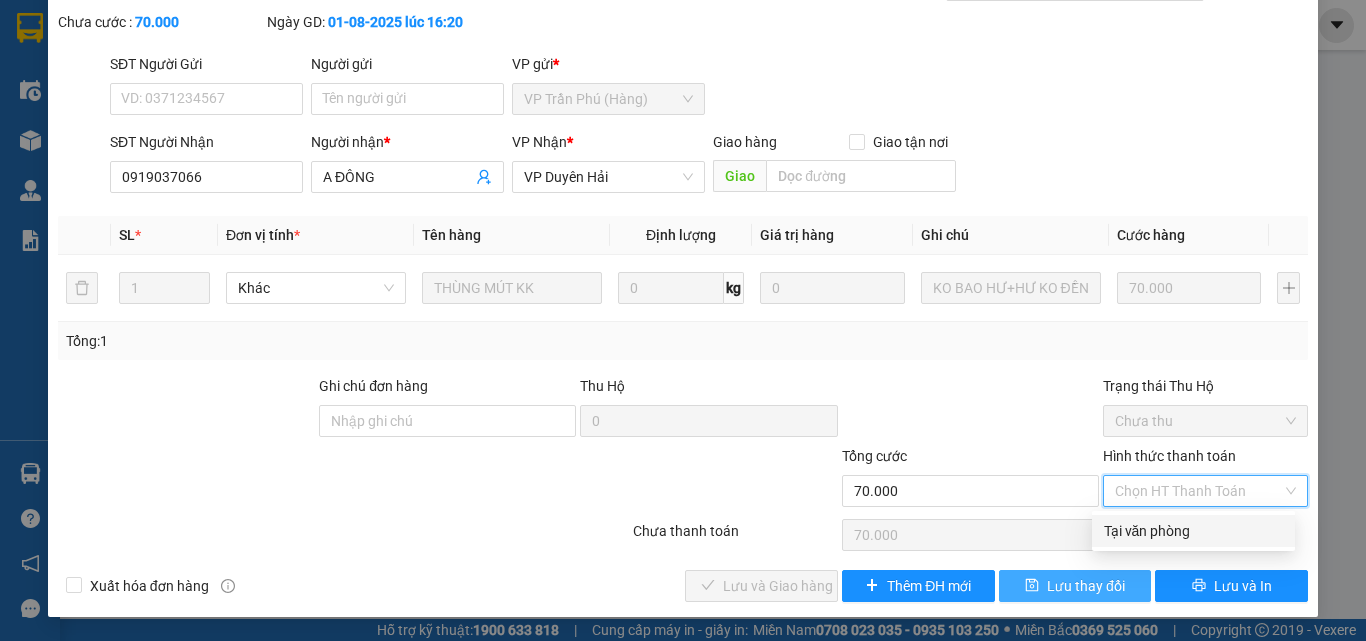 click on "Tại văn phòng" at bounding box center [1193, 531] 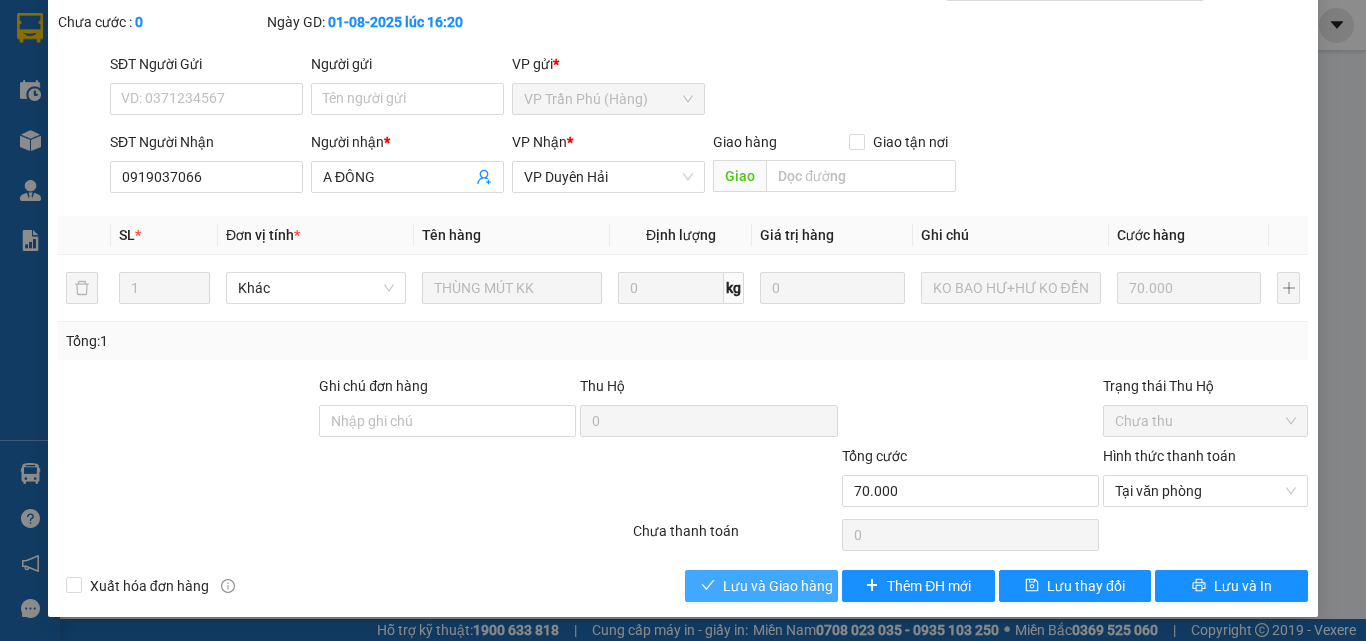 click on "Lưu và Giao hàng" at bounding box center (778, 586) 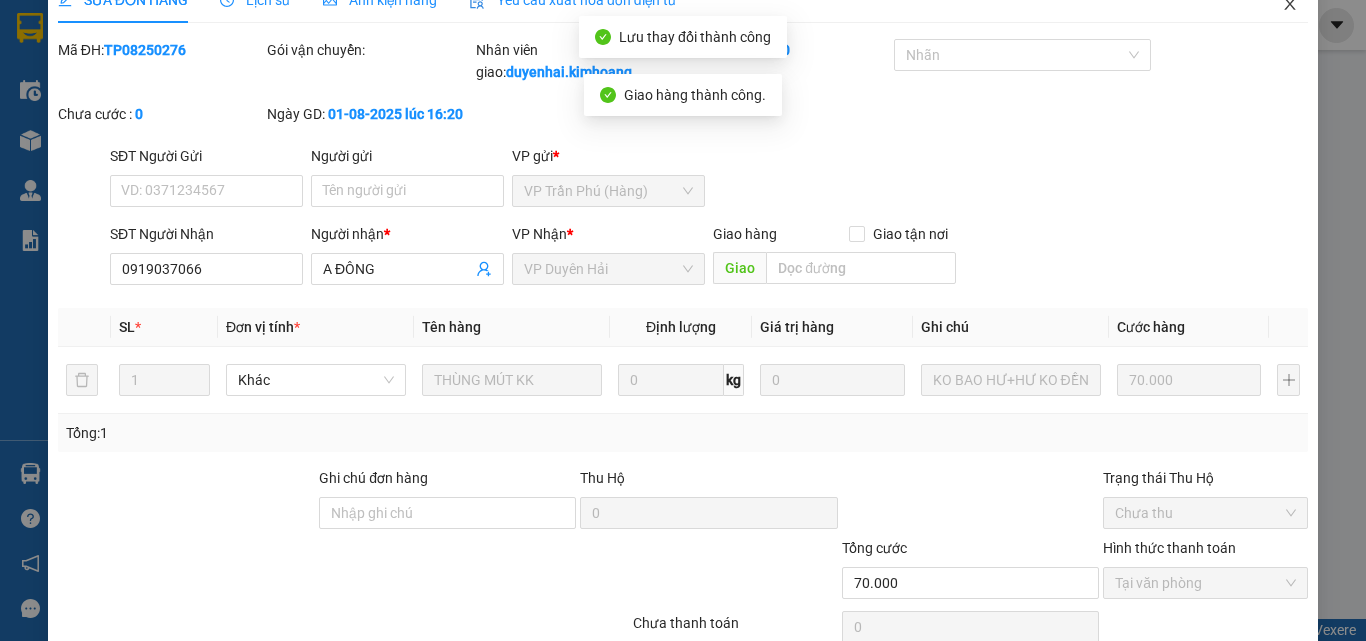 scroll, scrollTop: 0, scrollLeft: 0, axis: both 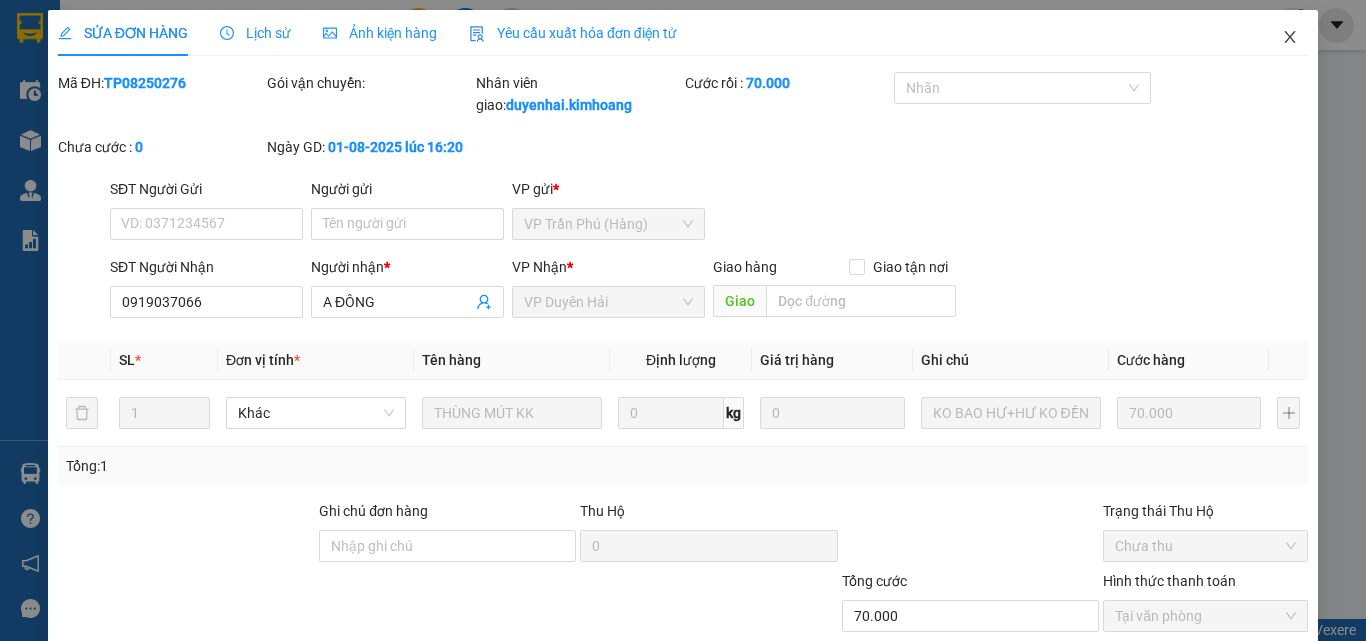 click 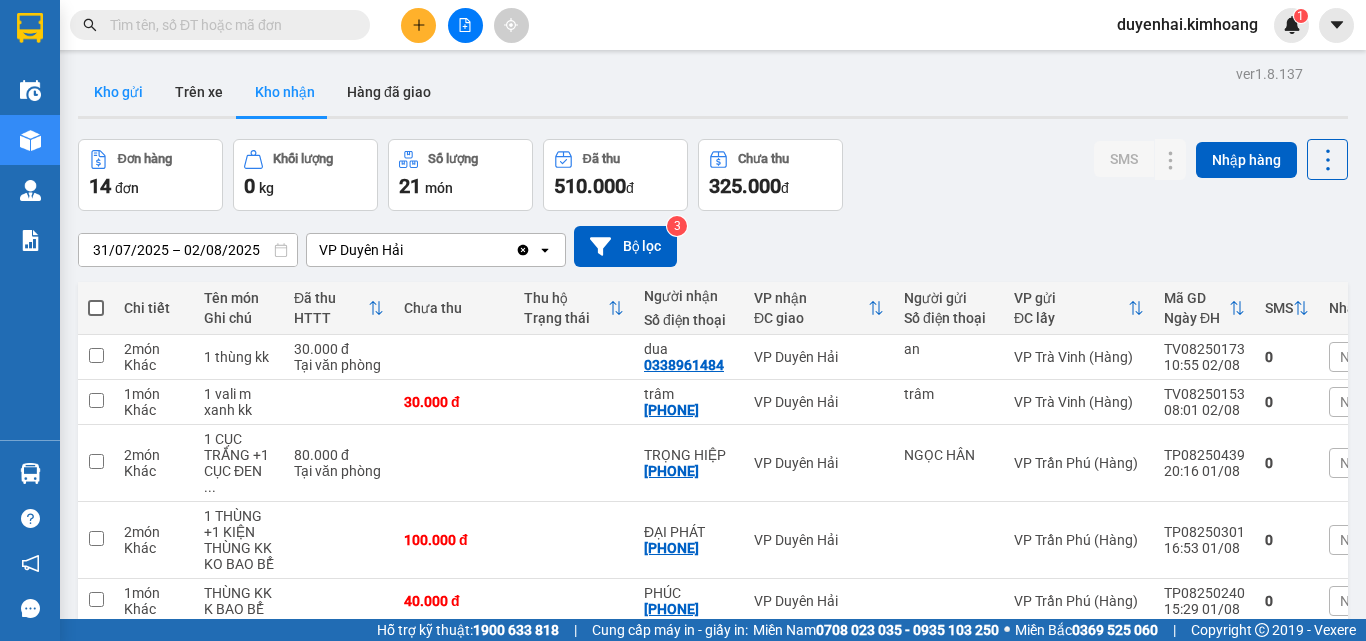 click on "Kho gửi" at bounding box center (118, 92) 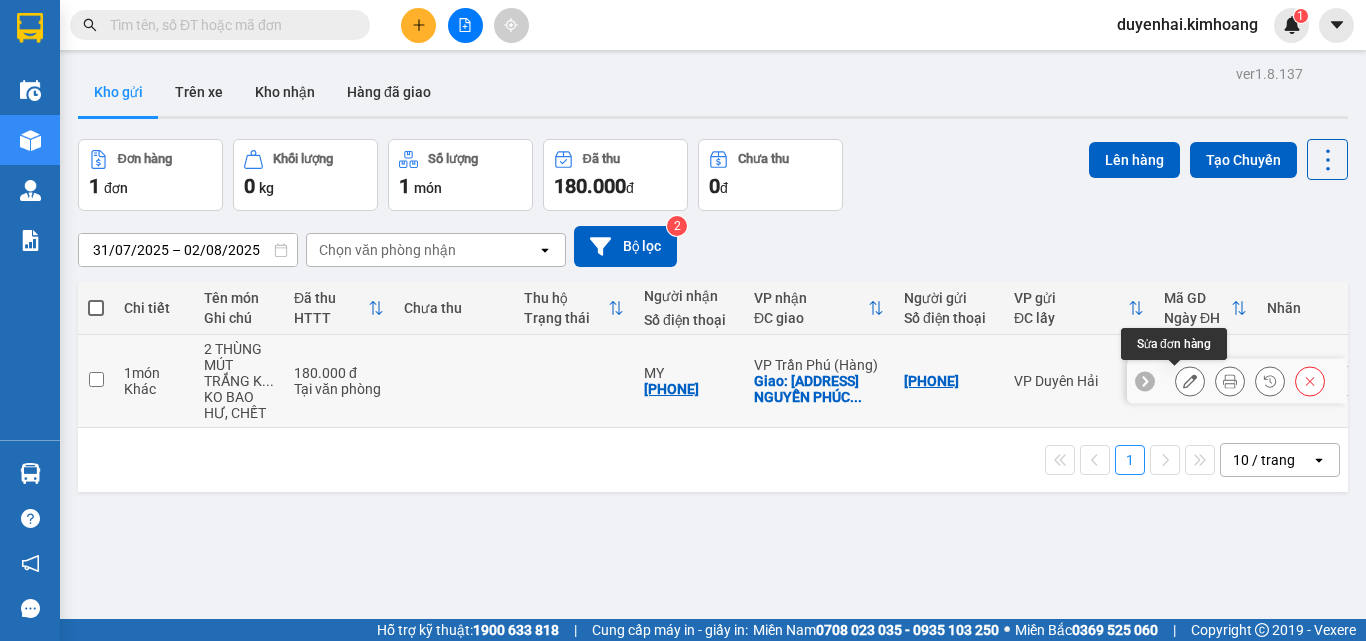 click at bounding box center (1190, 381) 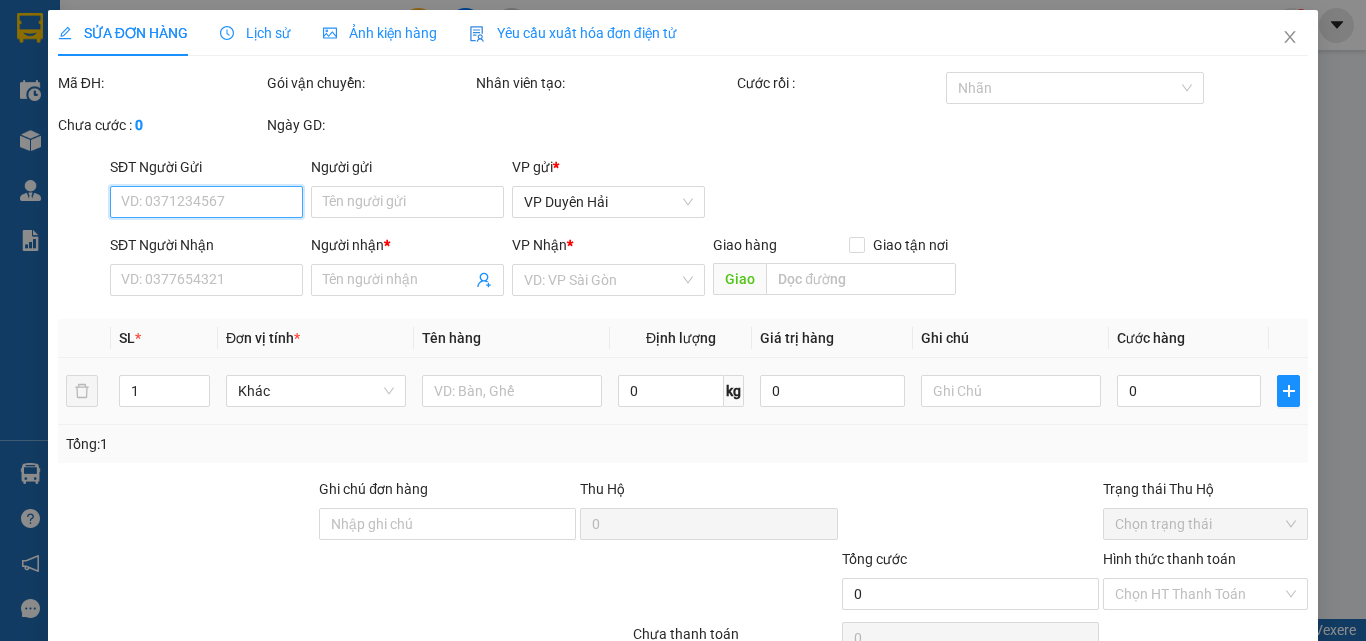 type on "[PHONE]" 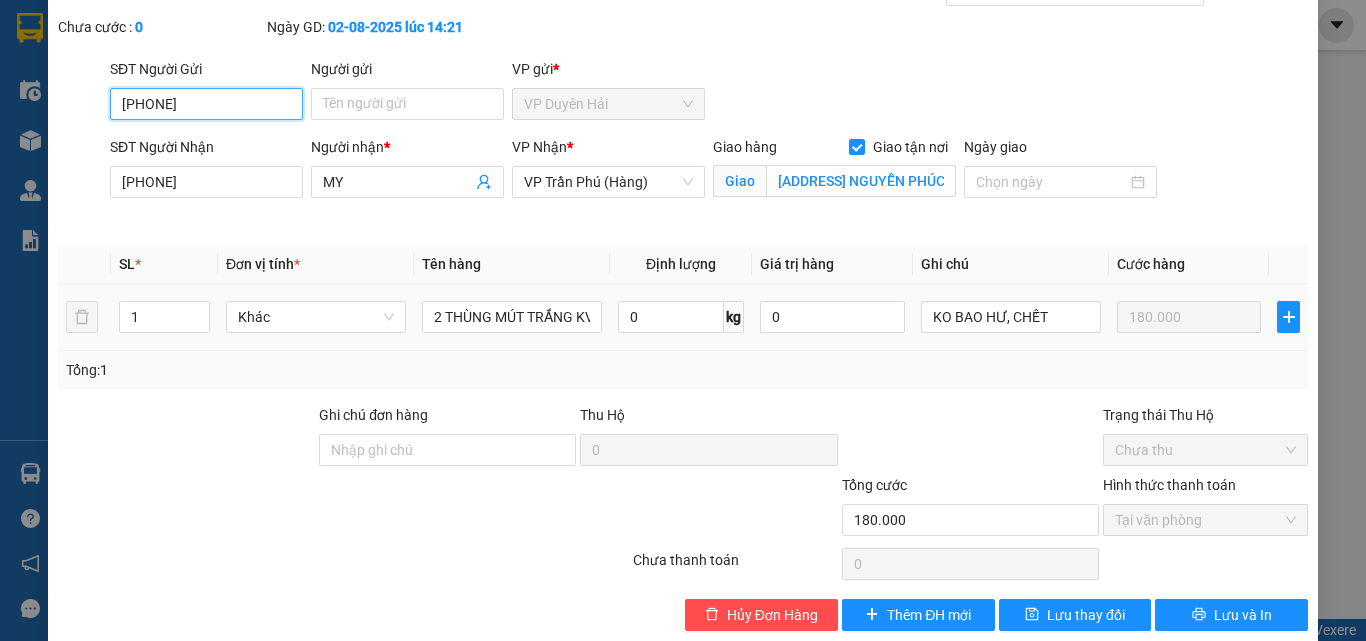 scroll, scrollTop: 127, scrollLeft: 0, axis: vertical 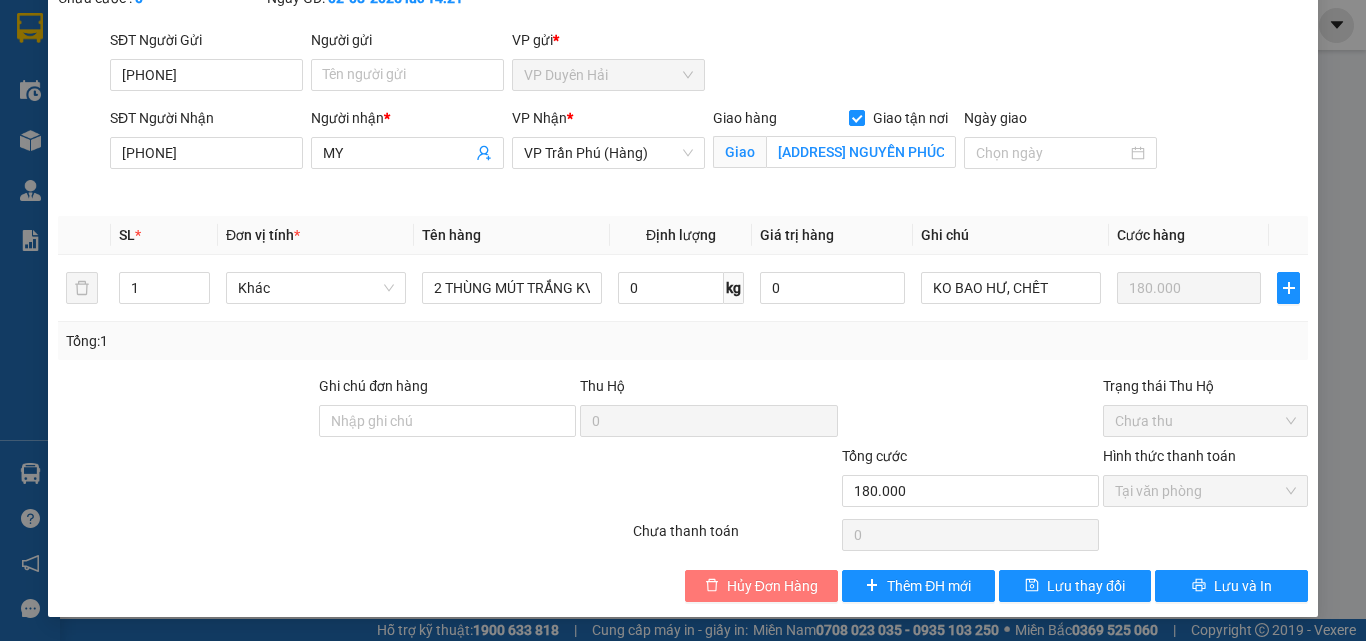 click on "Hủy Đơn Hàng" at bounding box center (772, 586) 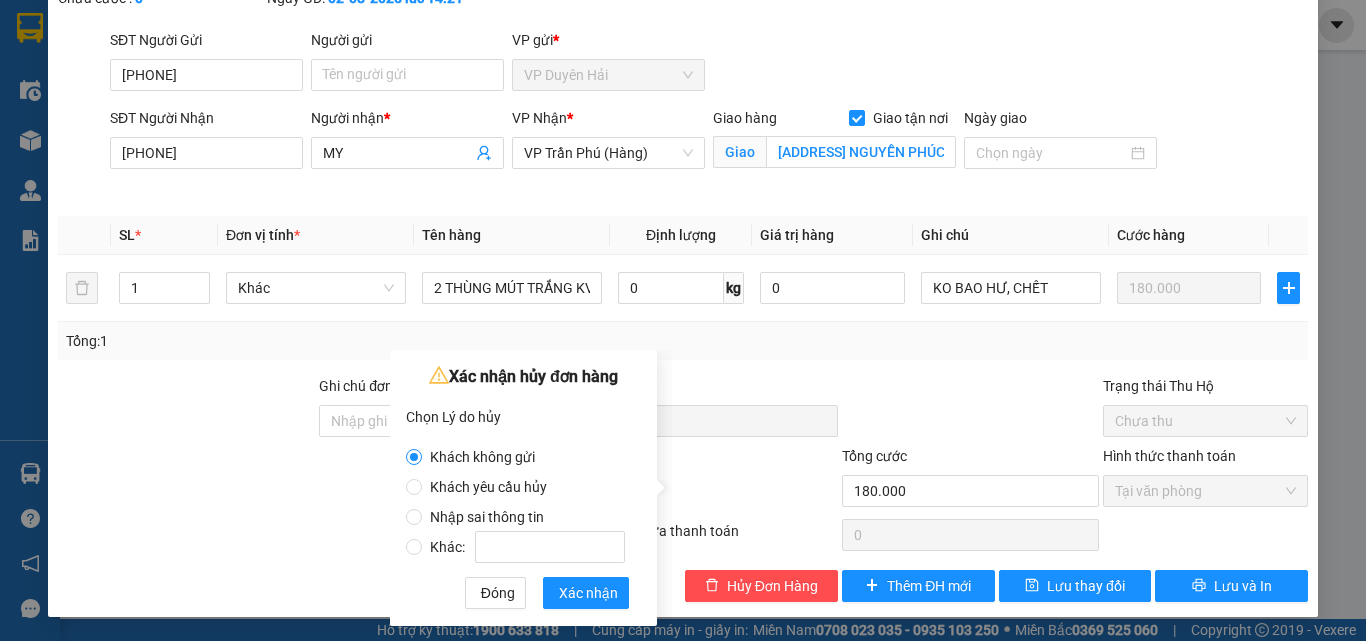 click at bounding box center (970, 410) 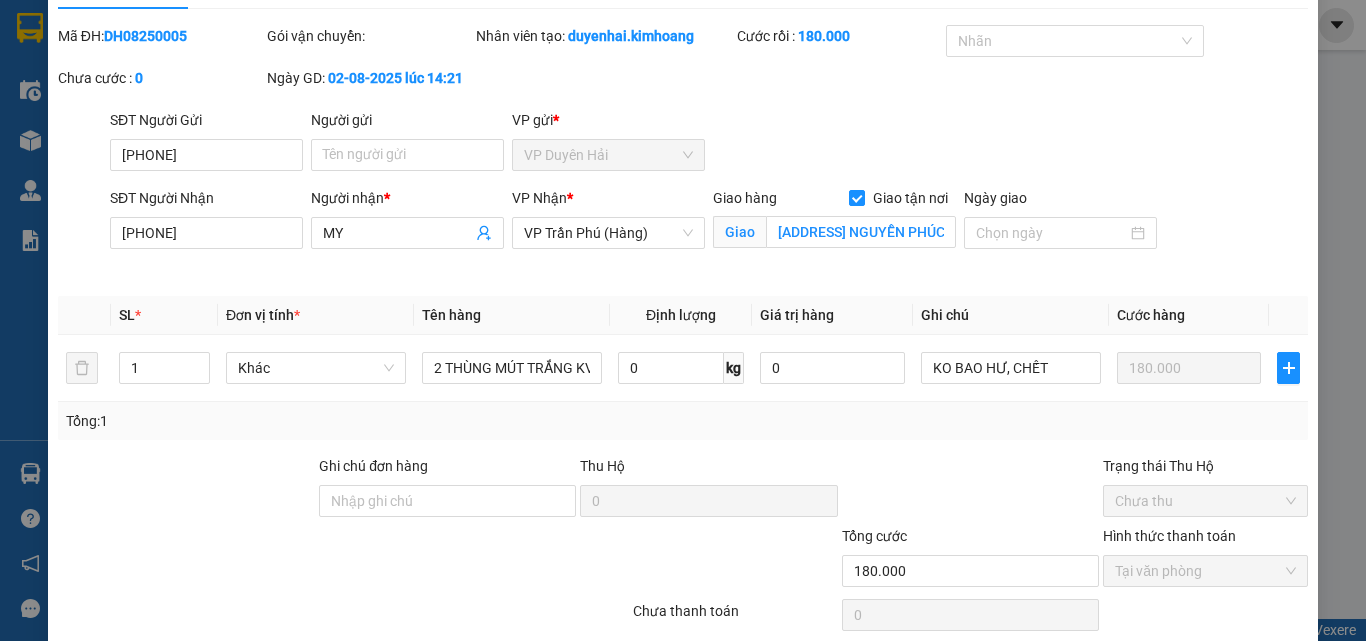 scroll, scrollTop: 0, scrollLeft: 0, axis: both 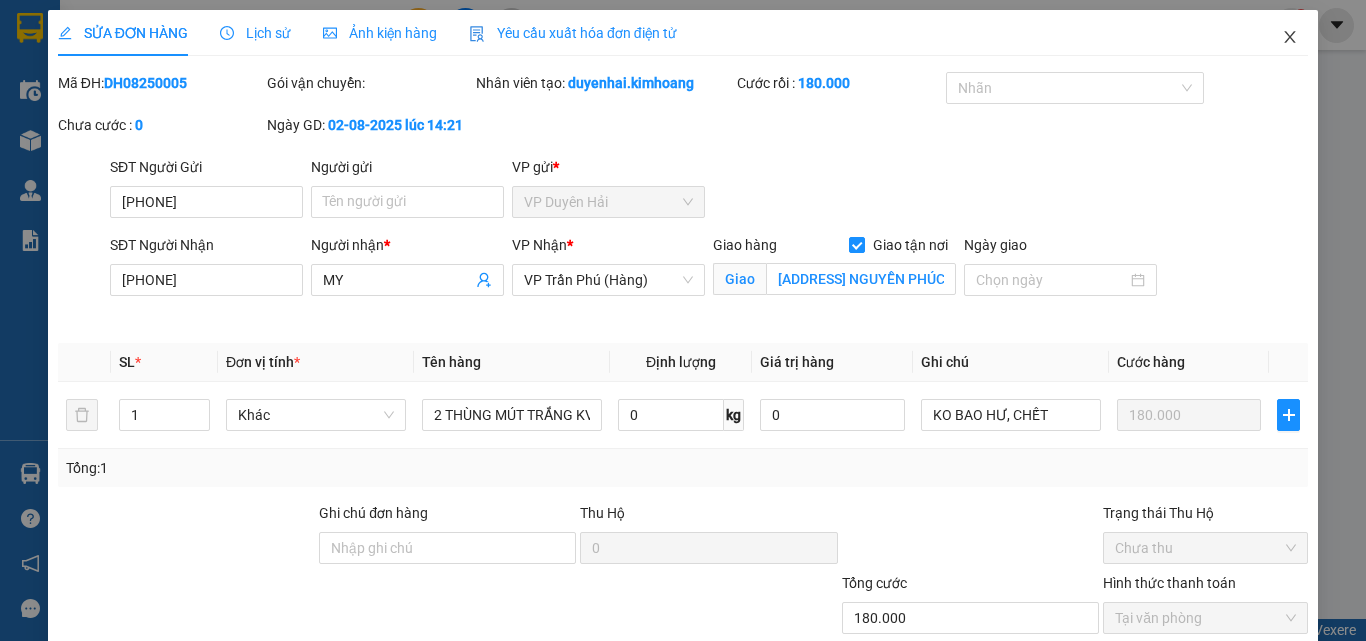 click 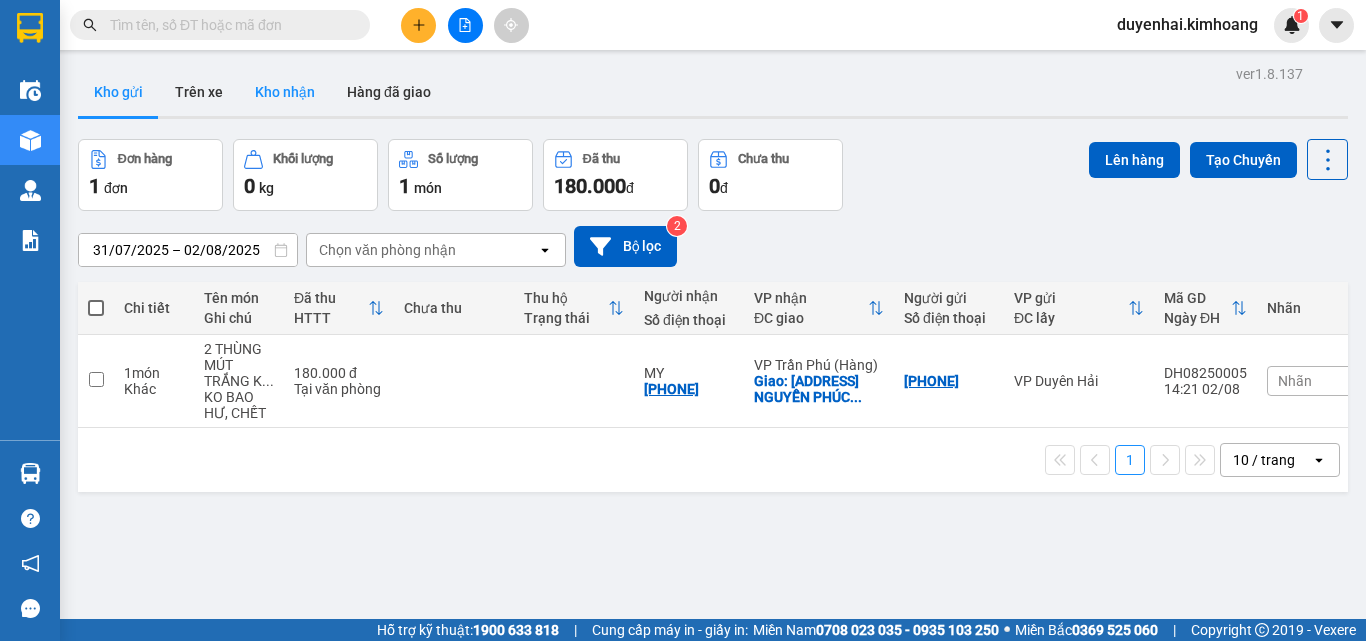 click on "Kho nhận" at bounding box center [285, 92] 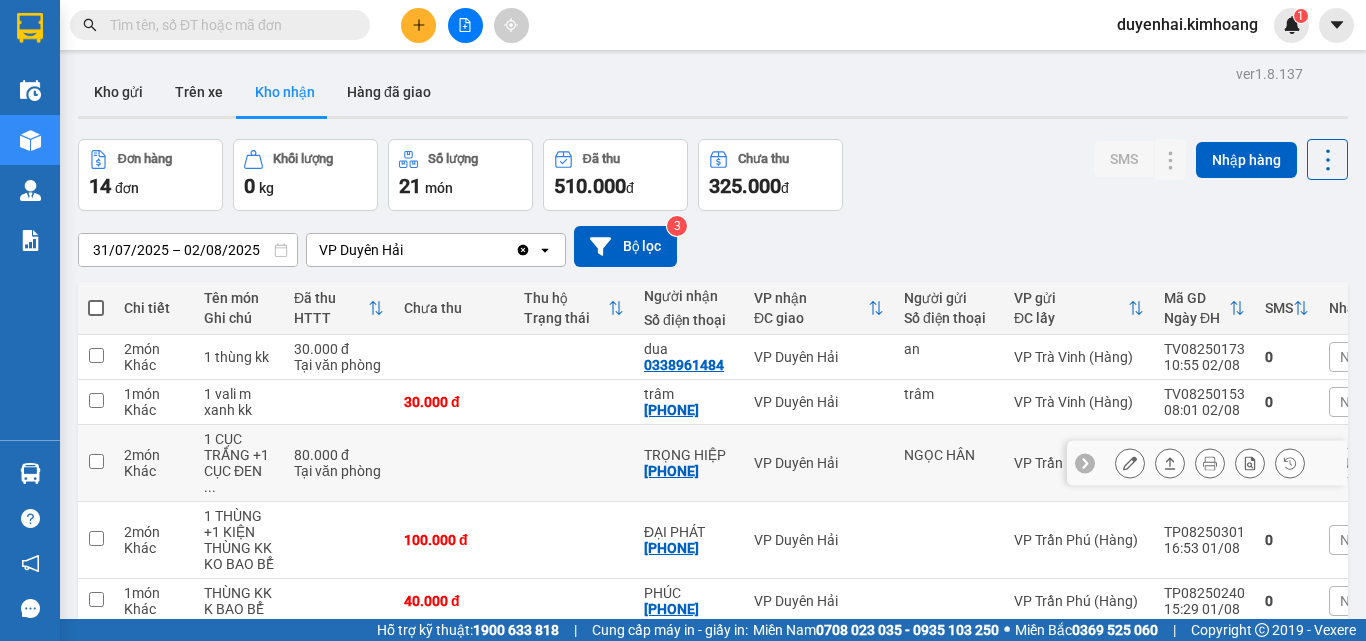 scroll, scrollTop: 100, scrollLeft: 0, axis: vertical 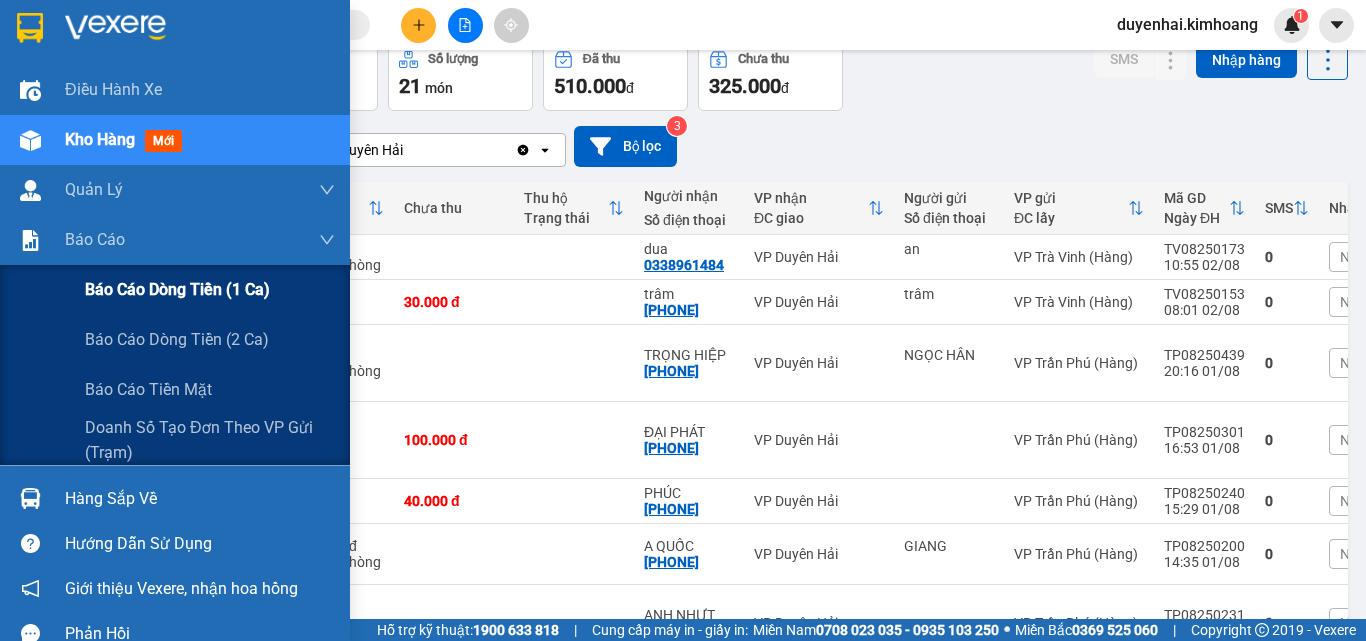 click on "Báo cáo dòng tiền (1 ca)" at bounding box center (177, 289) 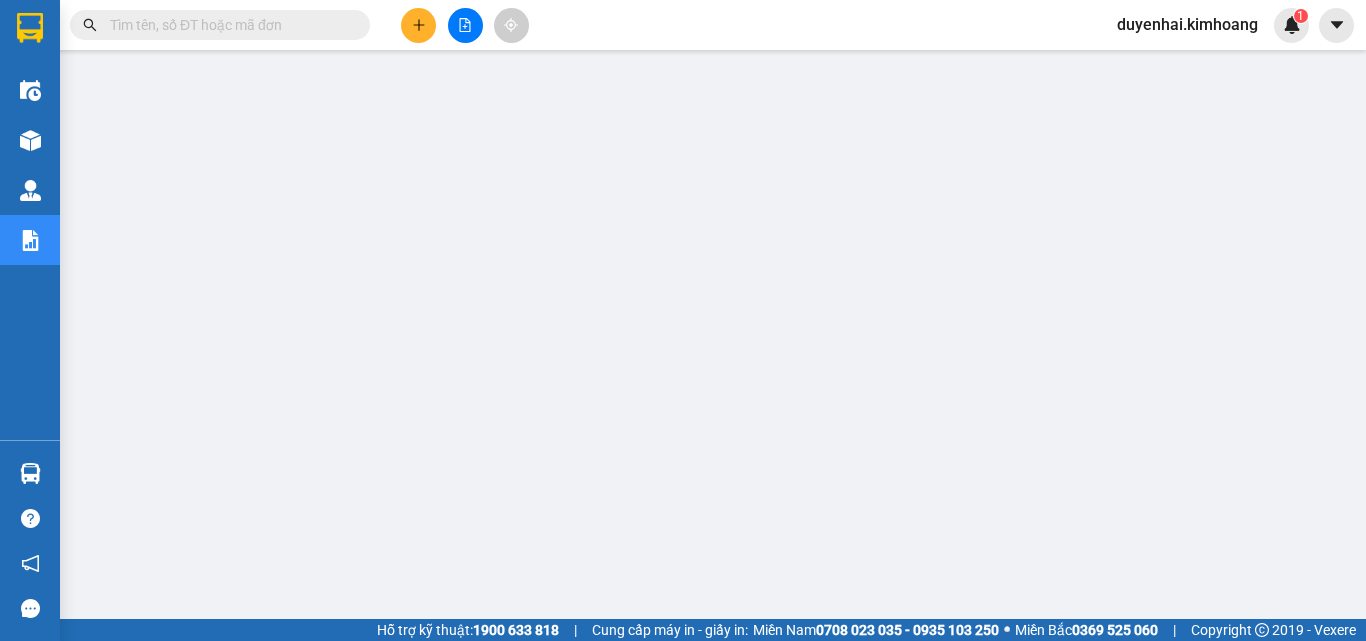 scroll, scrollTop: 0, scrollLeft: 0, axis: both 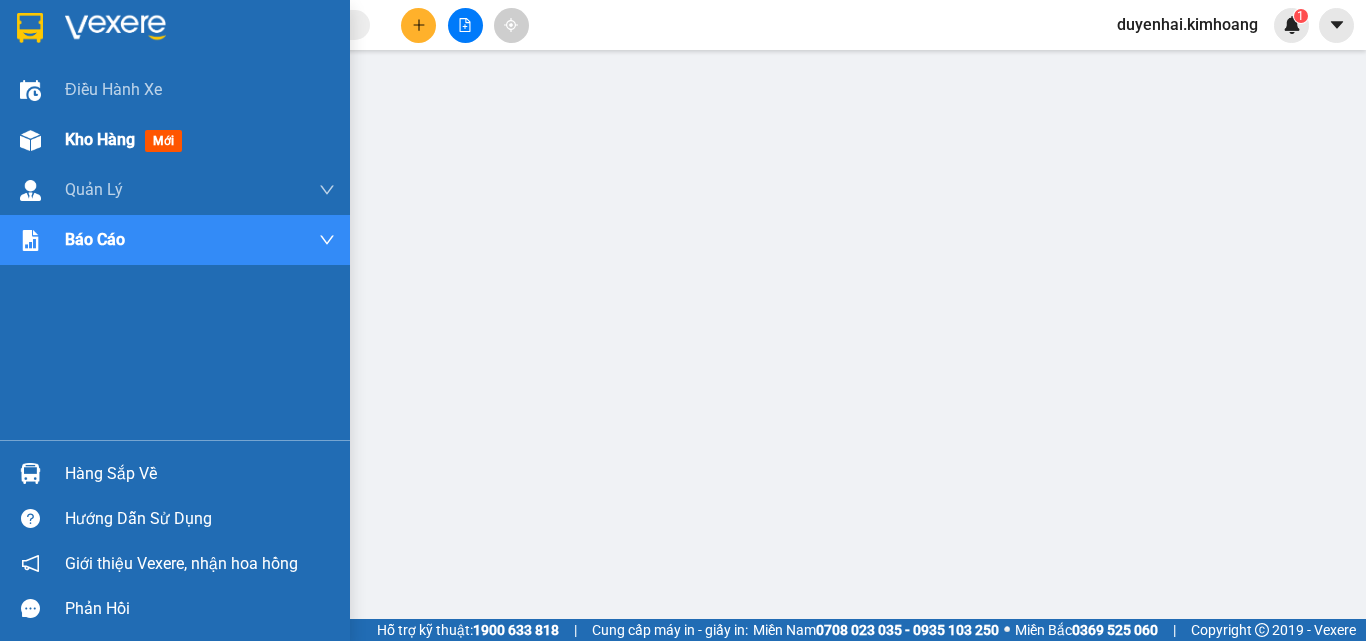 click on "Kho hàng" at bounding box center [100, 139] 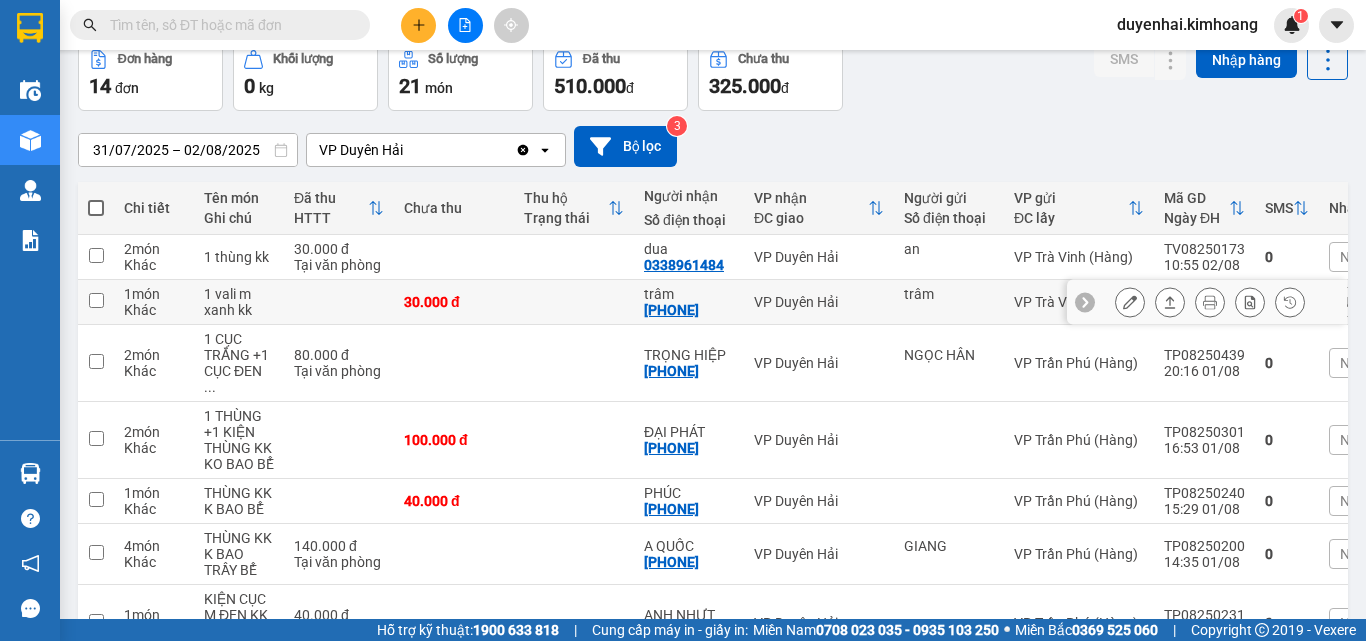 scroll, scrollTop: 0, scrollLeft: 0, axis: both 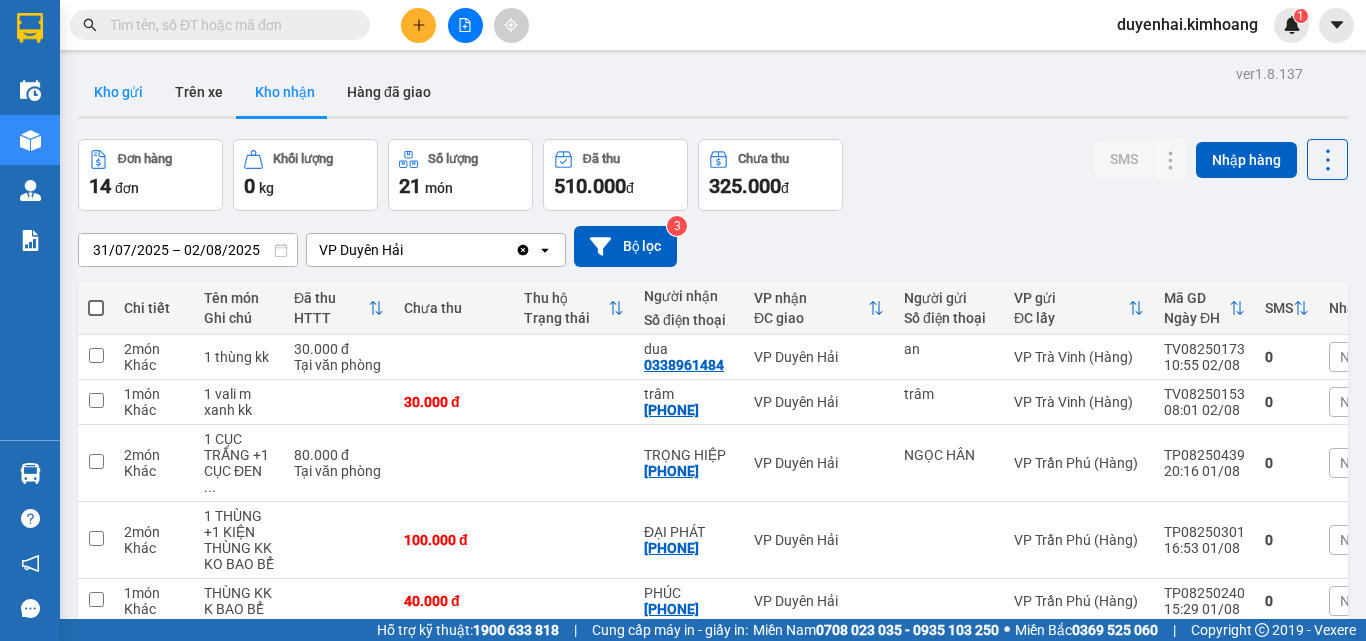 click on "Kho gửi" at bounding box center [118, 92] 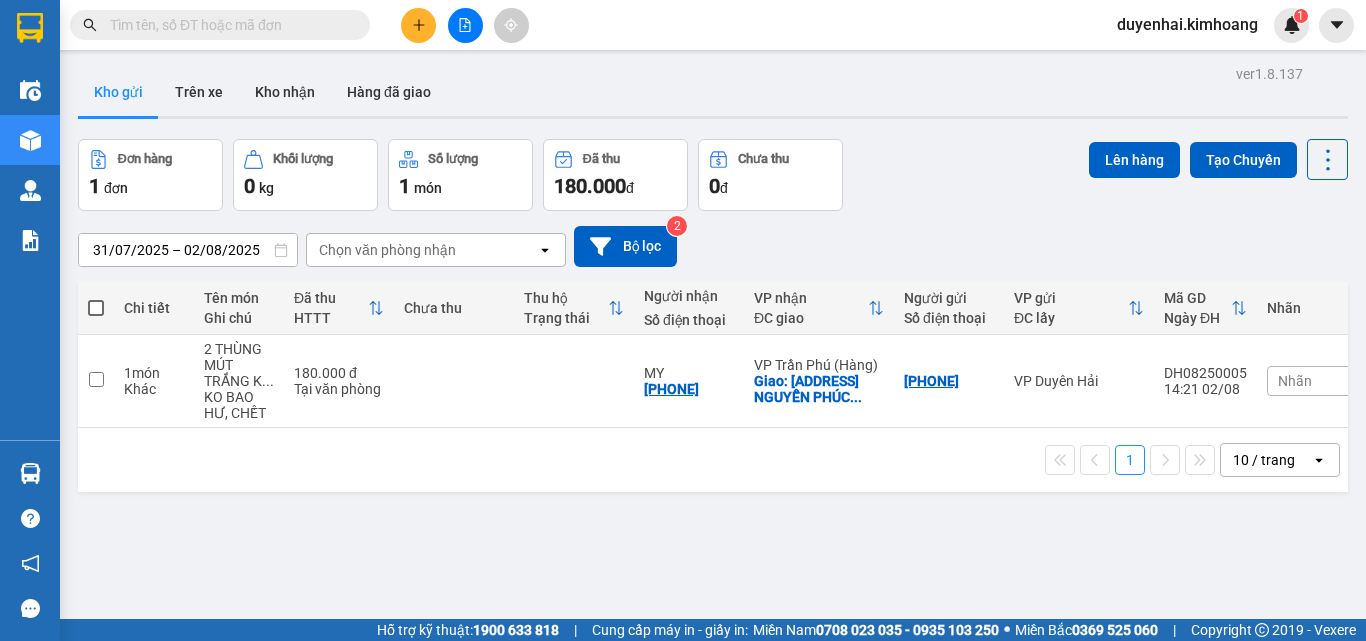 click at bounding box center [96, 308] 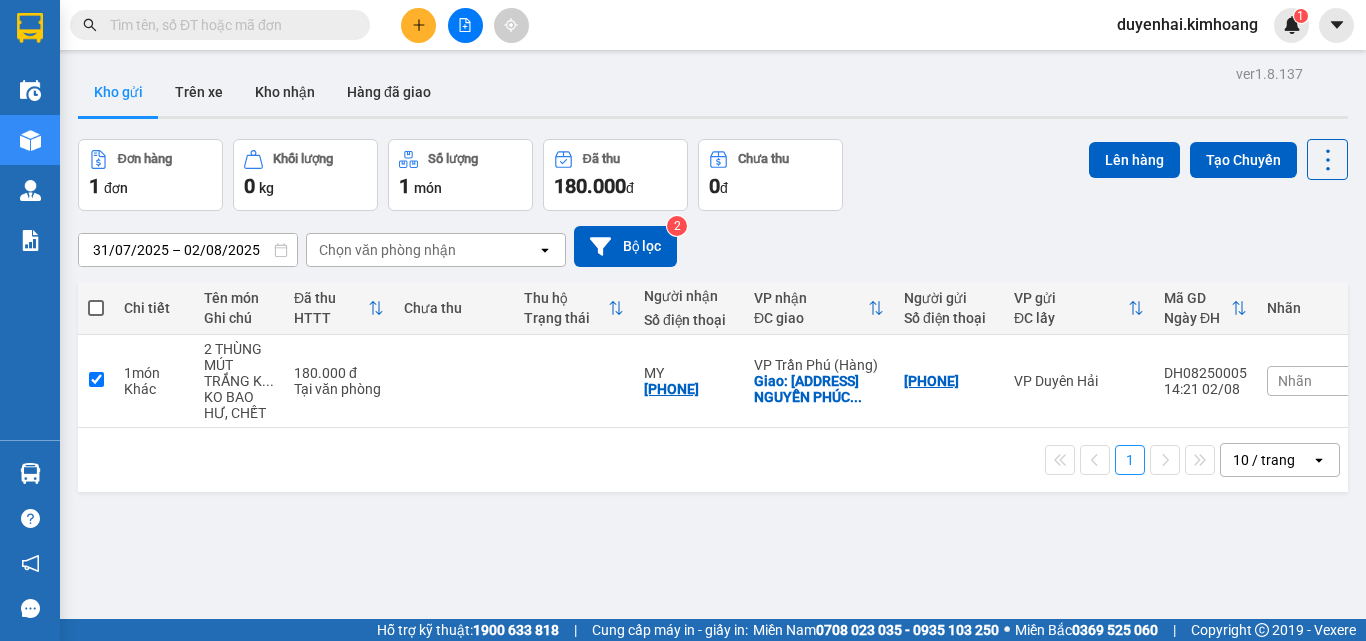 checkbox on "true" 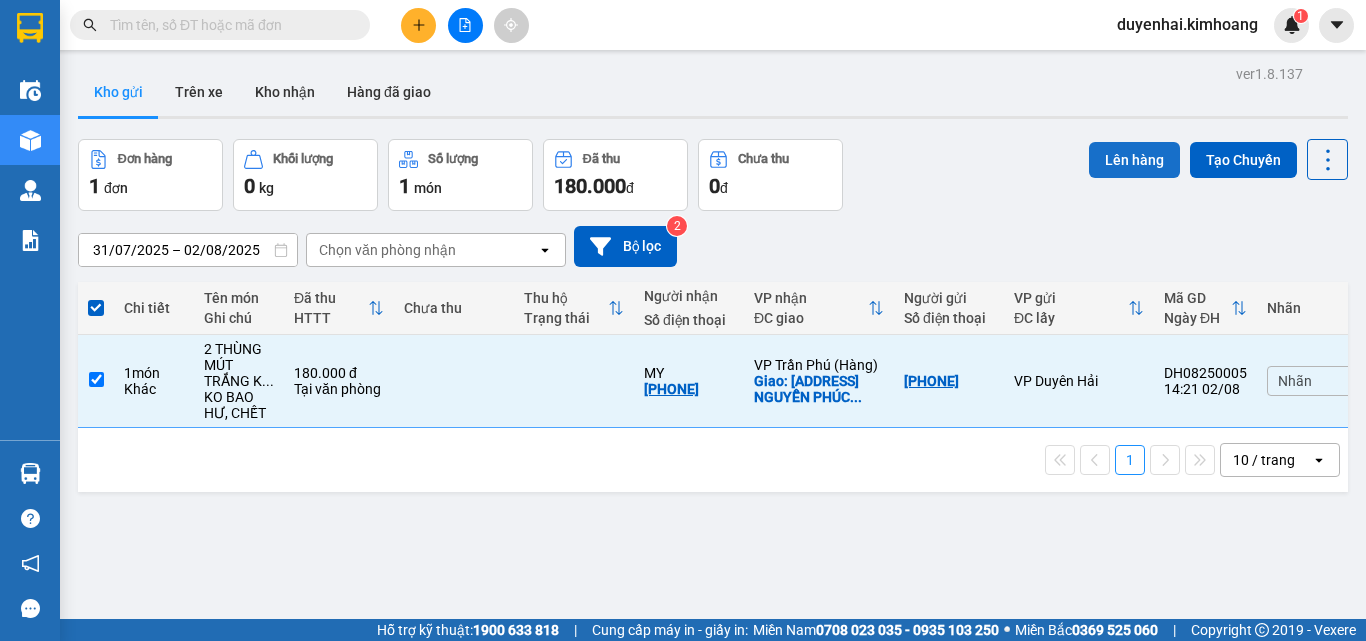 click on "Lên hàng" at bounding box center [1134, 160] 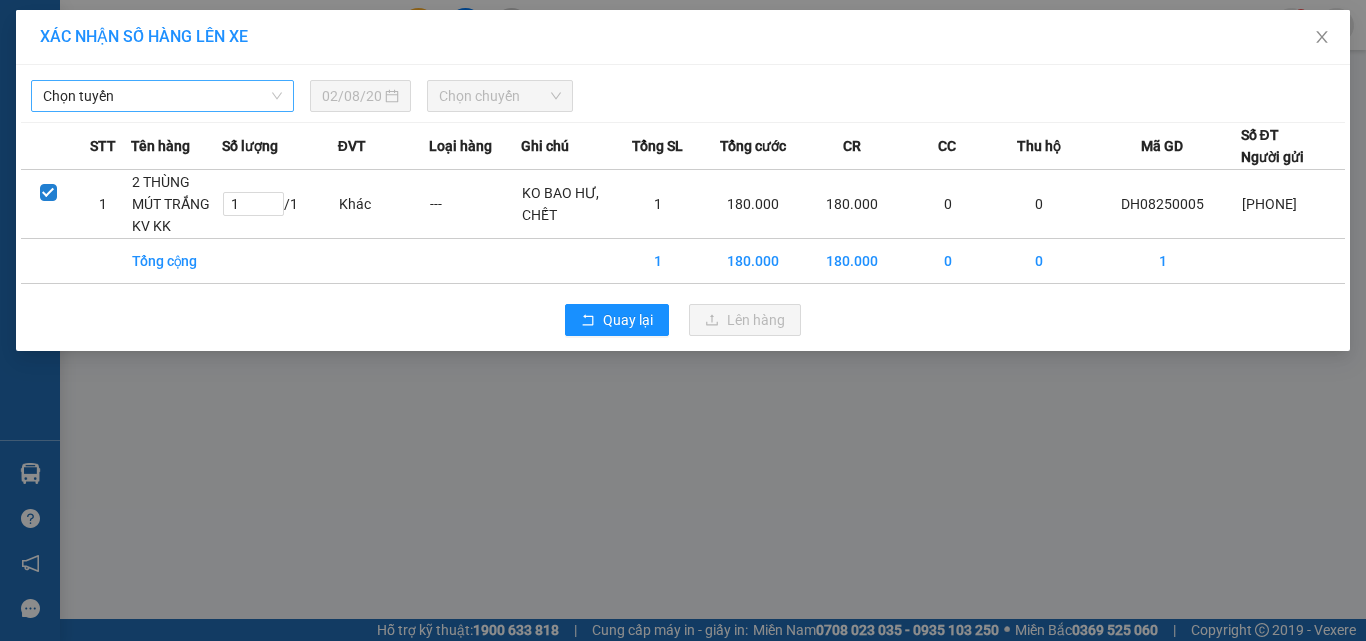 click on "Chọn tuyến" at bounding box center [162, 96] 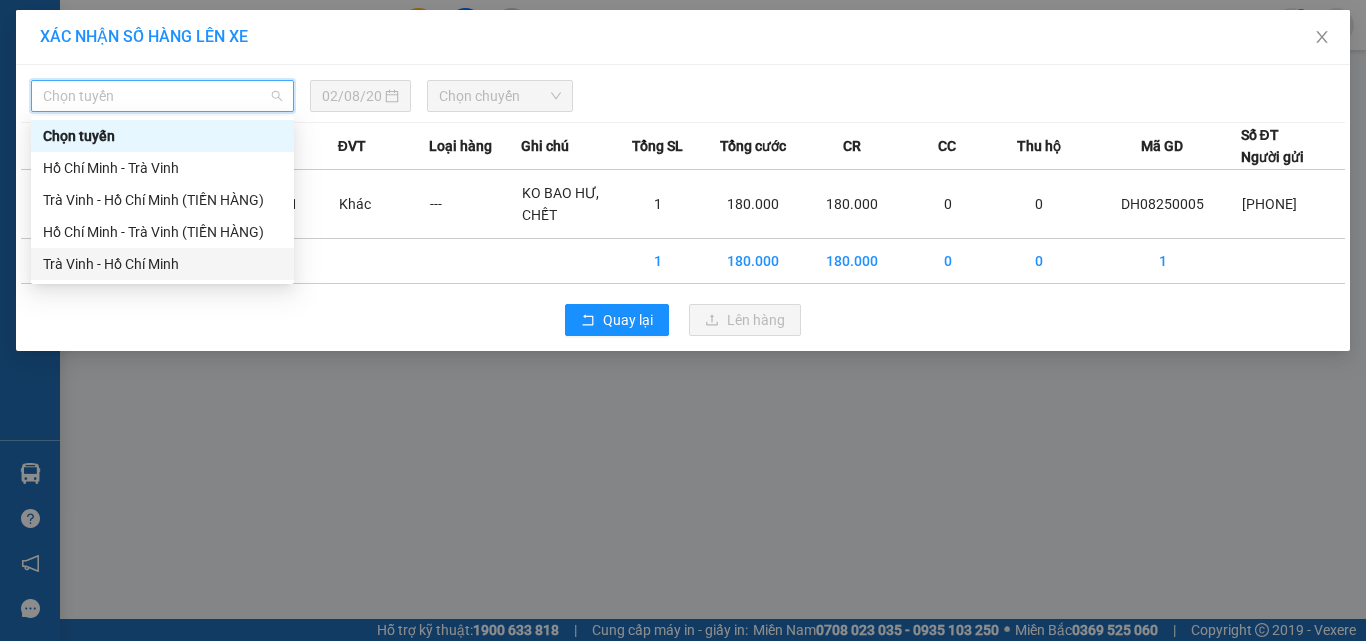 click on "Trà Vinh - Hồ Chí Minh" at bounding box center [162, 264] 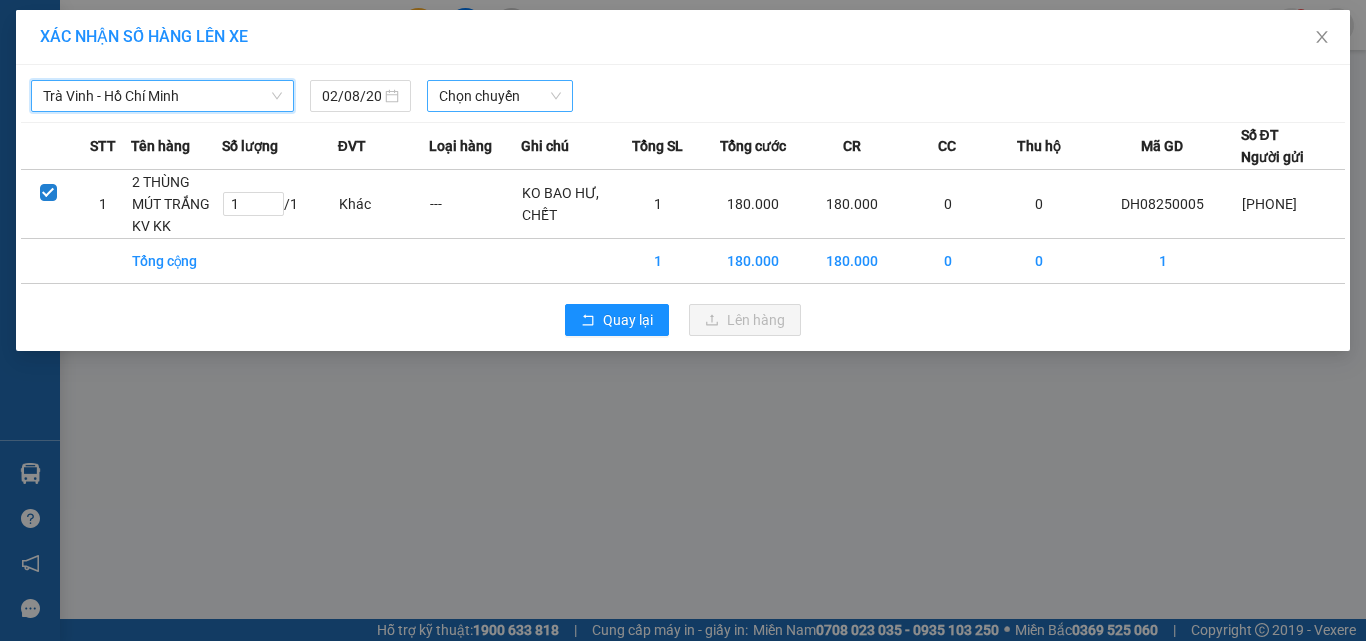 click on "Chọn chuyến" at bounding box center [500, 96] 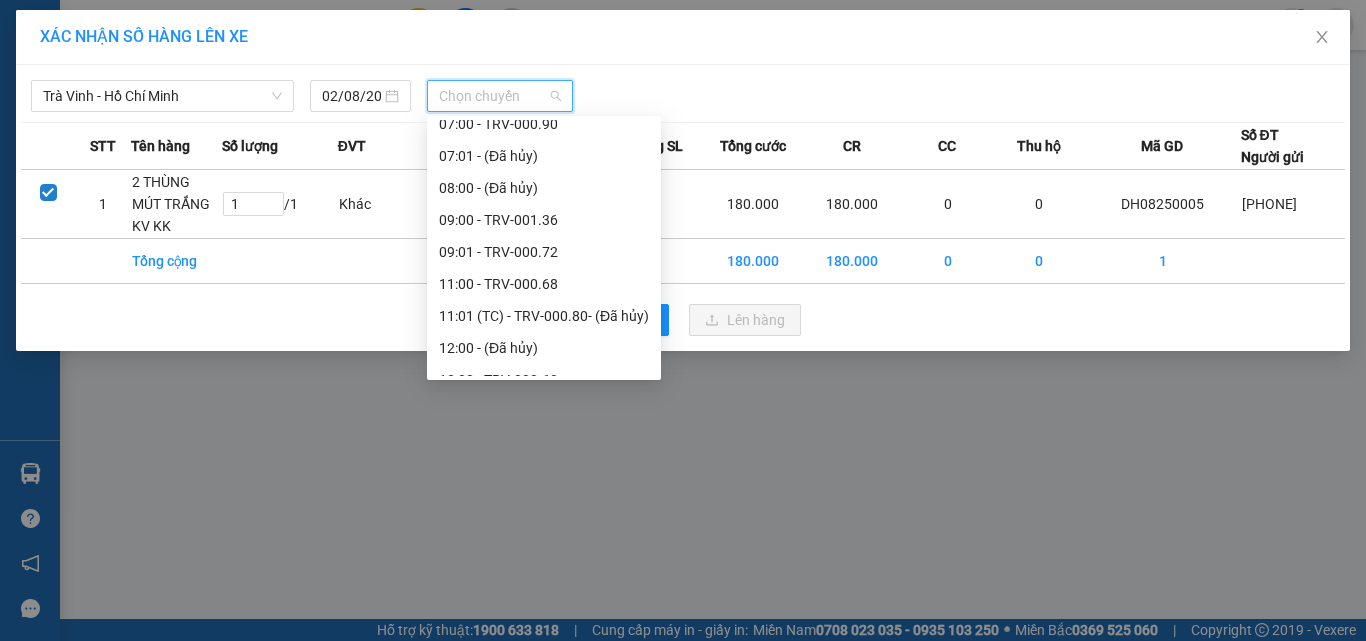 scroll, scrollTop: 512, scrollLeft: 0, axis: vertical 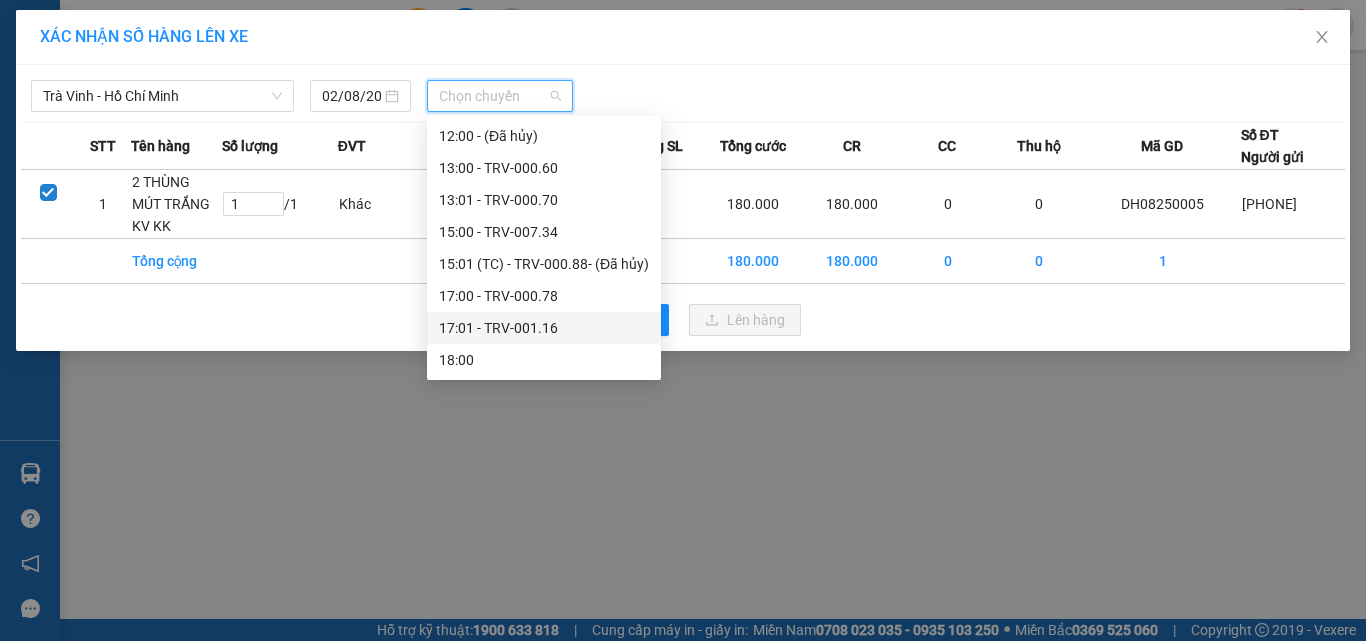 click on "17:01     - TRV-001.16" at bounding box center (544, 328) 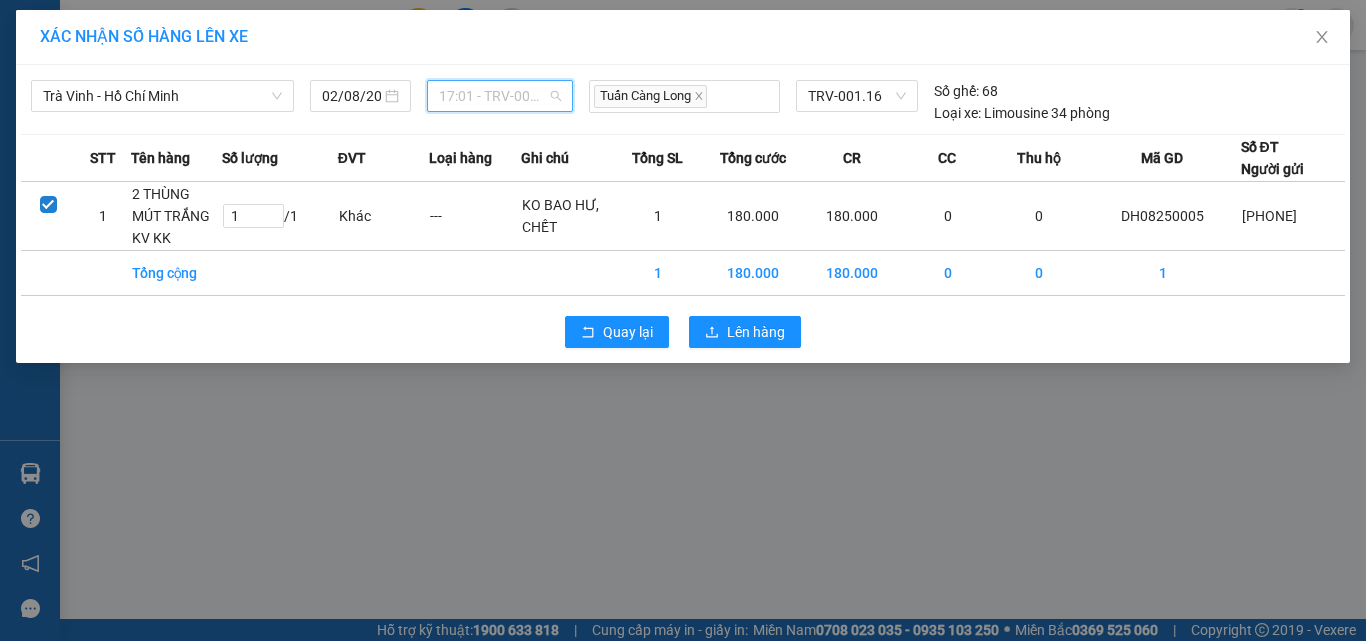 click on "17:01     - TRV-001.16" at bounding box center [500, 96] 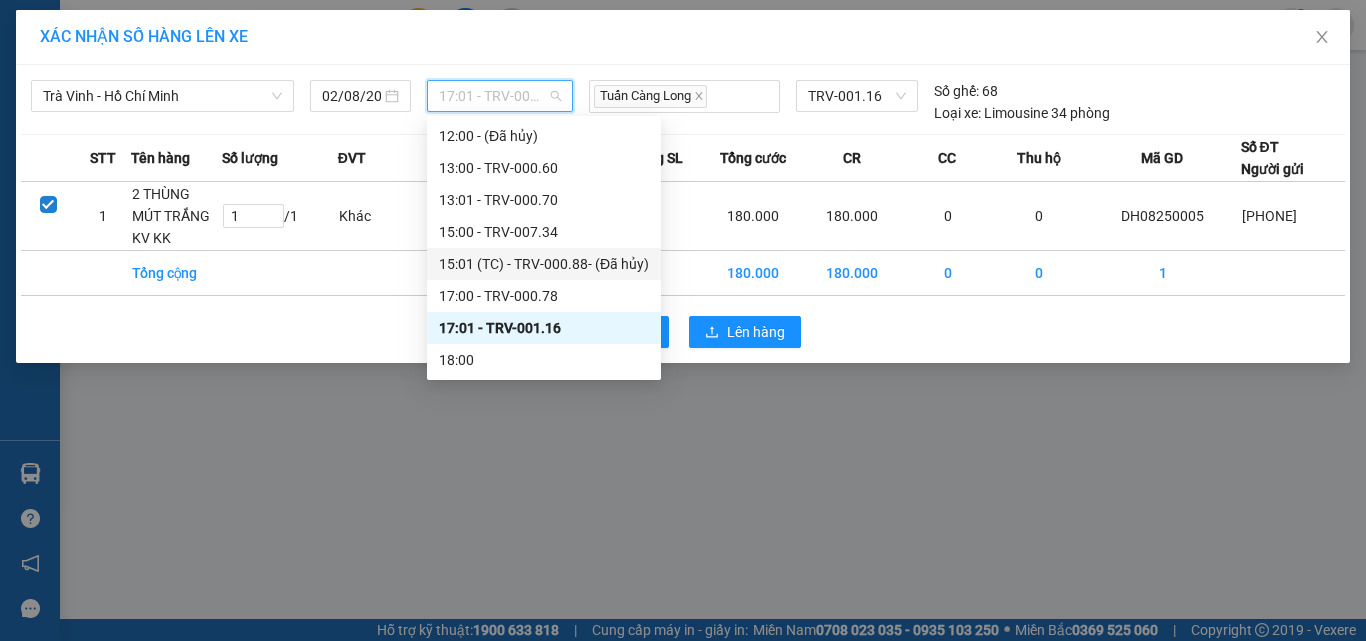 click on "[TIME]   (TC)   - TRV-000.88  - (Đã hủy)" at bounding box center [544, 264] 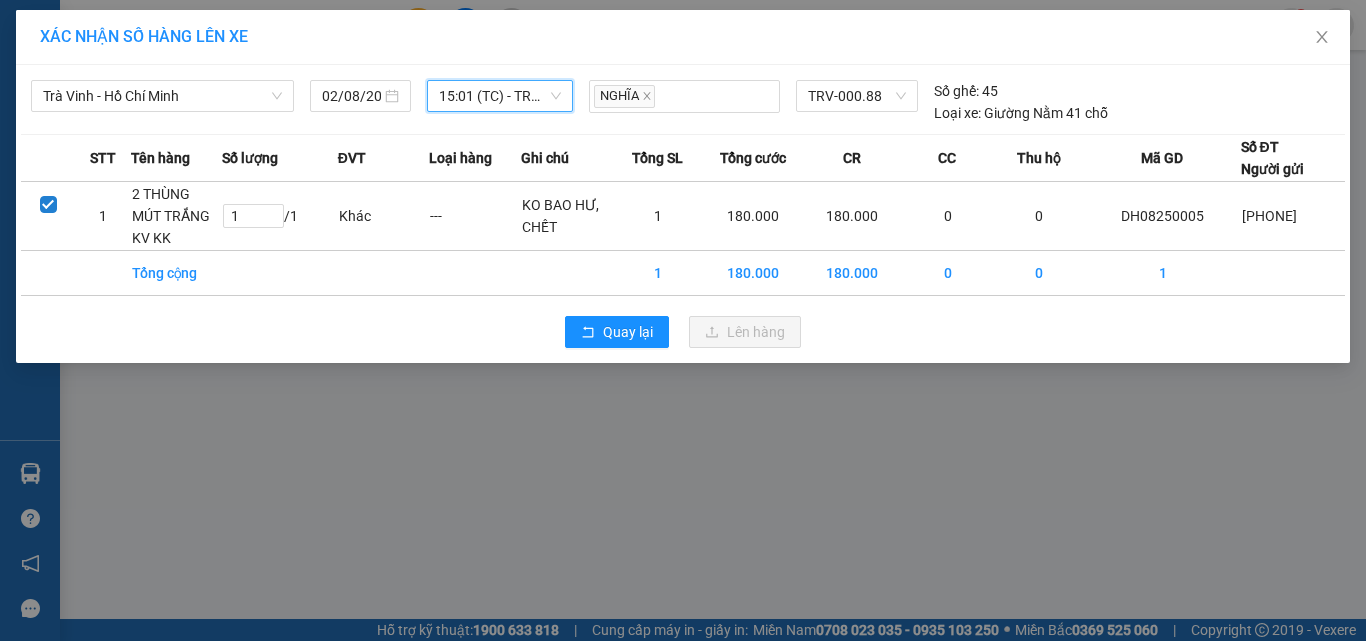 click on "[TIME]   (TC)   - TRV-000.88  - (Đã hủy)" at bounding box center [500, 96] 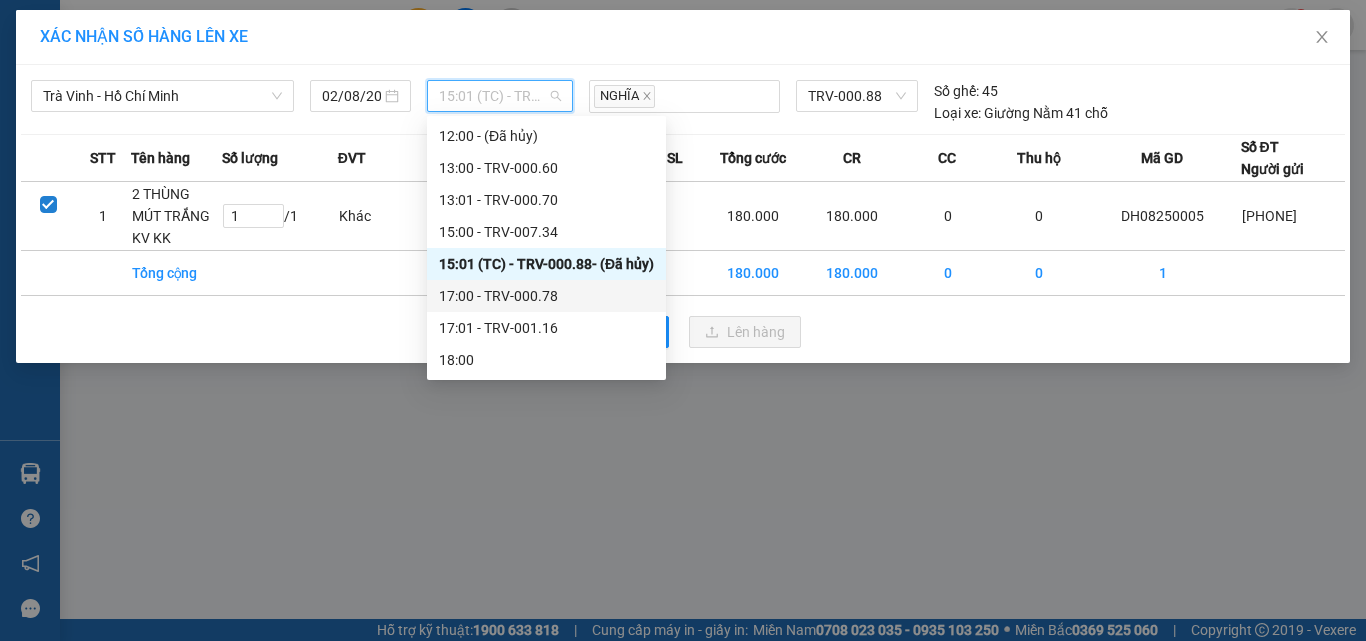 click on "17:00     - TRV-000.78" at bounding box center [546, 296] 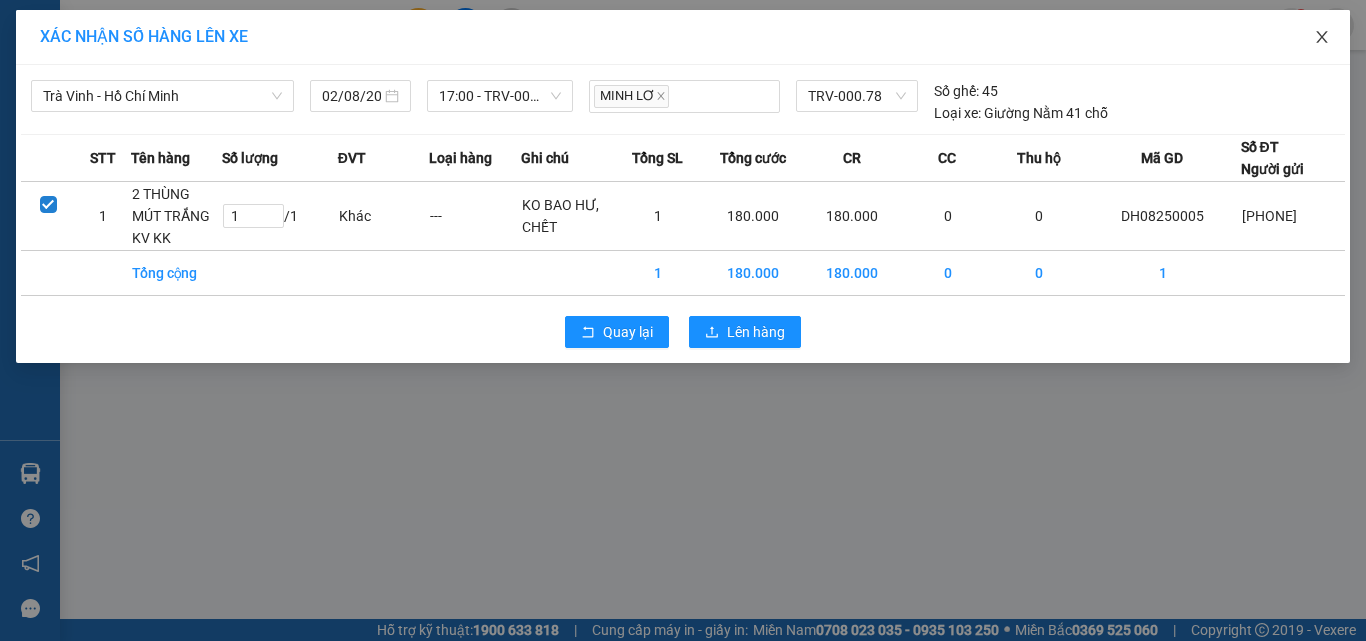 click 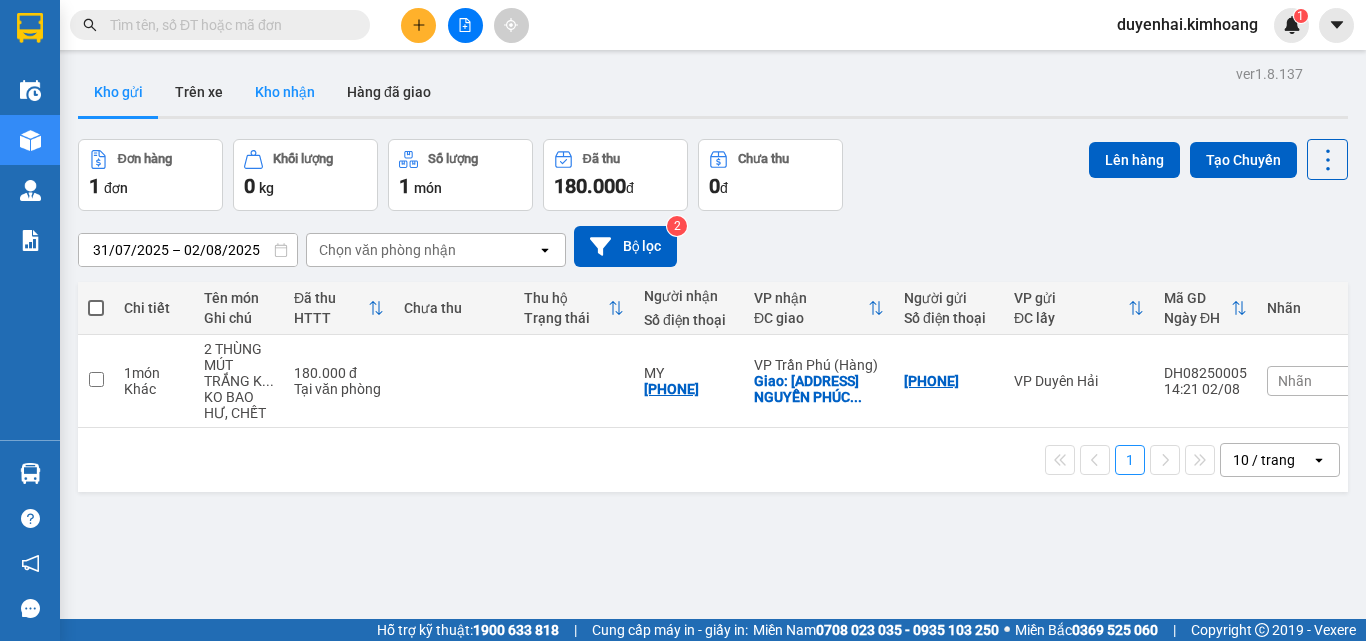 click on "Kho nhận" at bounding box center (285, 92) 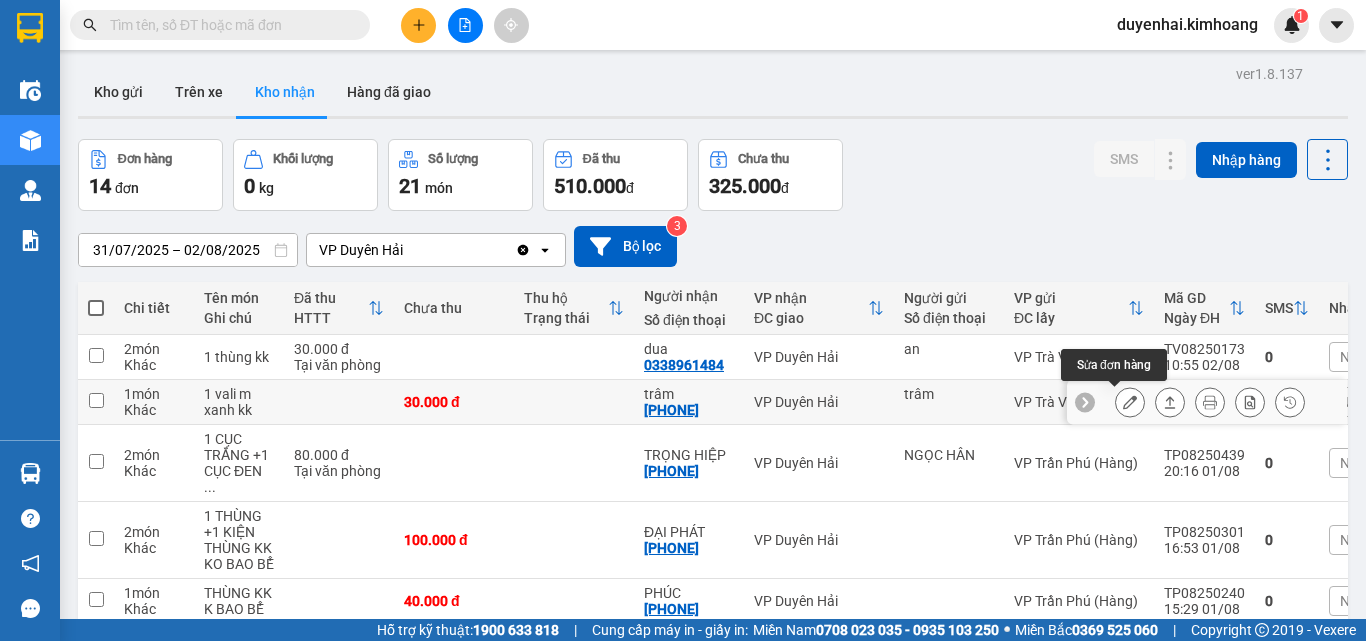 click at bounding box center (1130, 402) 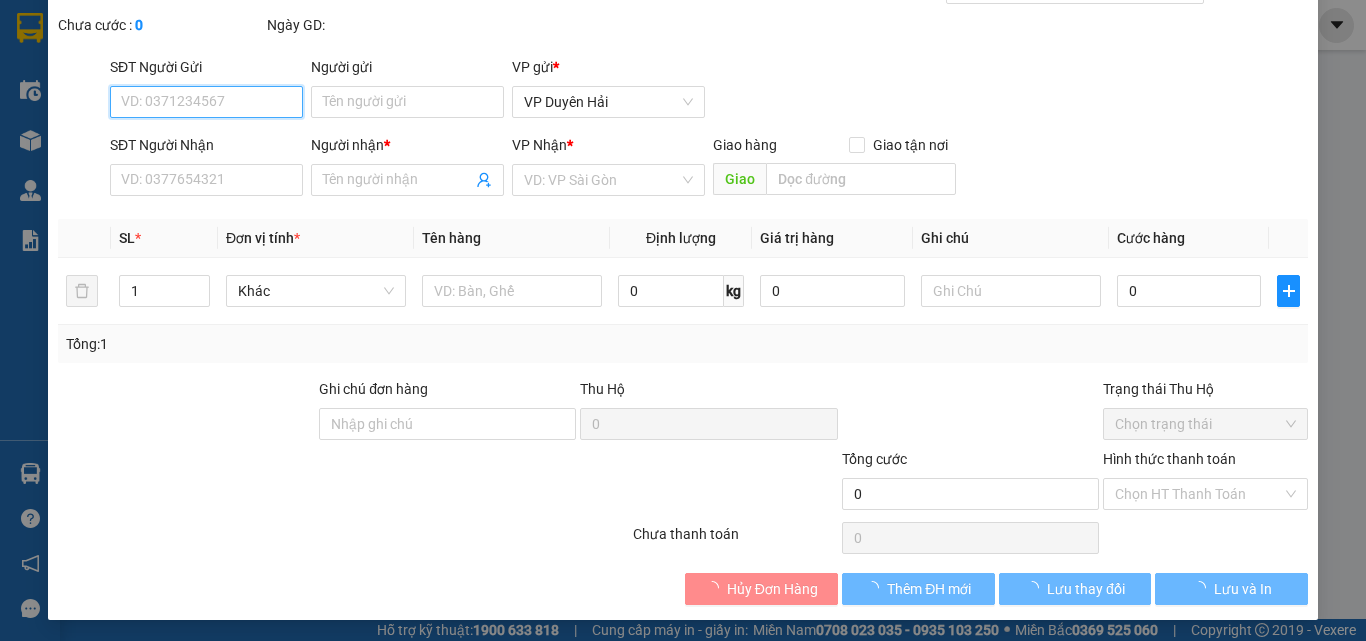 scroll, scrollTop: 103, scrollLeft: 0, axis: vertical 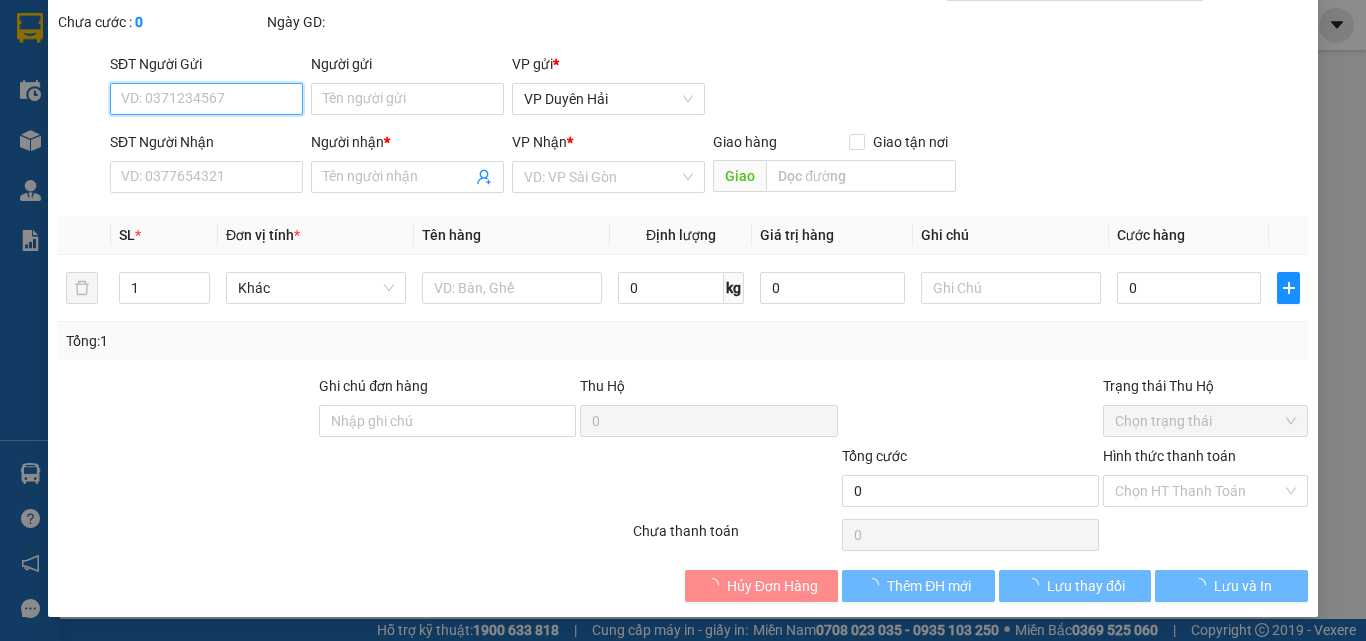 type on "trâm" 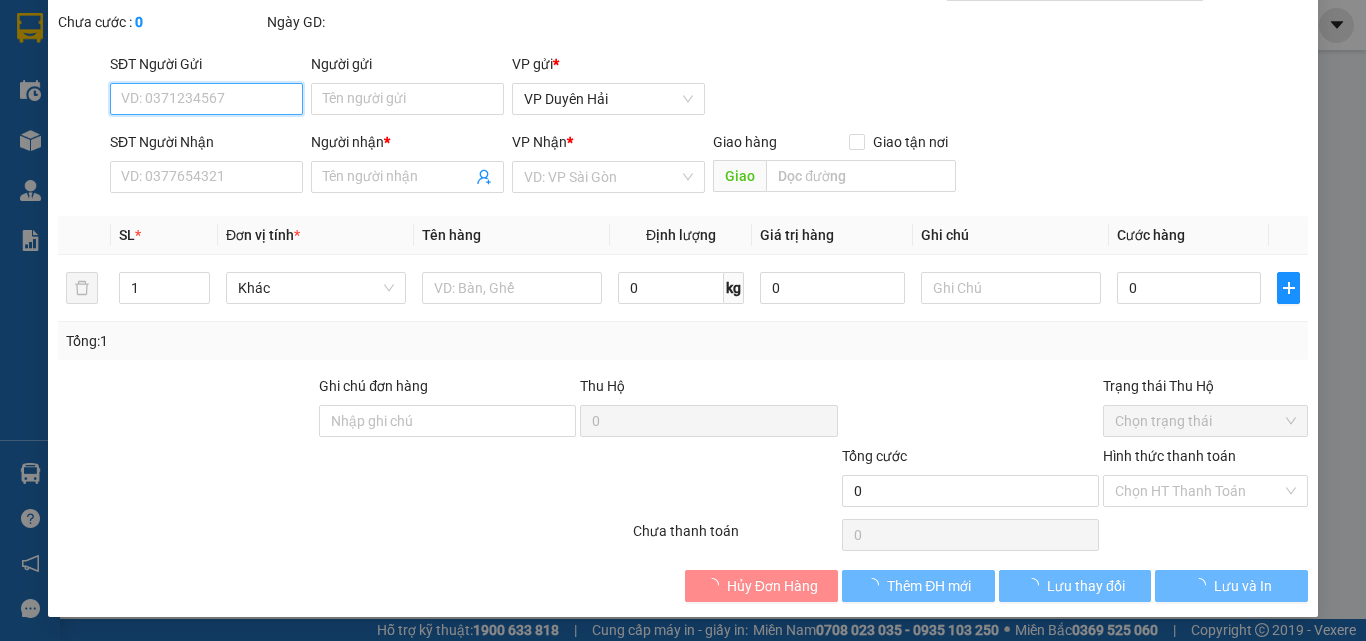 type on "[PHONE]" 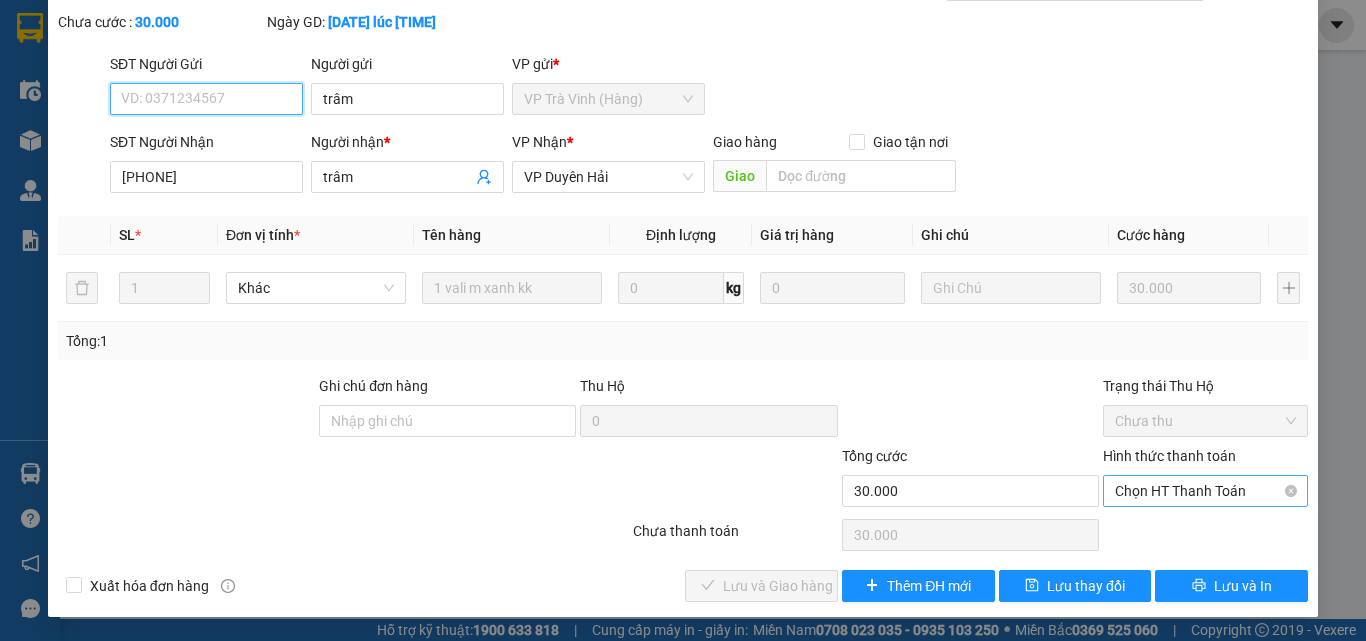 click on "Chọn HT Thanh Toán" at bounding box center [1205, 491] 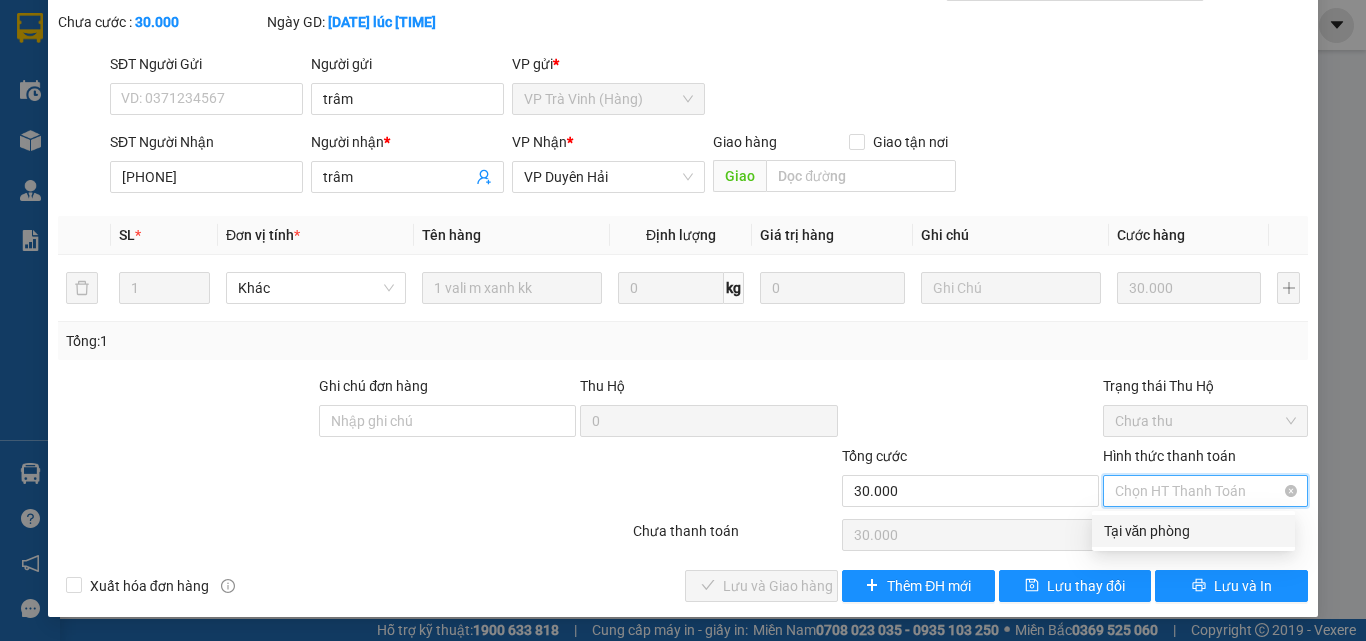 click on "Tại văn phòng" at bounding box center (1193, 531) 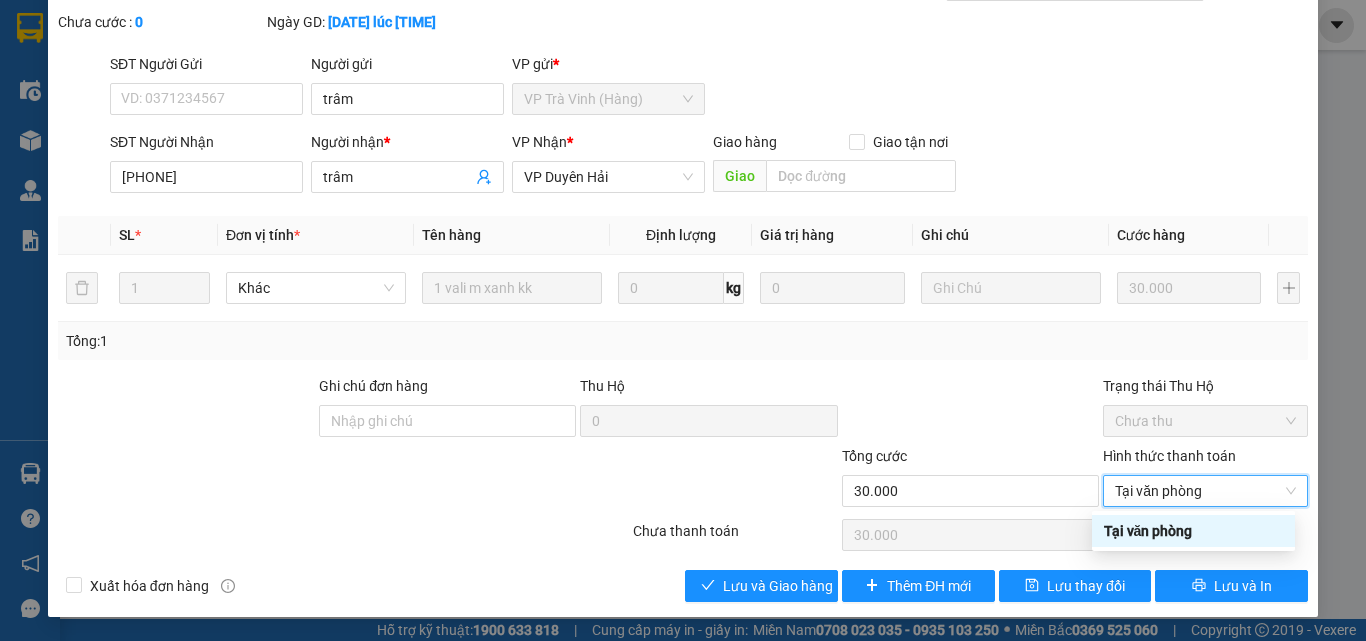 type on "0" 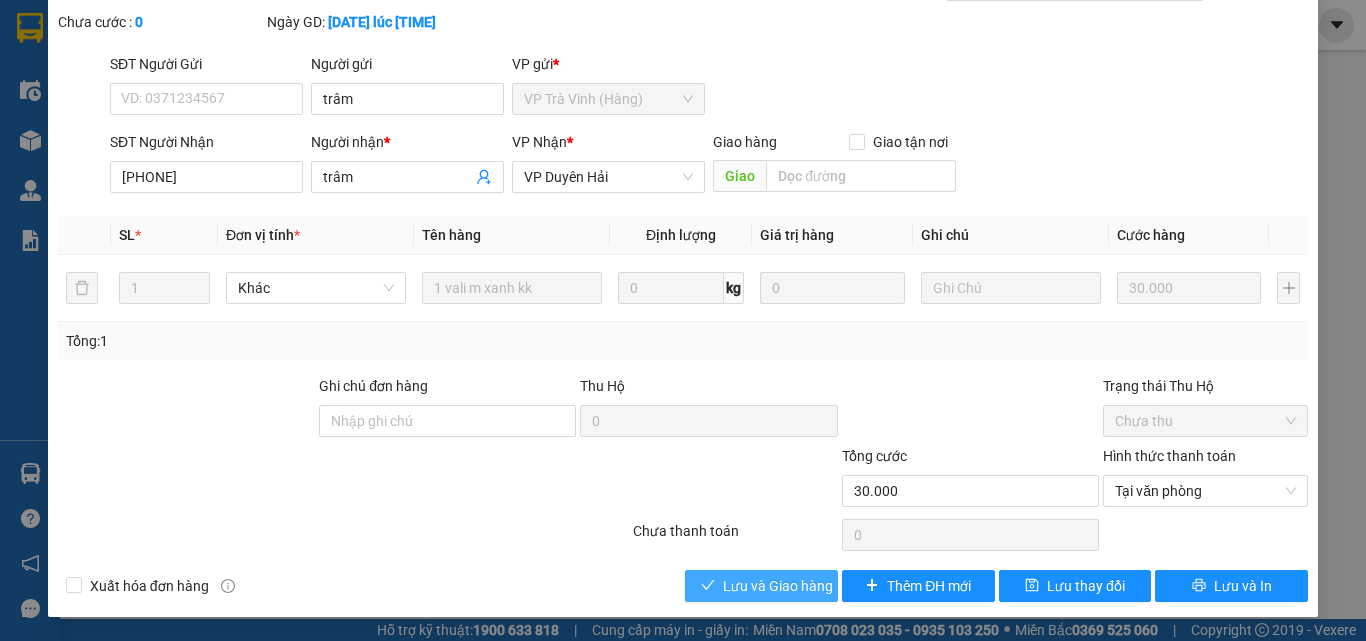 click on "Lưu và Giao hàng" at bounding box center [778, 586] 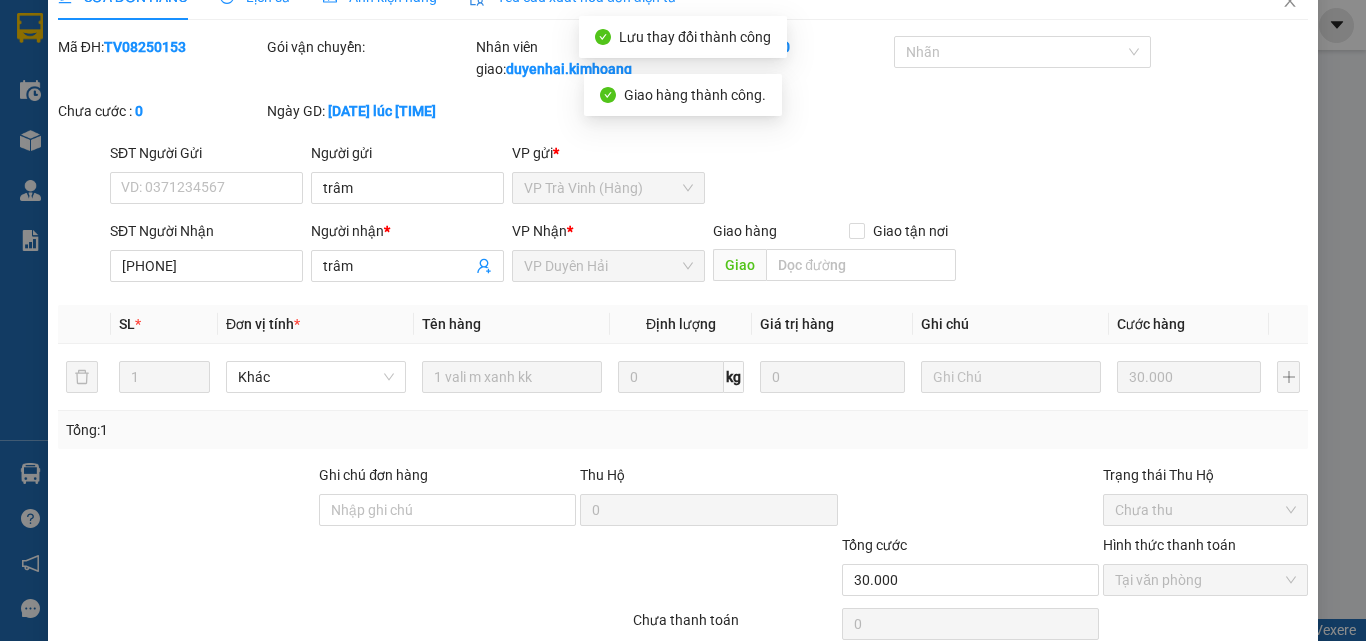 scroll, scrollTop: 0, scrollLeft: 0, axis: both 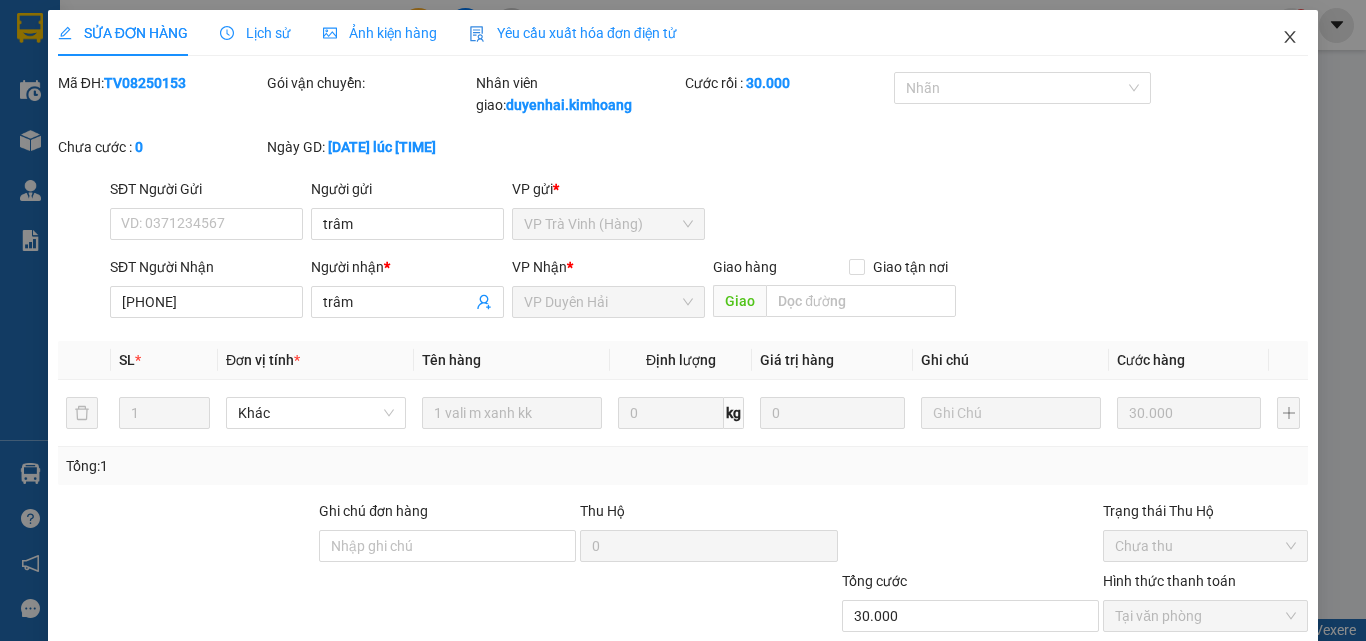 click 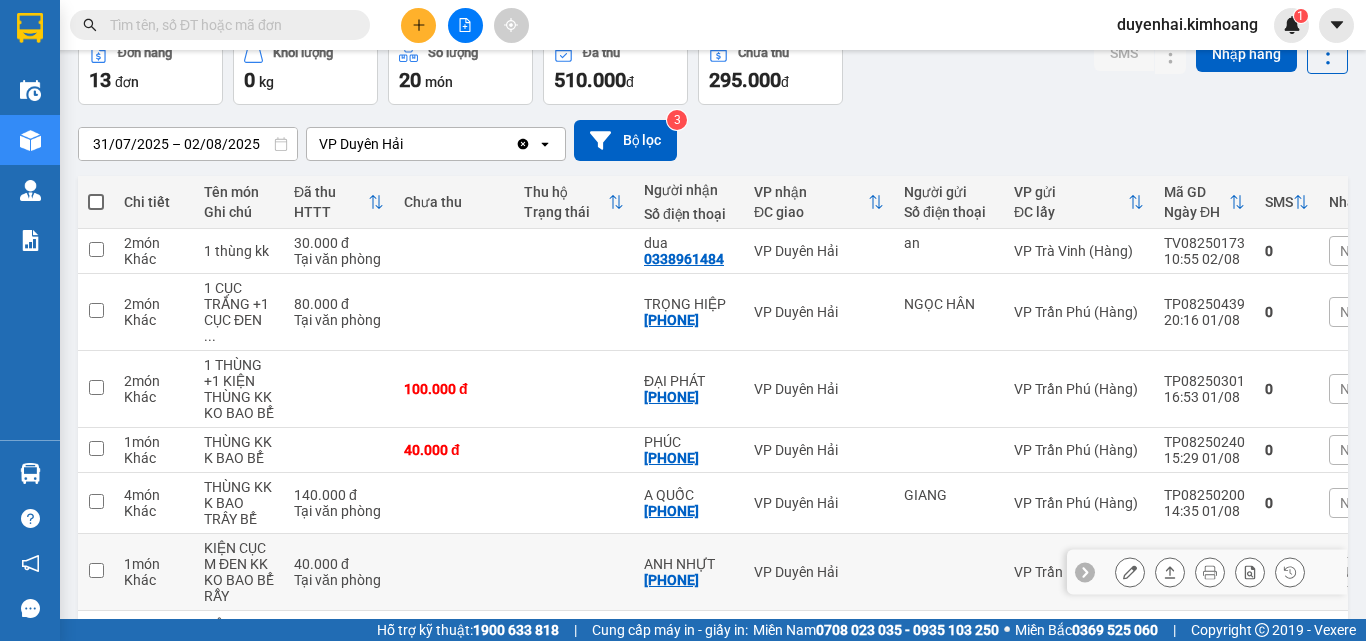 scroll, scrollTop: 0, scrollLeft: 0, axis: both 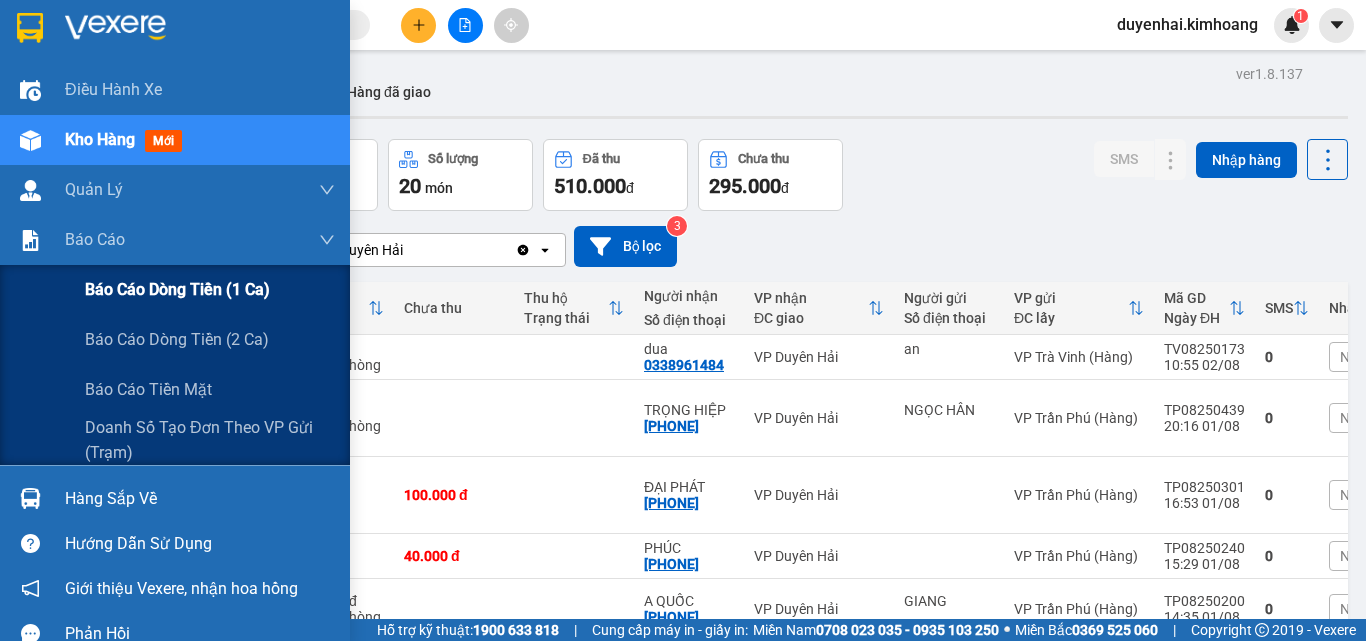 click on "Báo cáo dòng tiền (1 ca)" at bounding box center [177, 289] 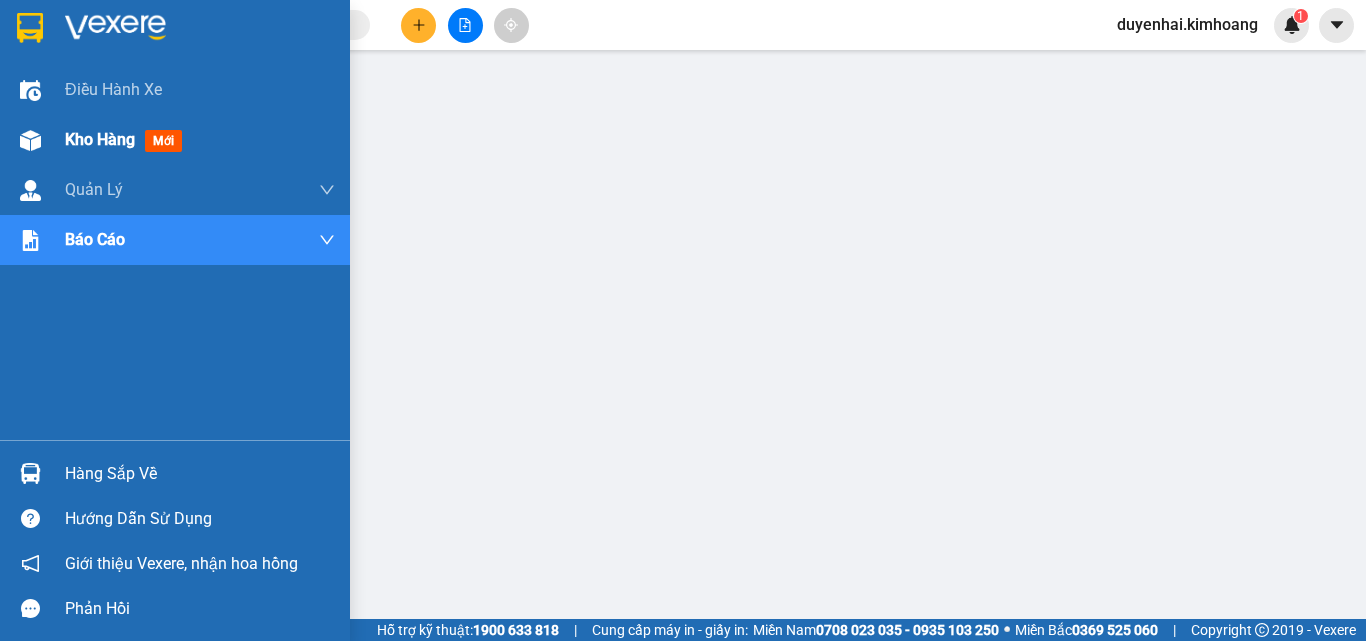 click on "Kho hàng" at bounding box center (100, 139) 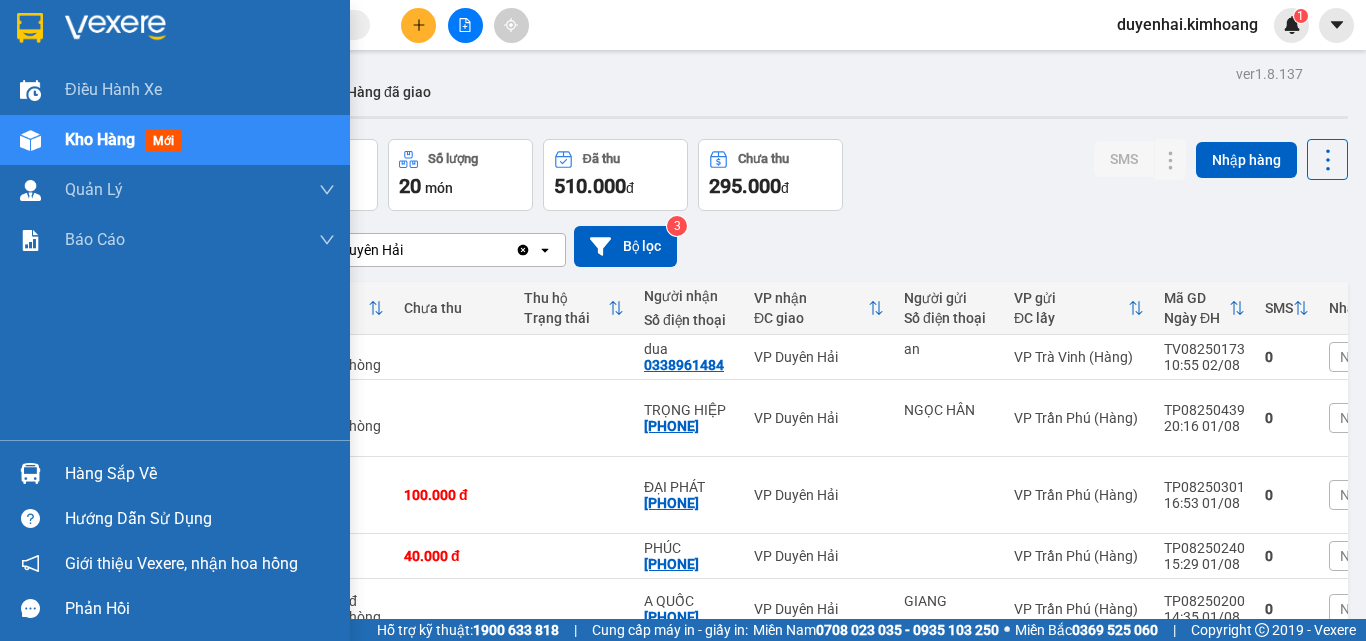click on "Hàng sắp về" at bounding box center (200, 474) 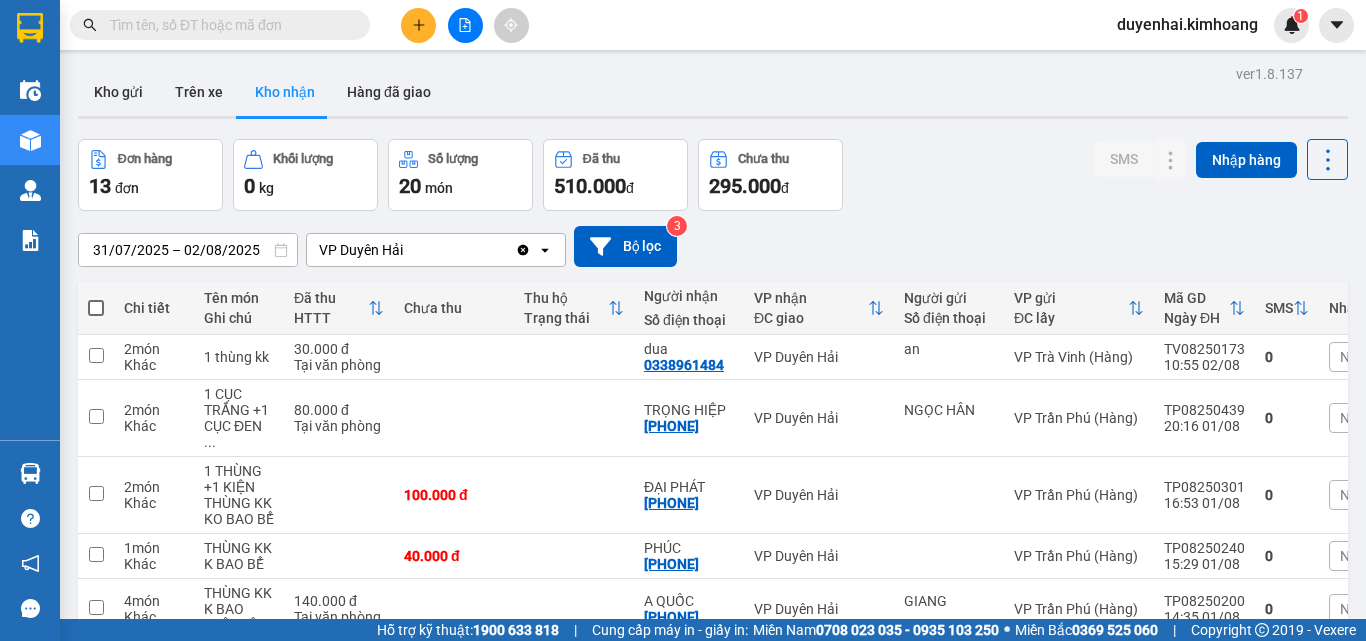 click on "Kết quả tìm kiếm ( 0 )  Bộ lọc  No Data duyenhai.kimhoang 1     Điều hành xe     Kho hàng mới     Quản Lý Quản lý chuyến Quản lý khách hàng mới     Báo cáo Báo cáo dòng tiền (1 ca) Báo cáo dòng tiền (2 ca) Báo cáo tiền mặt Doanh số tạo đơn theo VP gửi (trạm) Hàng sắp về Hướng dẫn sử dụng Giới thiệu Vexere, nhận hoa hồng Phản hồi Phần mềm hỗ trợ bạn tốt chứ? ver  1.8.137 Kho gửi Trên xe Kho nhận Hàng đã giao Đơn hàng 13 đơn Khối lượng 0 kg Số lượng 20 món Đã thu 510.000  đ Chưa thu 295.000  đ SMS Nhập hàng 31/07/2025 – 02/08/2025 Press the down arrow key to interact with the calendar and select a date. Press the escape button to close the calendar. Selected date range is from 31/07/2025 to 02/08/2025. VP Duyên Hải Clear value open Bộ lọc 3 Chi tiết Tên món Ghi chú Đã thu HTTT Chưa thu Thu hộ Trạng thái Người nhận Số điện thoại VP nhận ĐC giao" at bounding box center (683, 320) 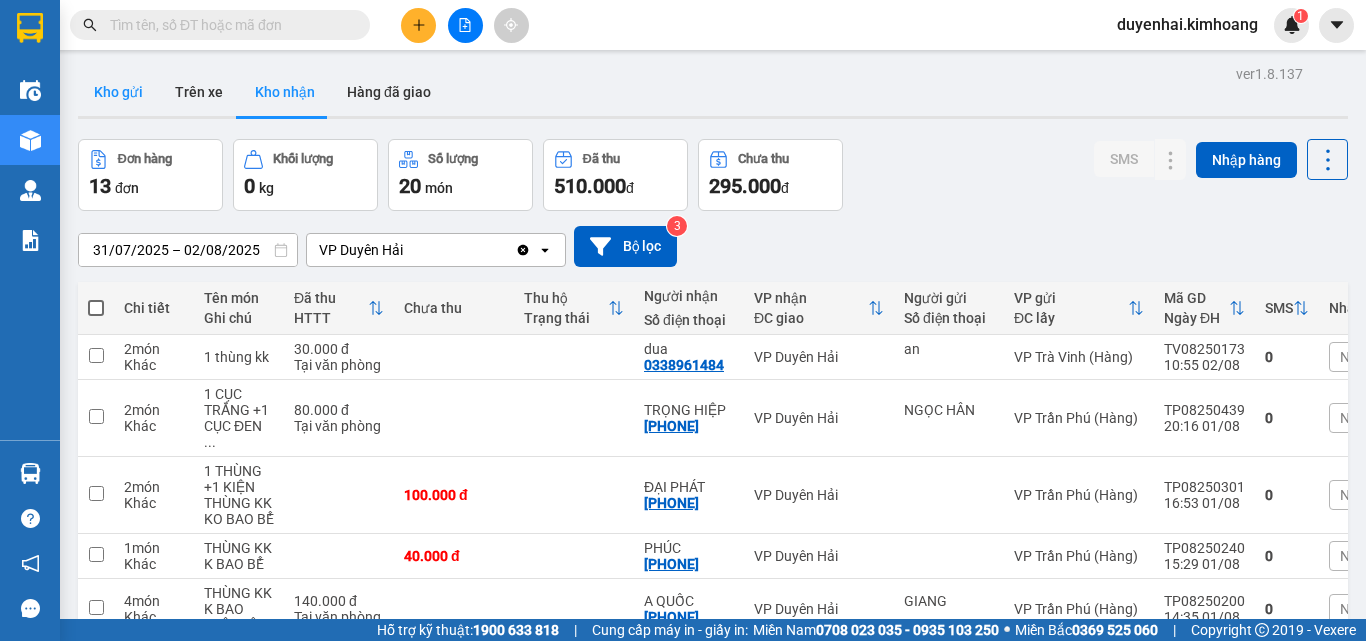 click on "Kho gửi" at bounding box center (118, 92) 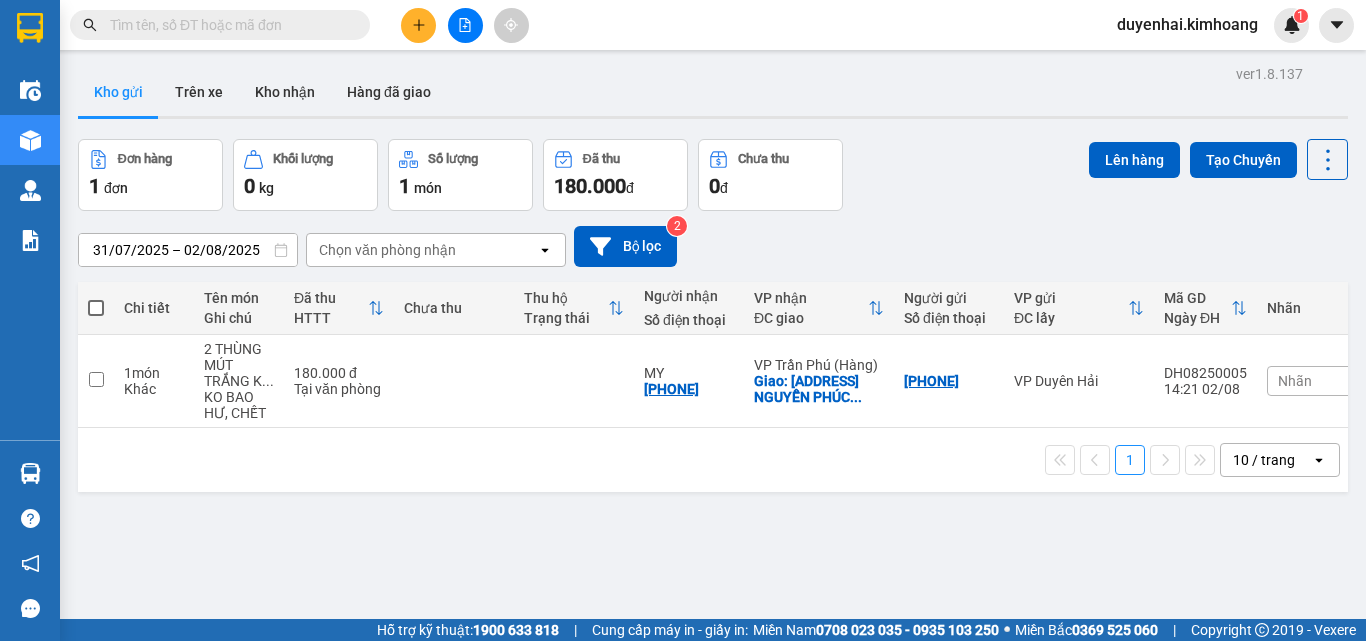 click at bounding box center (96, 308) 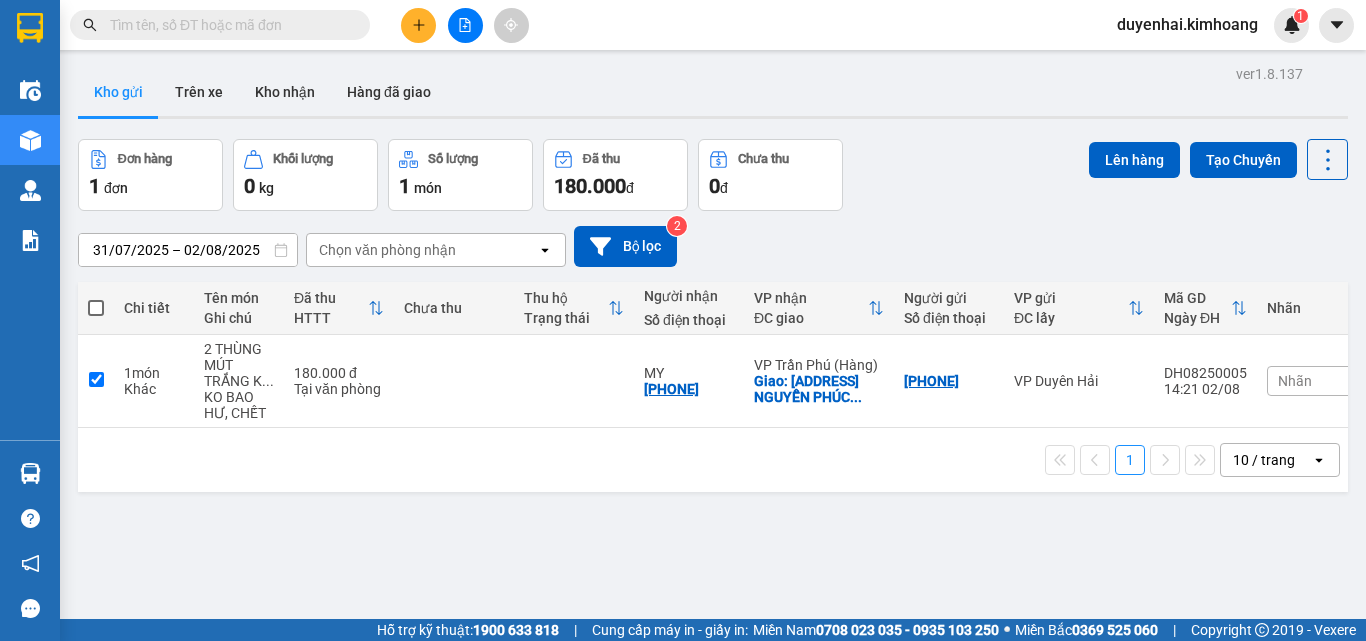 checkbox on "true" 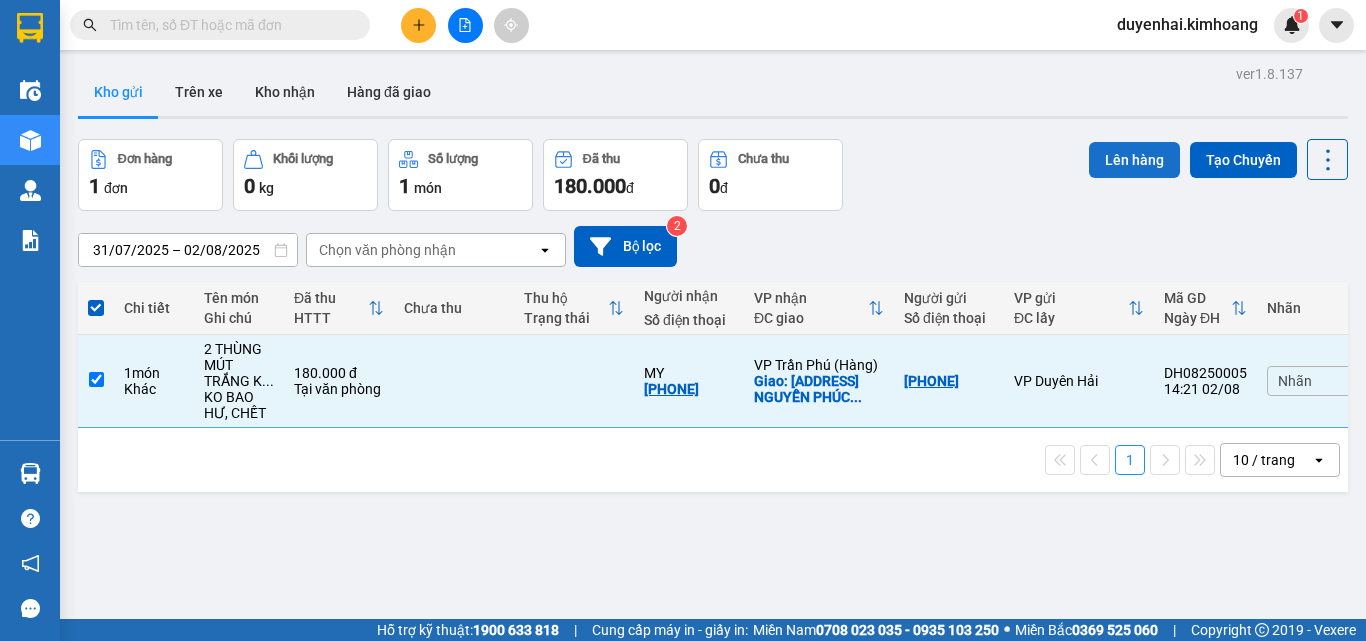 click on "Lên hàng" at bounding box center [1134, 160] 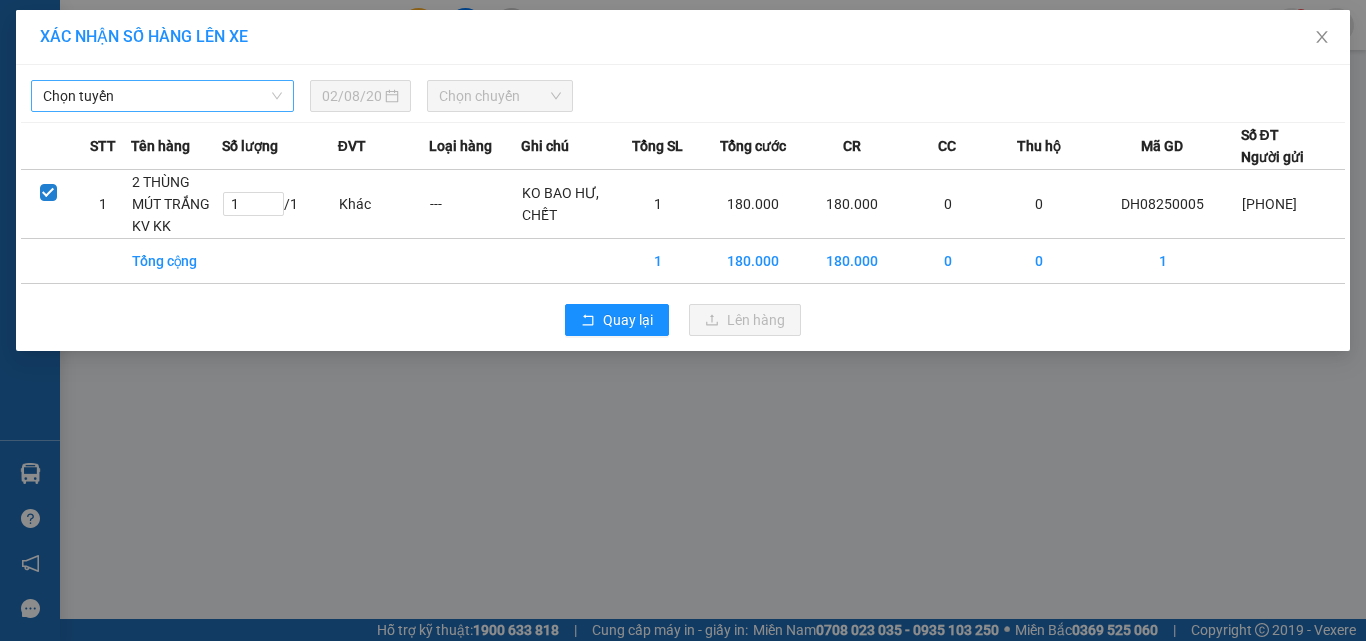 click on "Chọn tuyến" at bounding box center (162, 96) 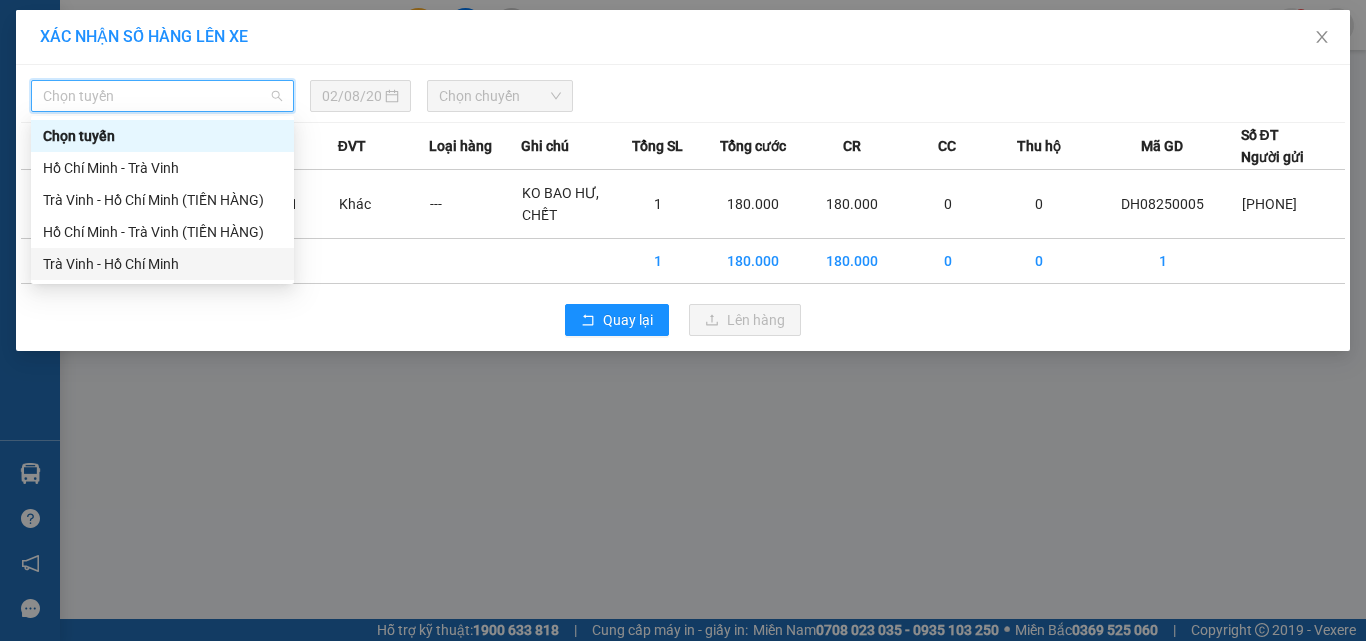 click on "Trà Vinh - Hồ Chí Minh" at bounding box center [162, 264] 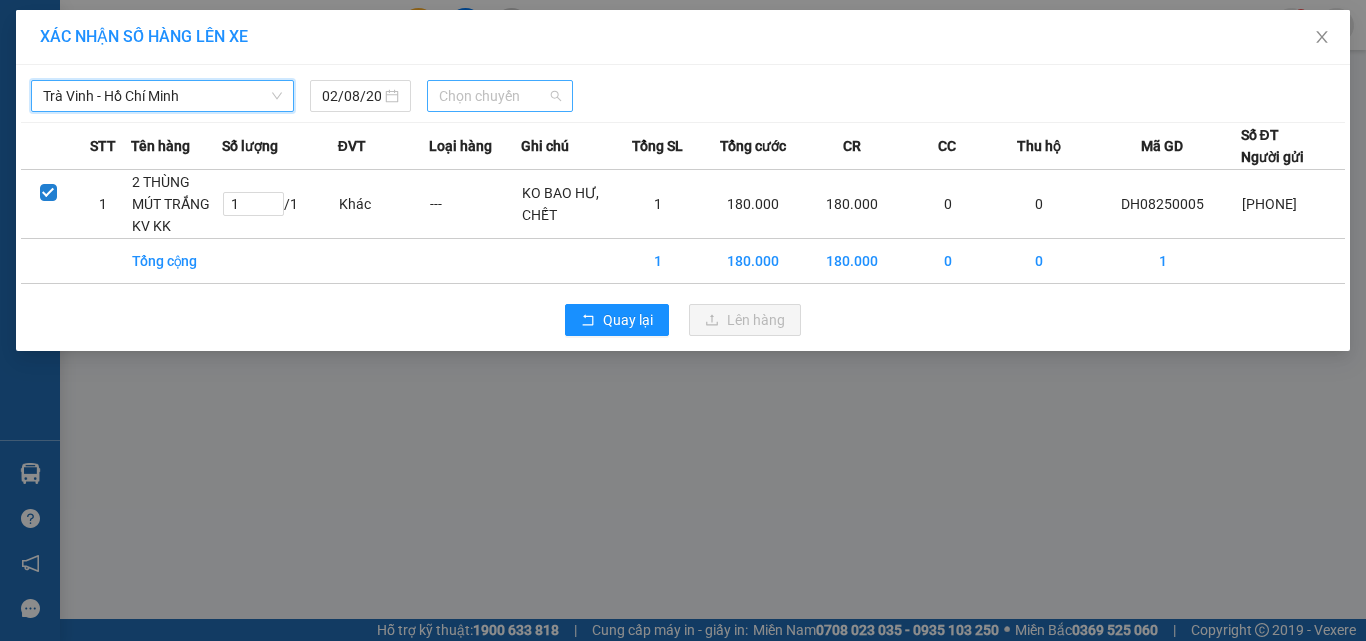 click on "Chọn chuyến" at bounding box center (500, 96) 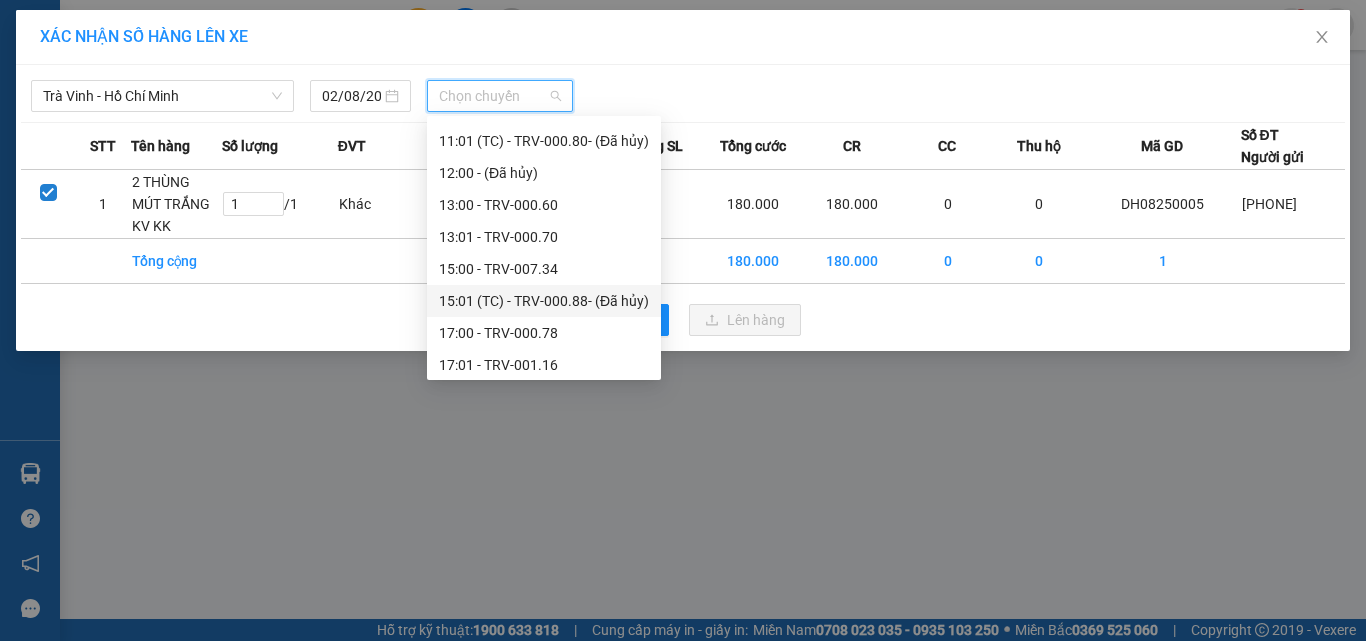 scroll, scrollTop: 512, scrollLeft: 0, axis: vertical 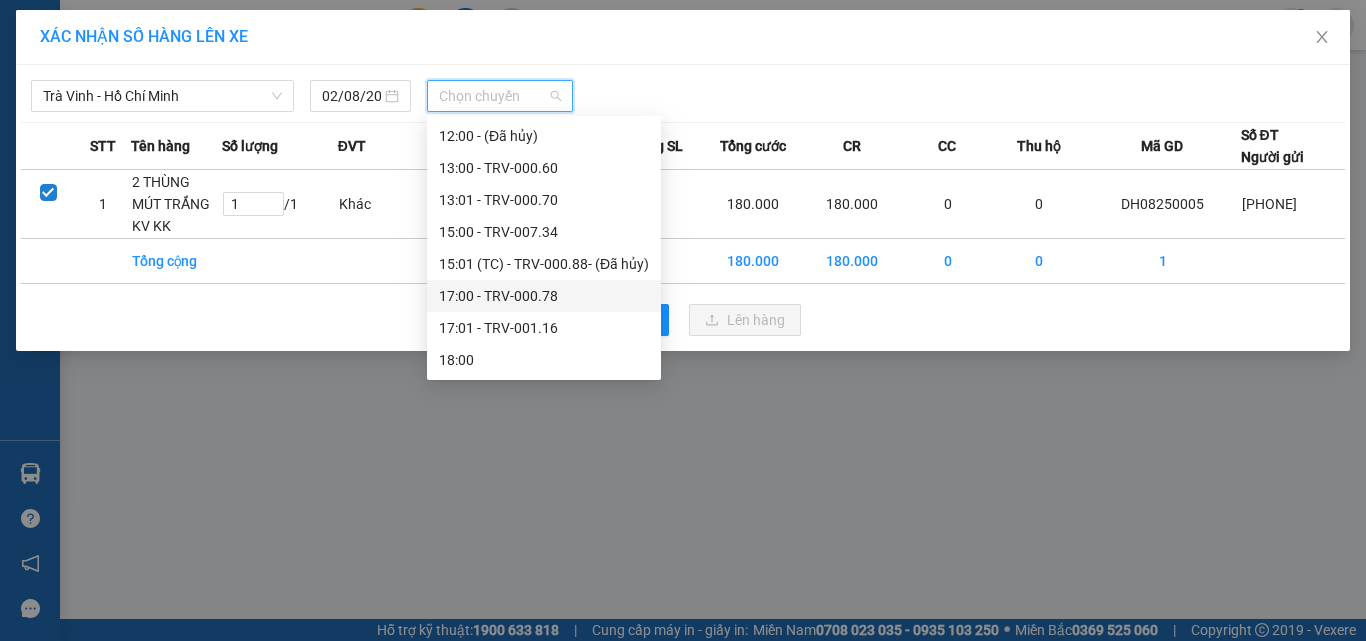 click on "17:00     - TRV-000.78" at bounding box center [544, 296] 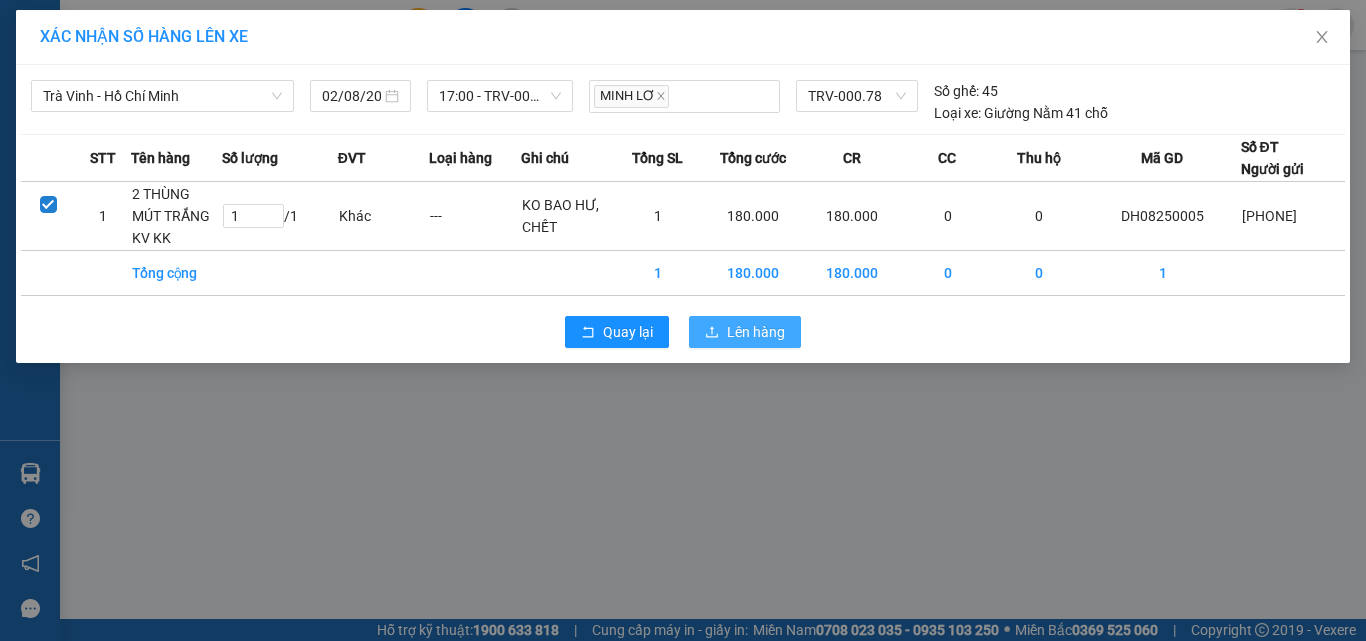 click on "Lên hàng" at bounding box center (756, 332) 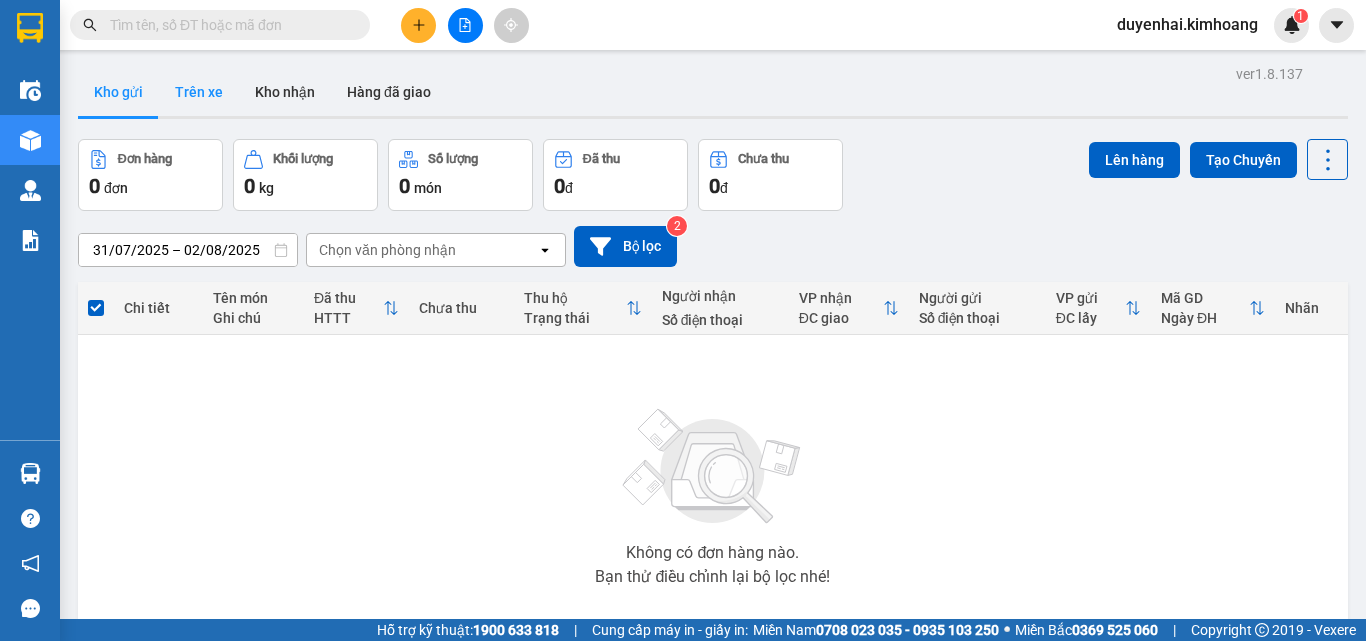 click on "Trên xe" at bounding box center [199, 92] 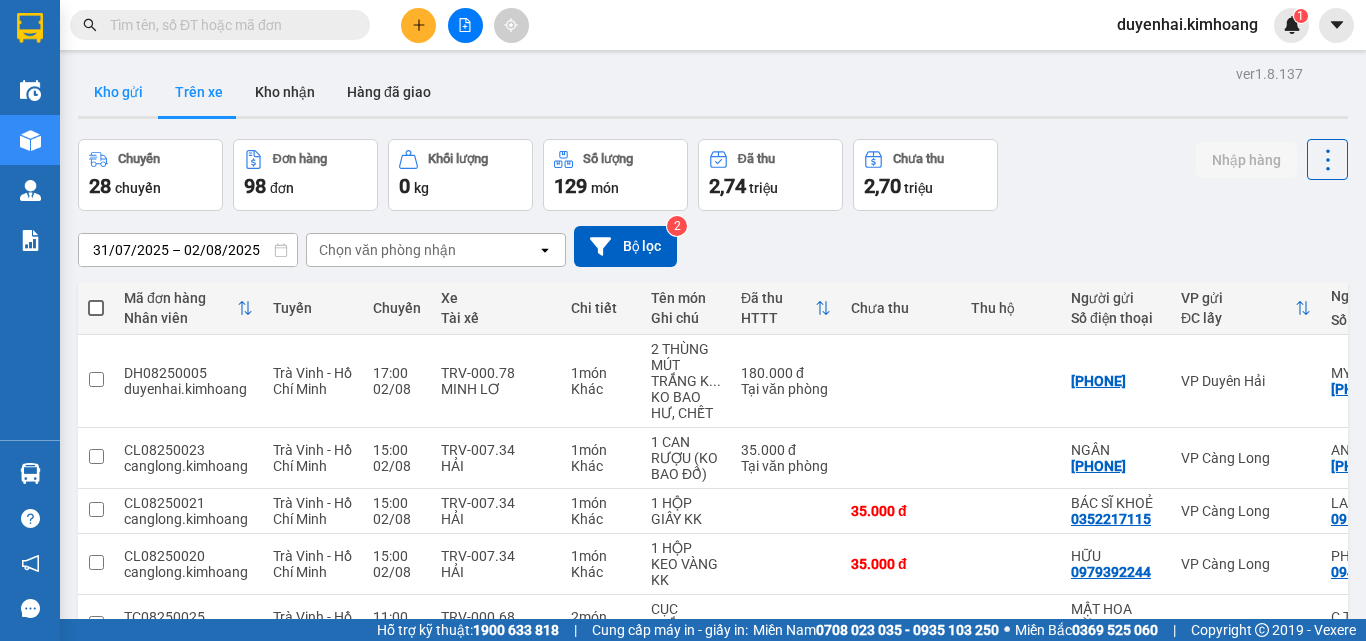 click on "Kho gửi" at bounding box center (118, 92) 